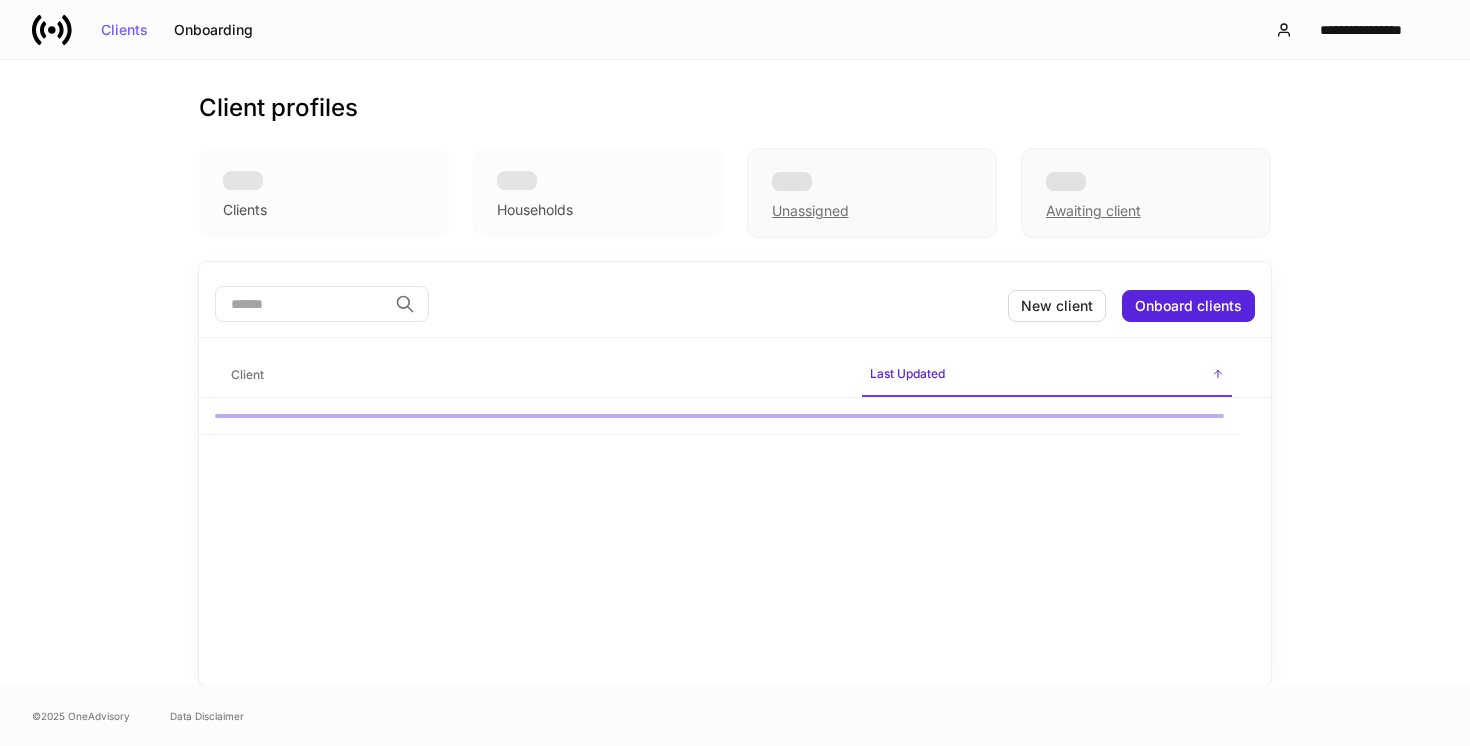 scroll, scrollTop: 0, scrollLeft: 0, axis: both 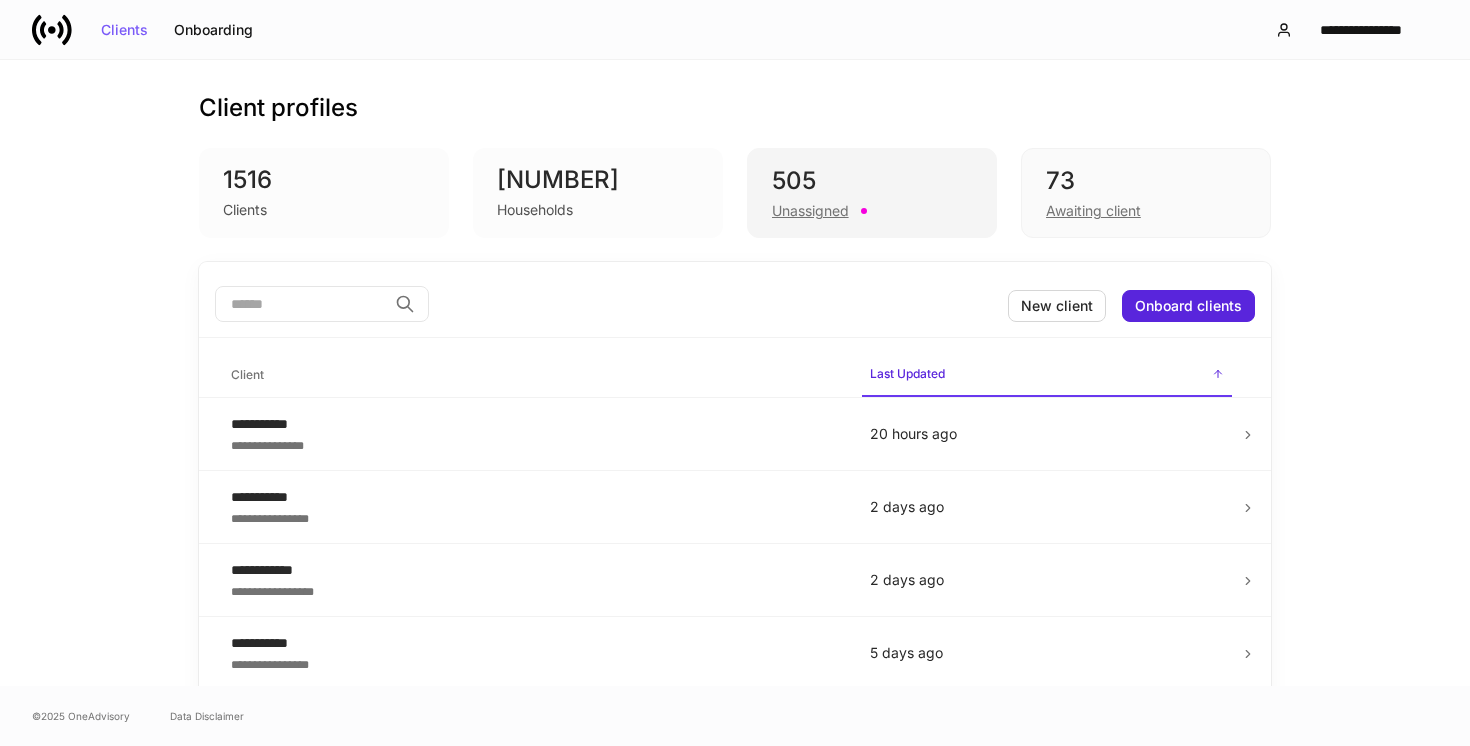 click on "505" at bounding box center (872, 181) 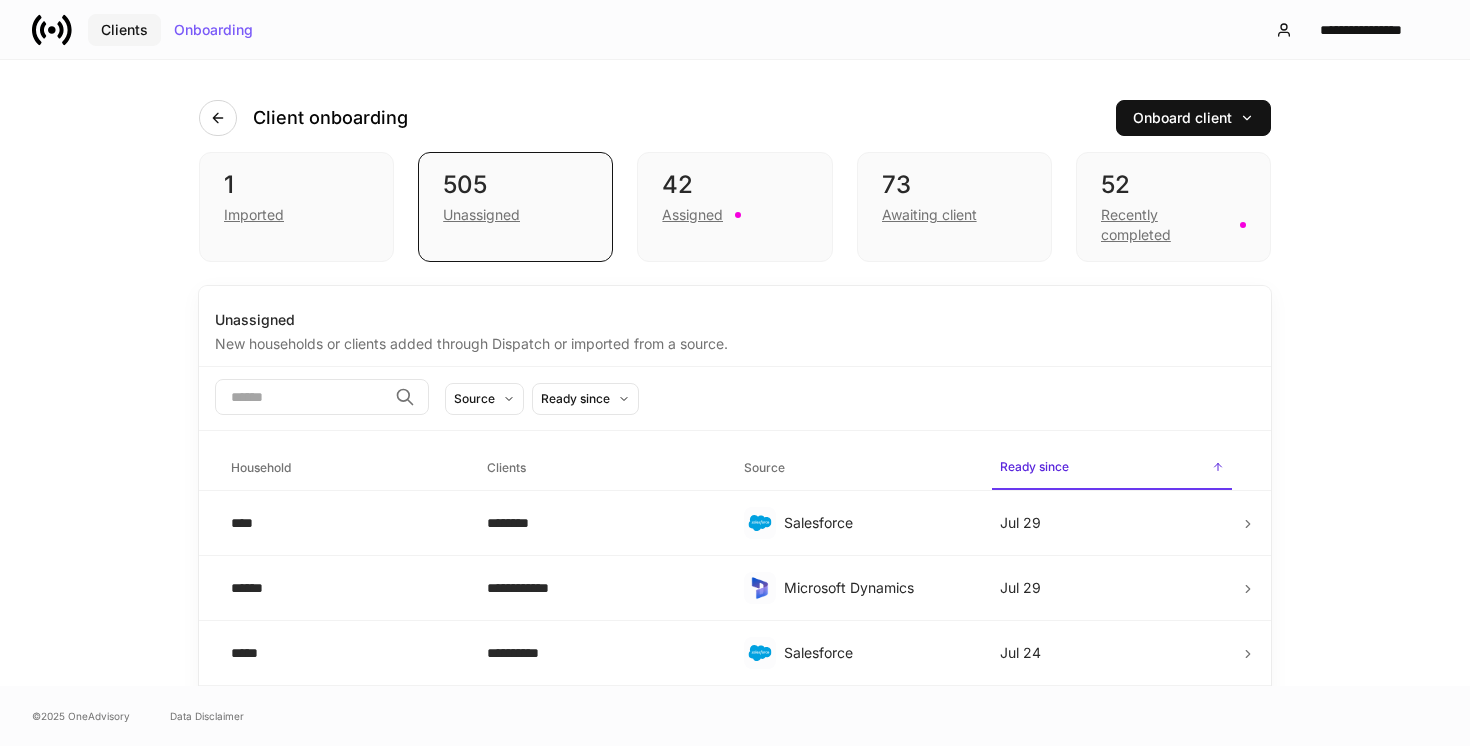 click on "Clients" at bounding box center [124, 30] 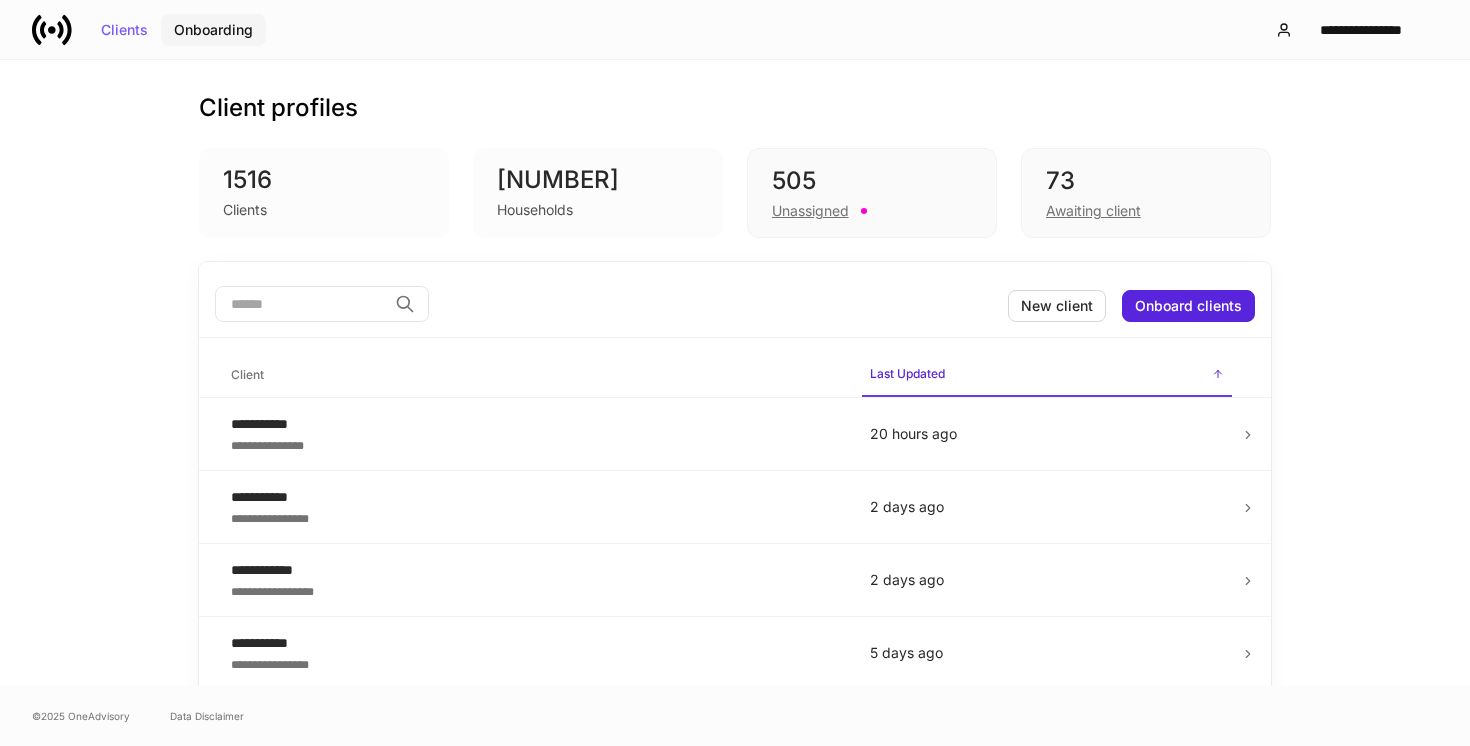 click on "Onboarding" at bounding box center (213, 30) 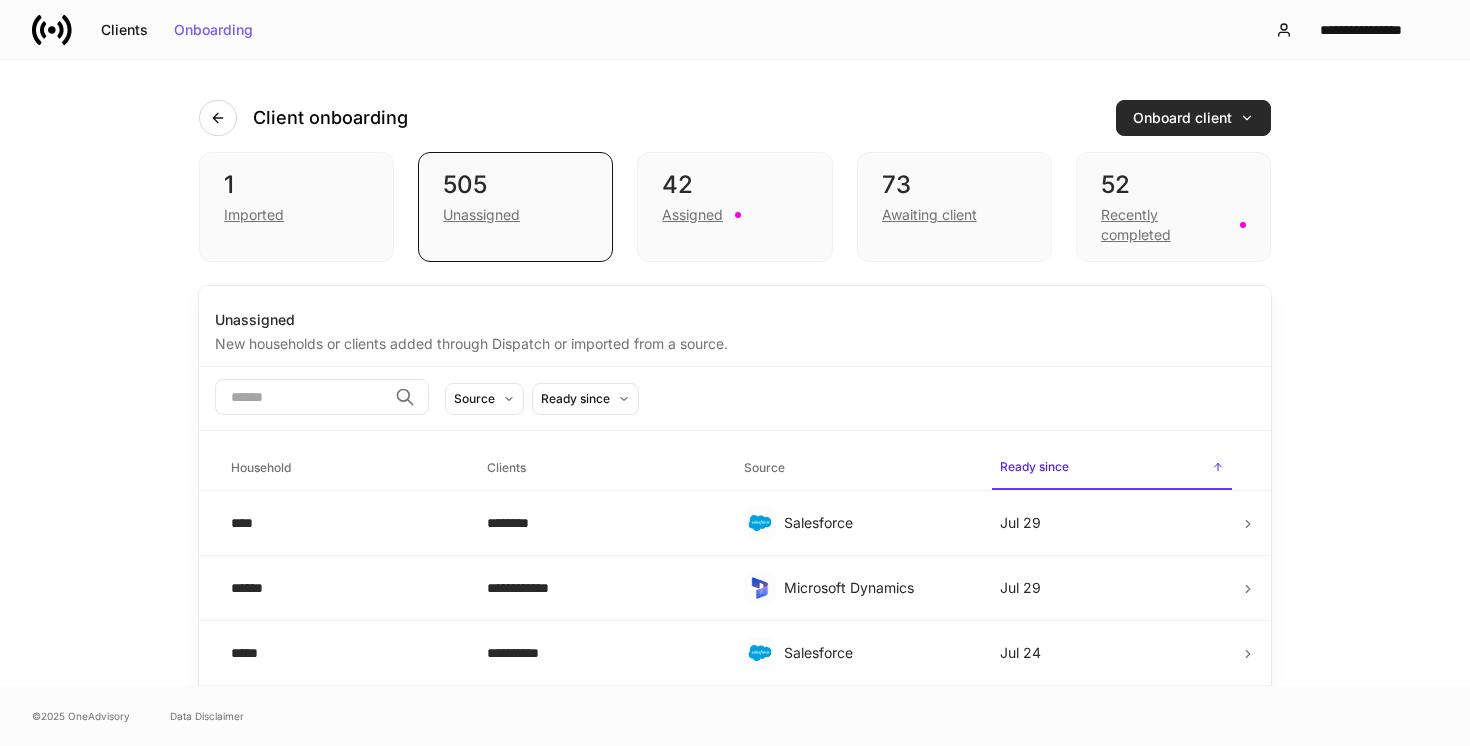 click on "Onboard client" at bounding box center [1193, 118] 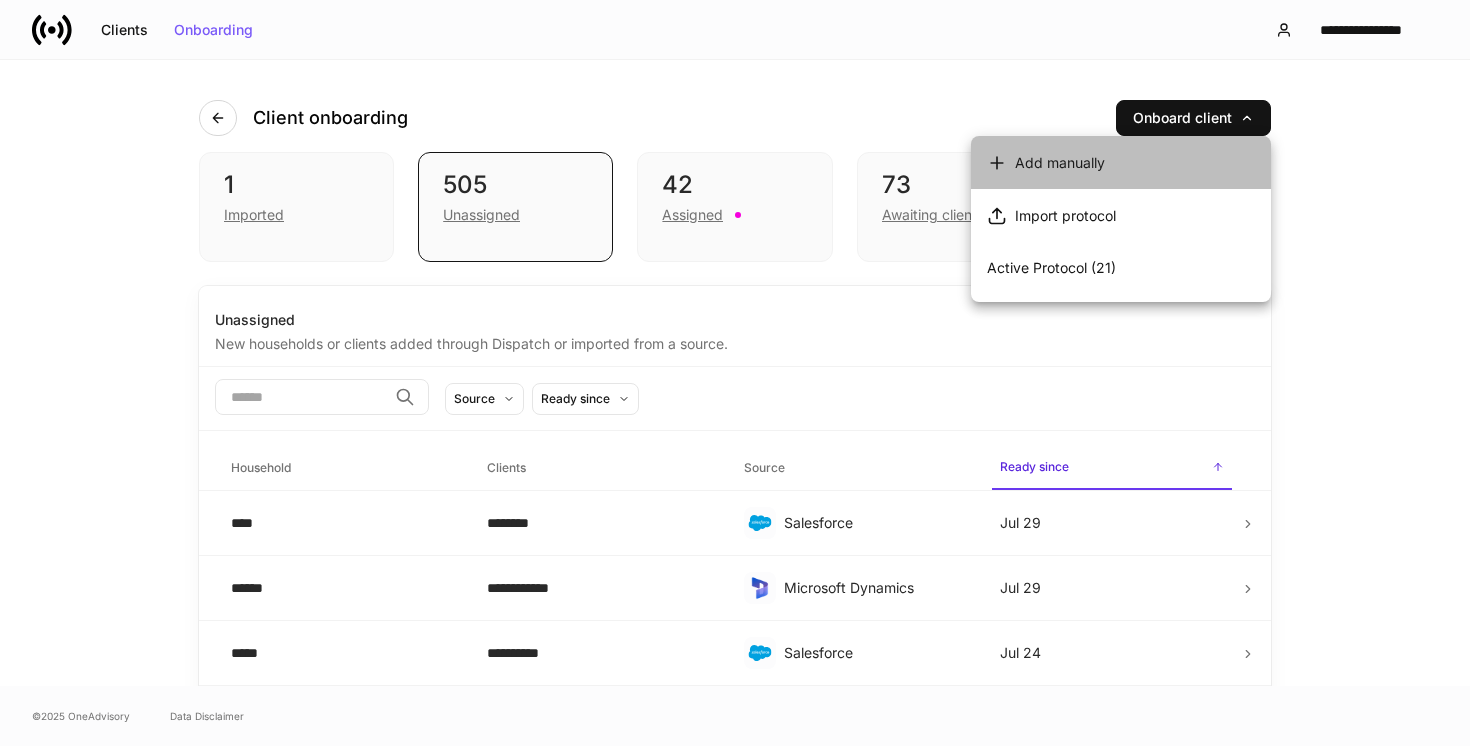 click on "Add manually" at bounding box center [1121, 162] 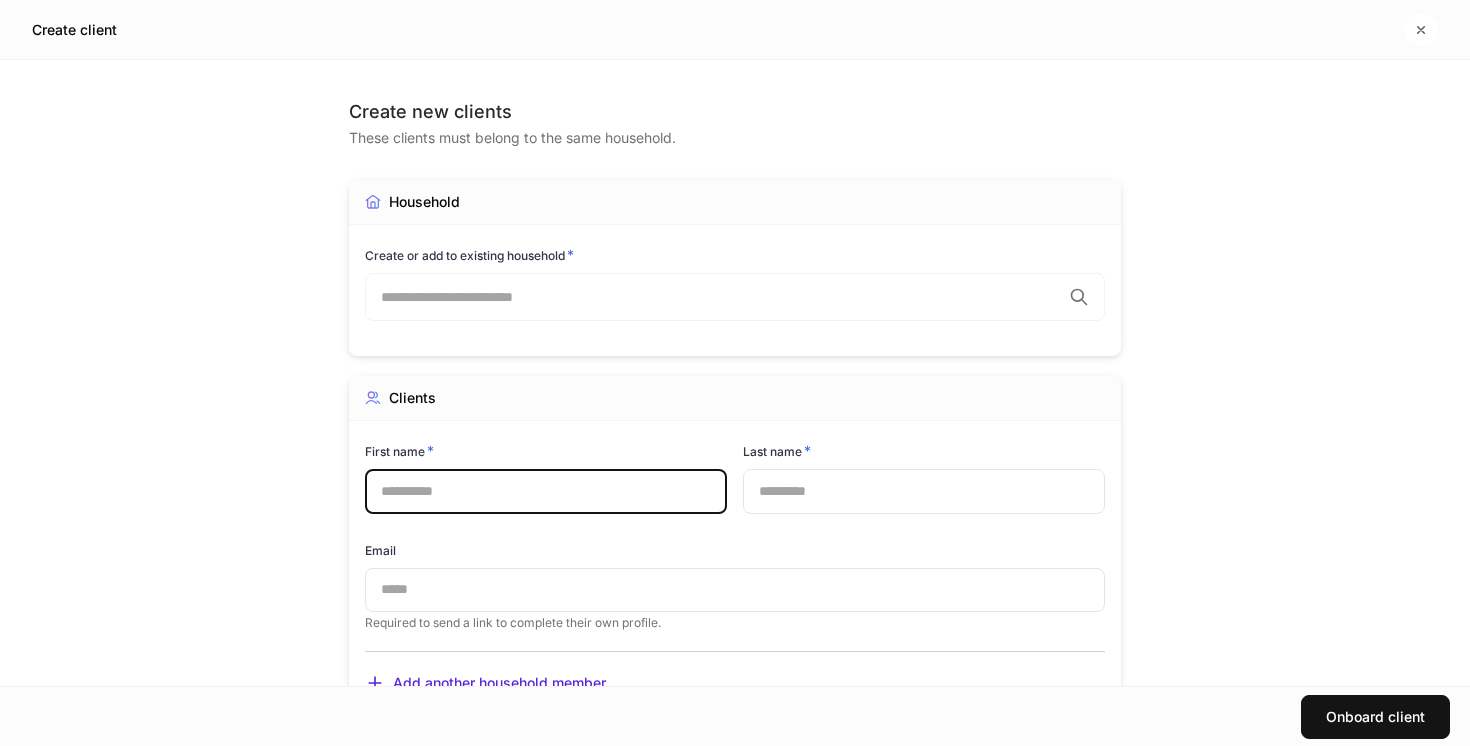 click at bounding box center [546, 491] 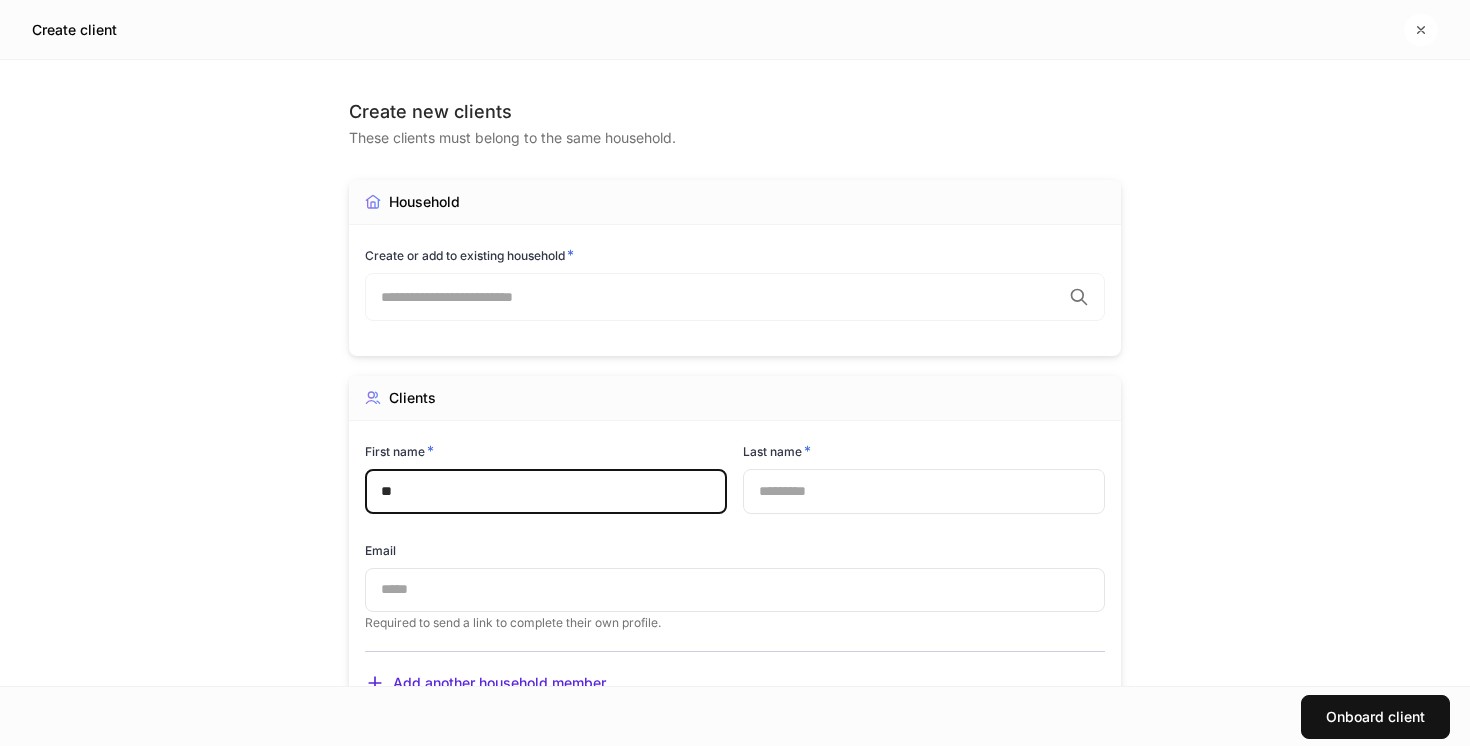 type on "*" 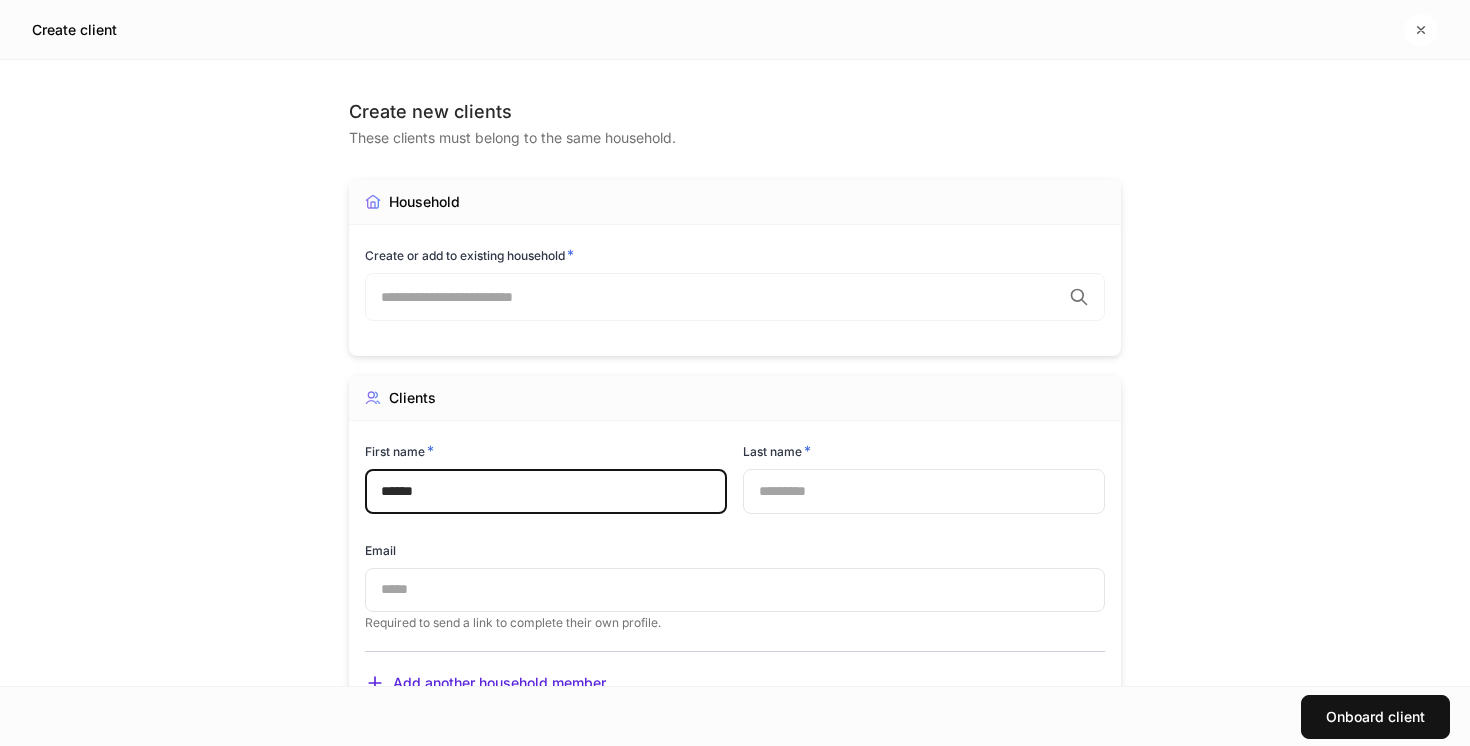 type on "*****" 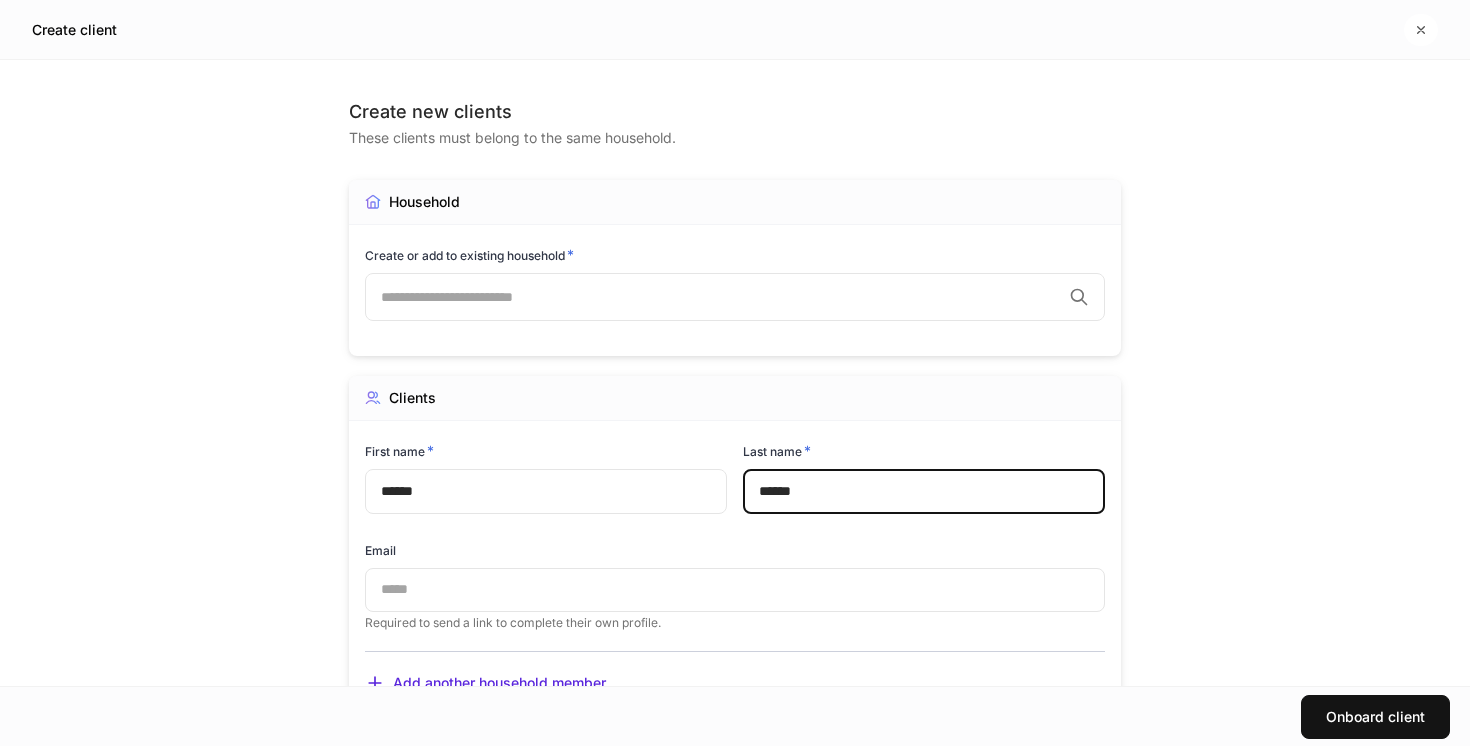 type on "*****" 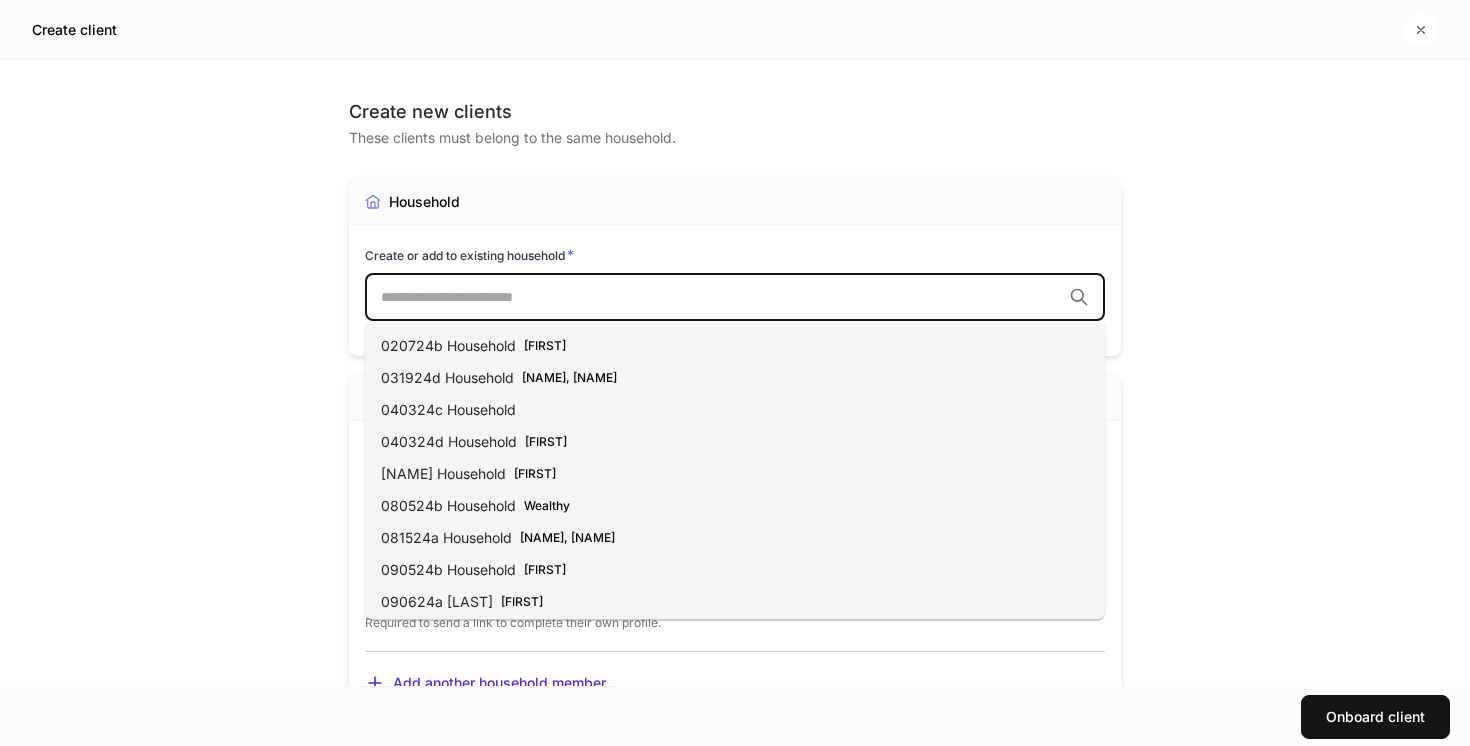 click at bounding box center [721, 297] 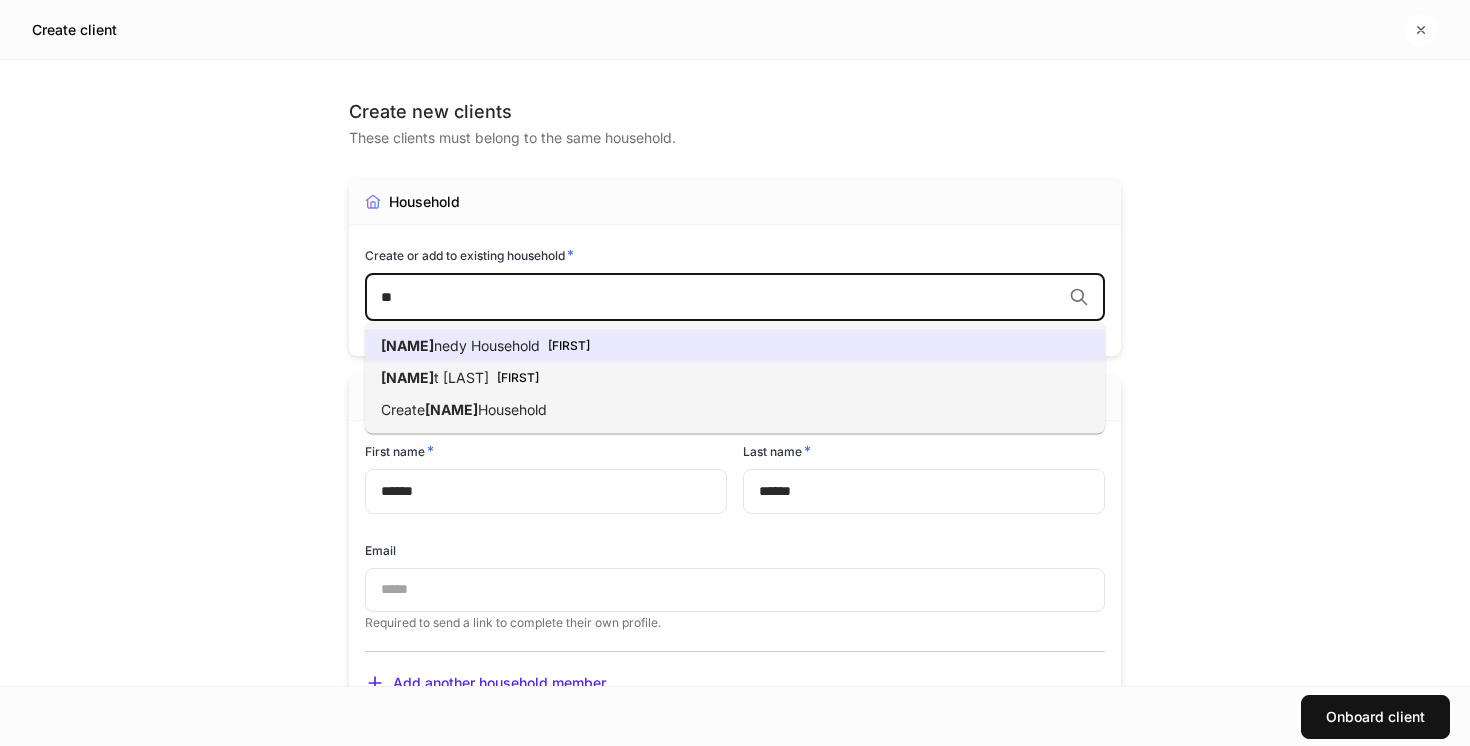 type on "*" 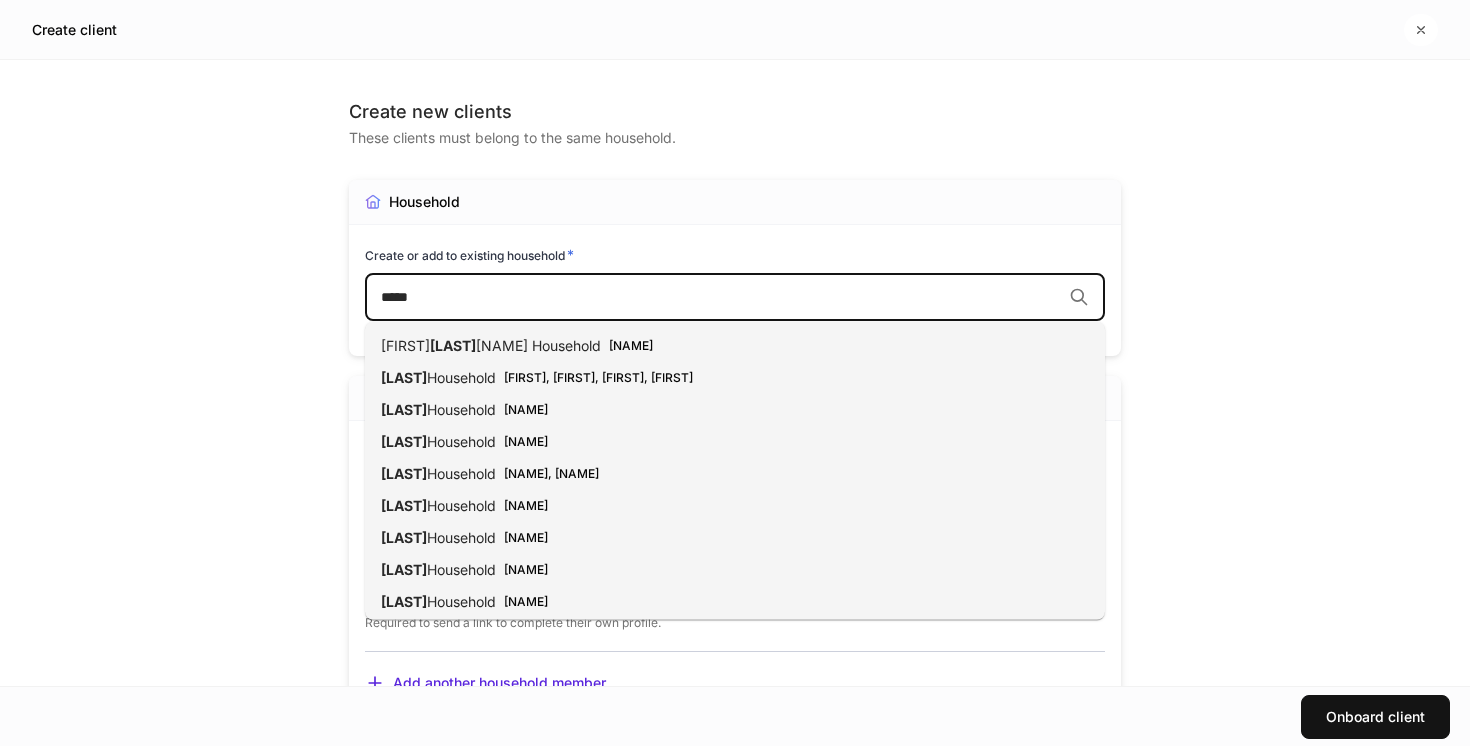 type on "**********" 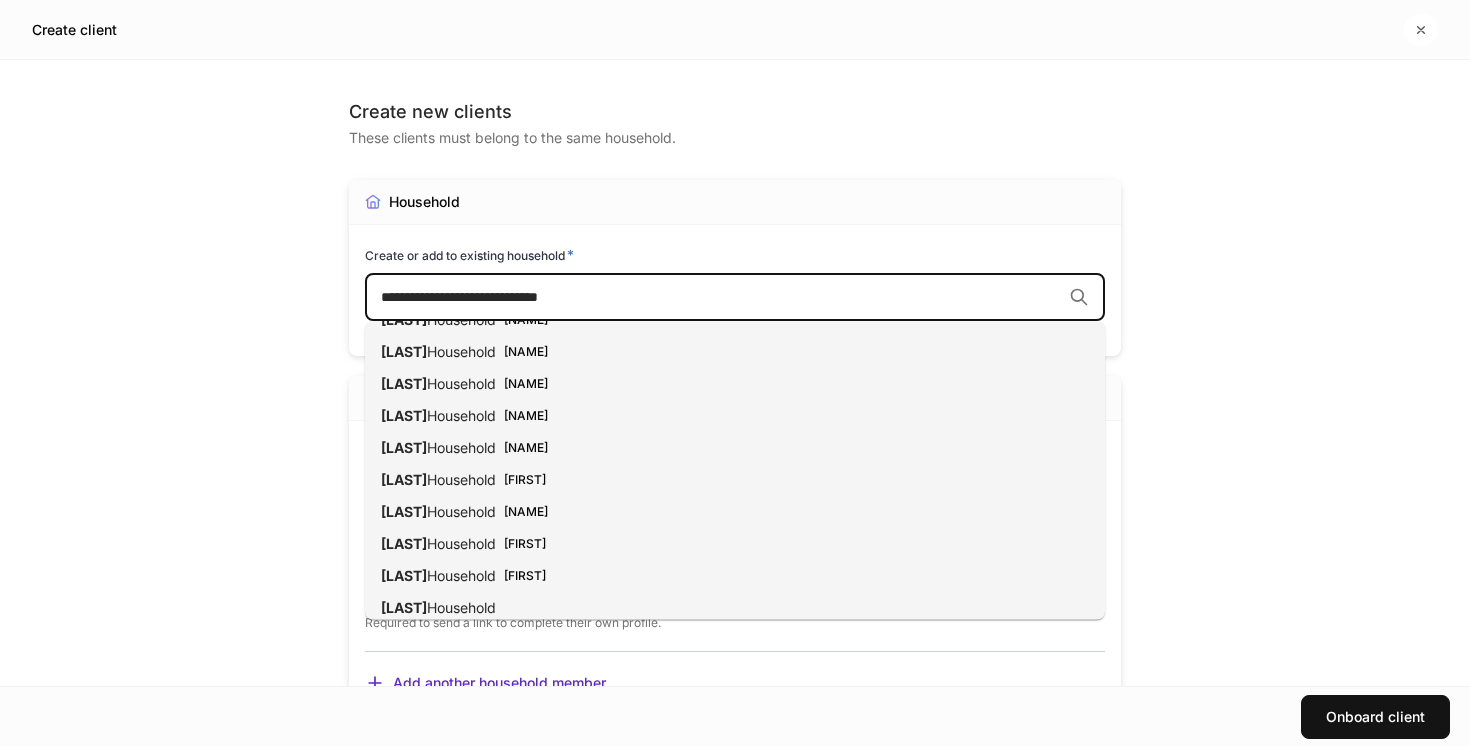scroll, scrollTop: 0, scrollLeft: 0, axis: both 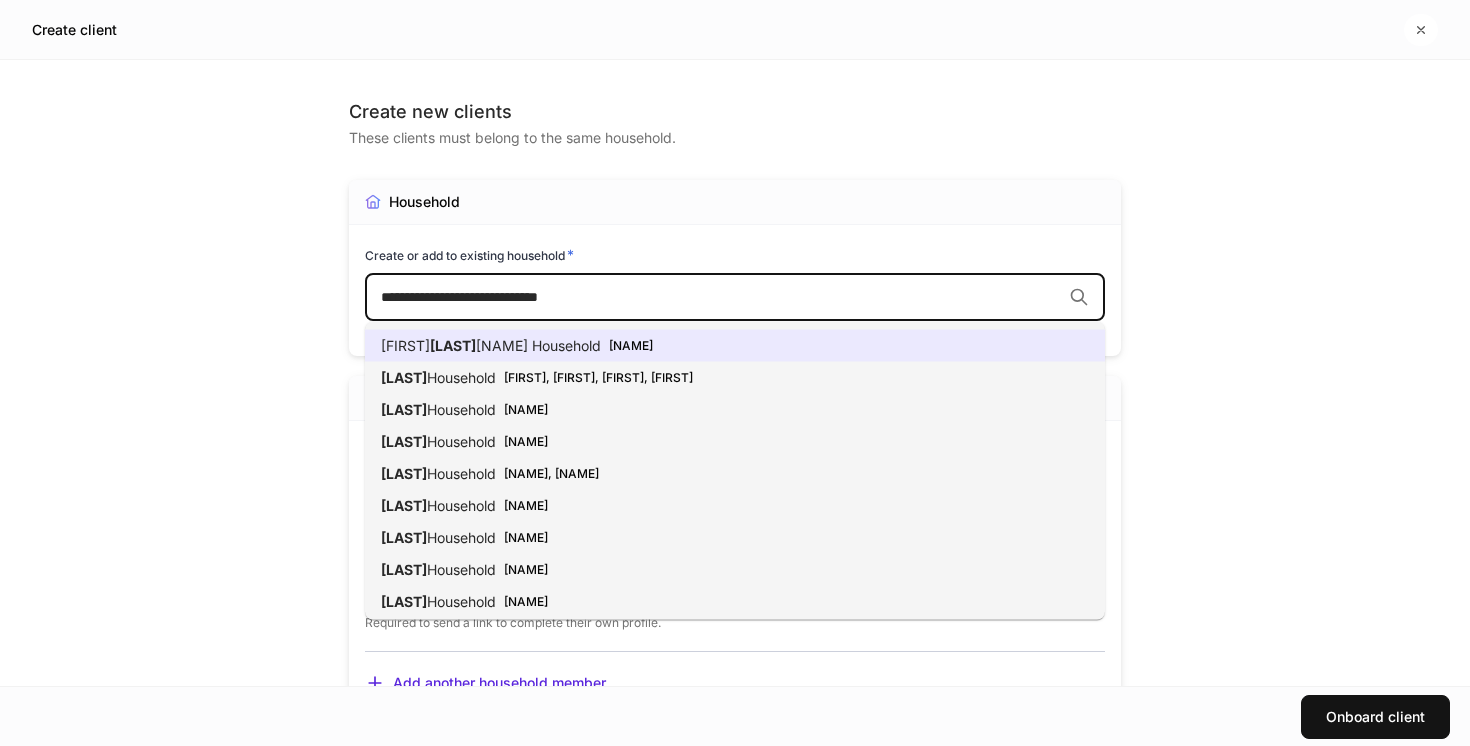 click on "**********" at bounding box center [735, 297] 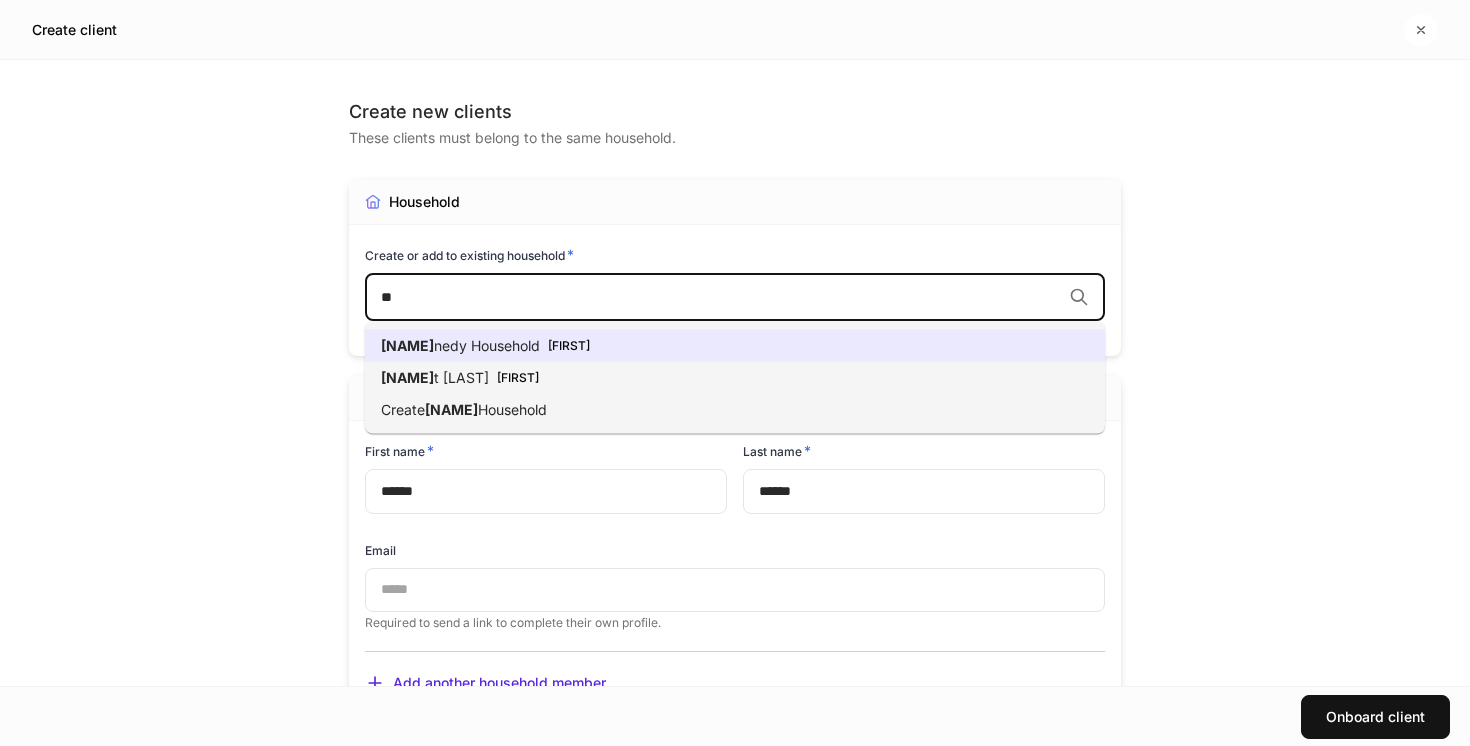 type on "*" 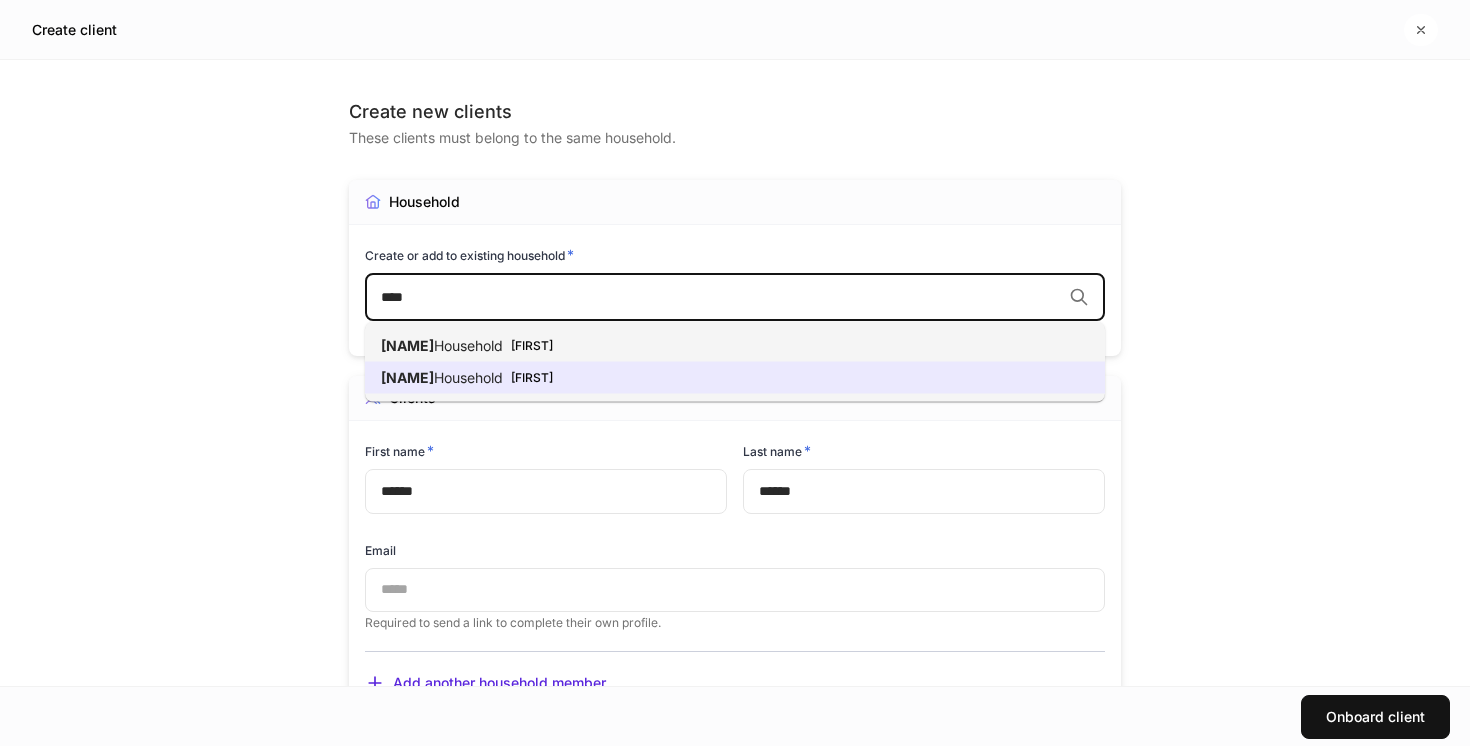 click on "[FIRST]" at bounding box center (532, 377) 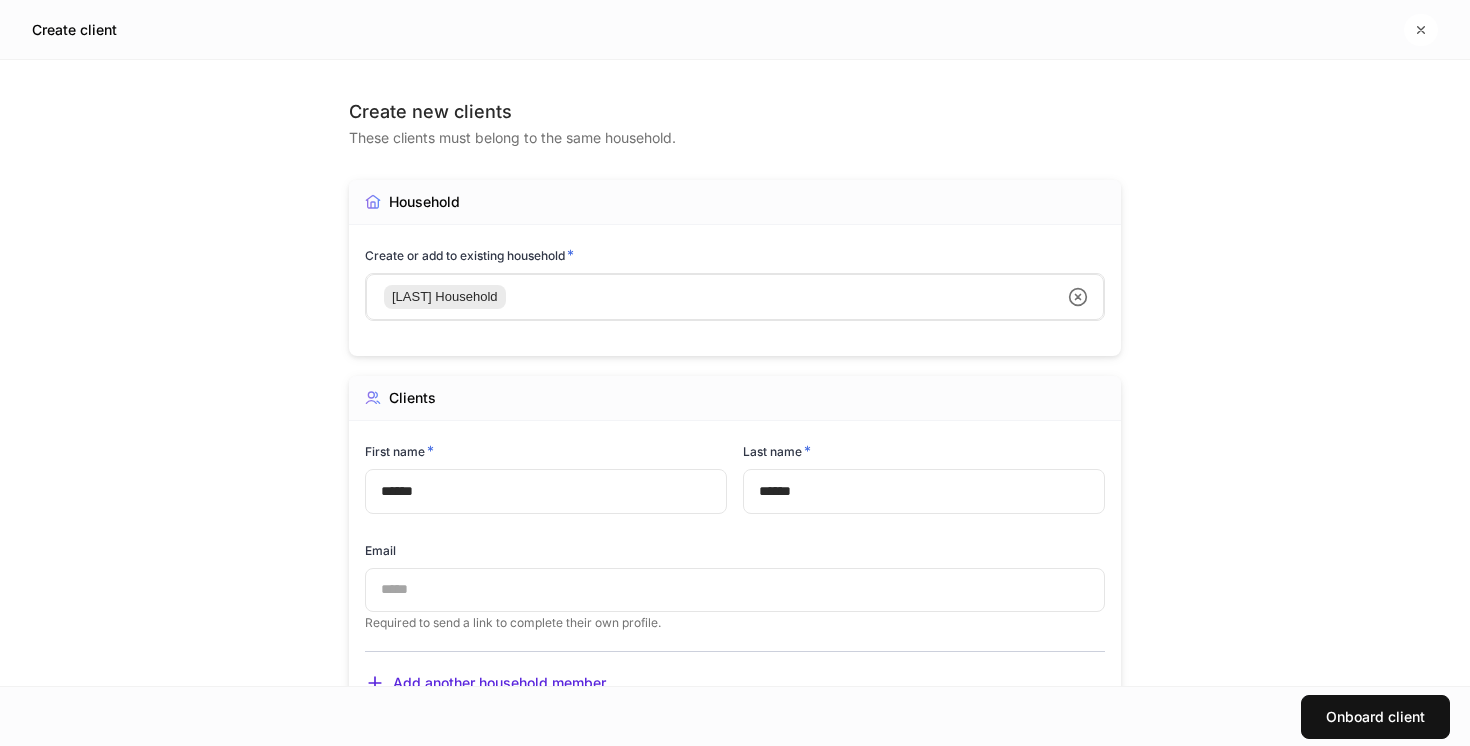 click on "[NAME] Household ​" at bounding box center [735, 297] 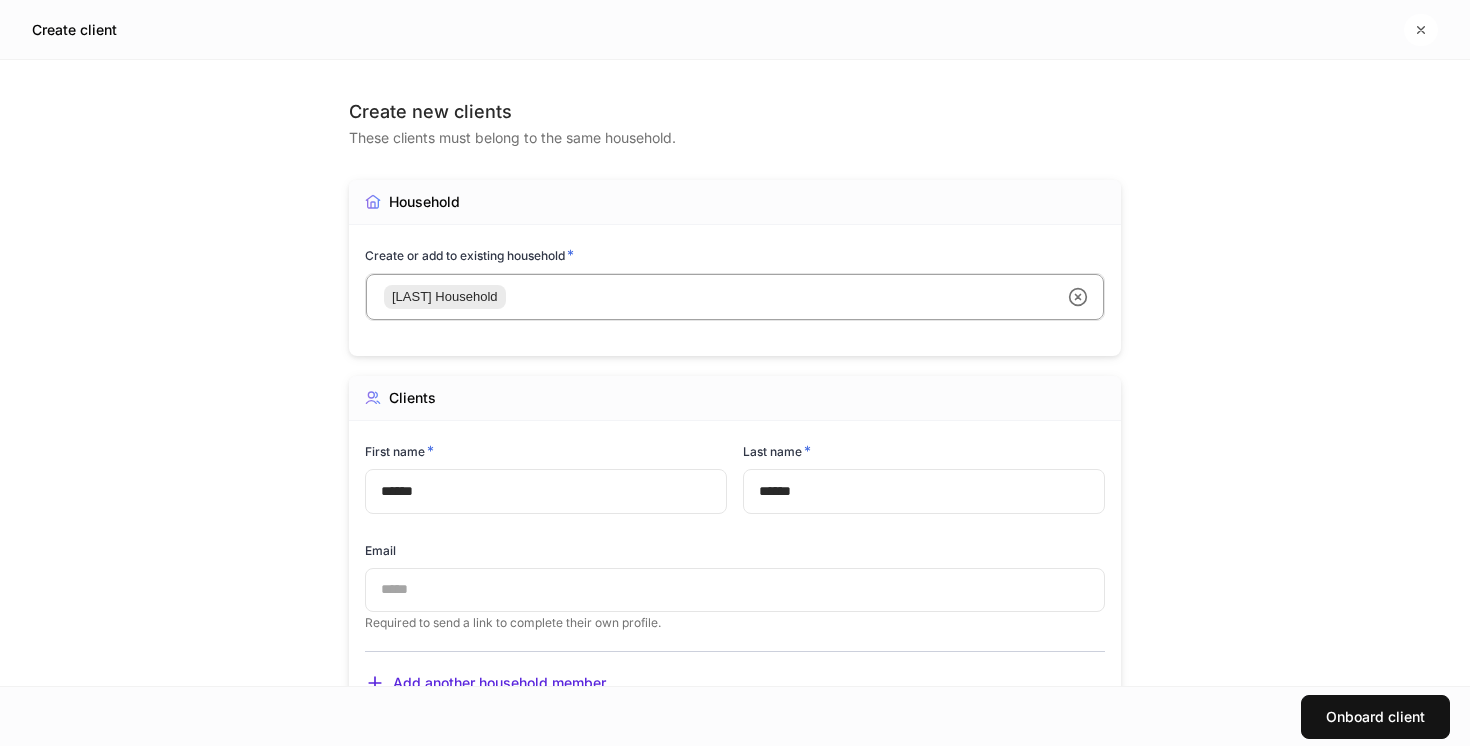 scroll, scrollTop: 60, scrollLeft: 0, axis: vertical 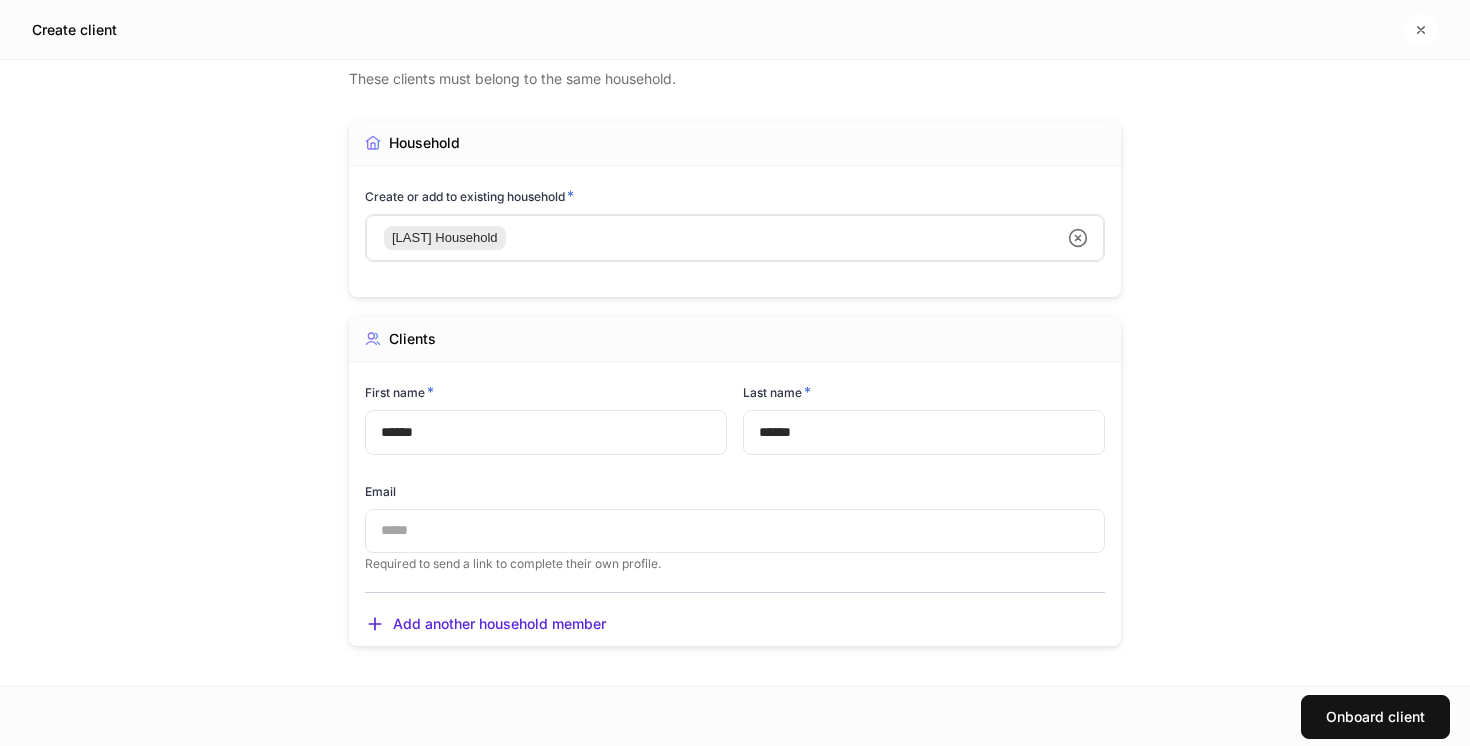 click on "[NAME] Household ​" at bounding box center (735, 238) 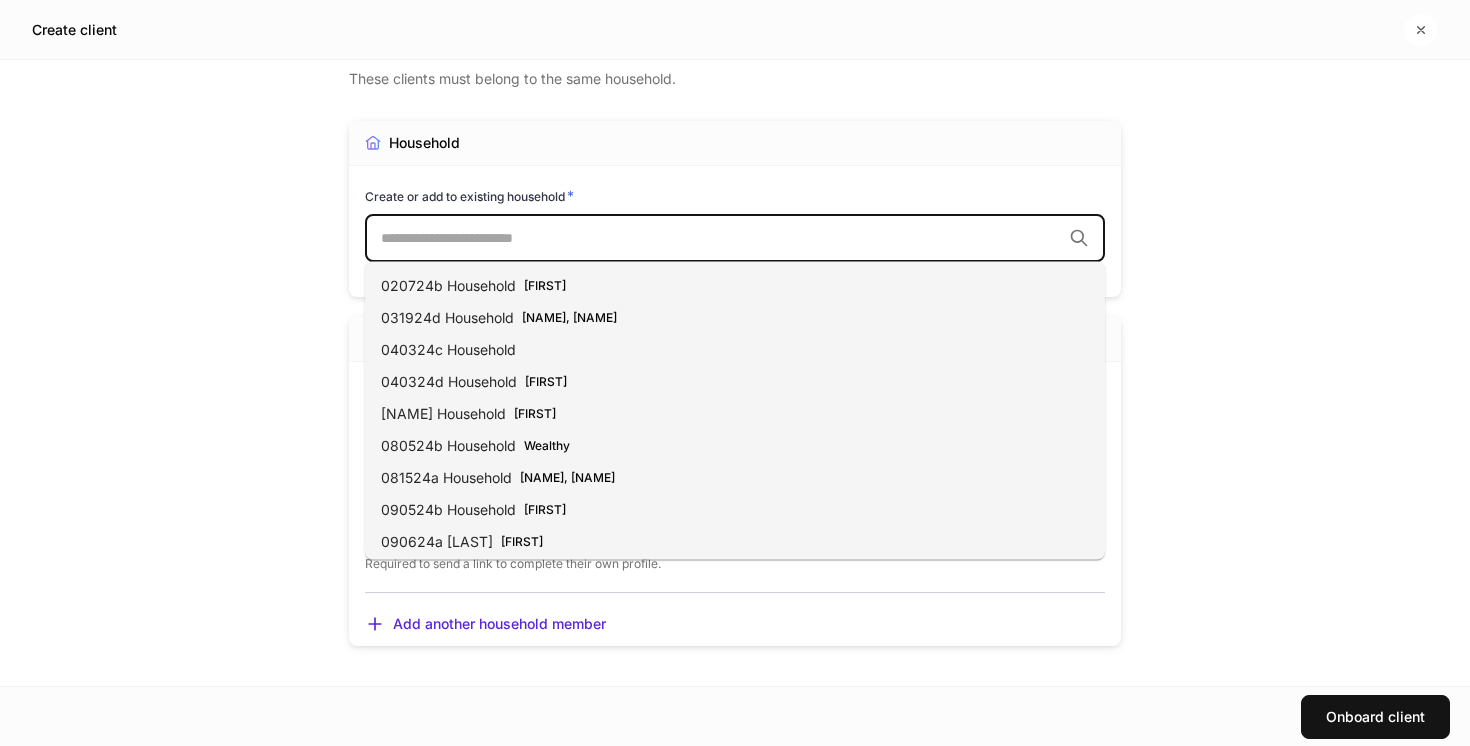click at bounding box center [721, 238] 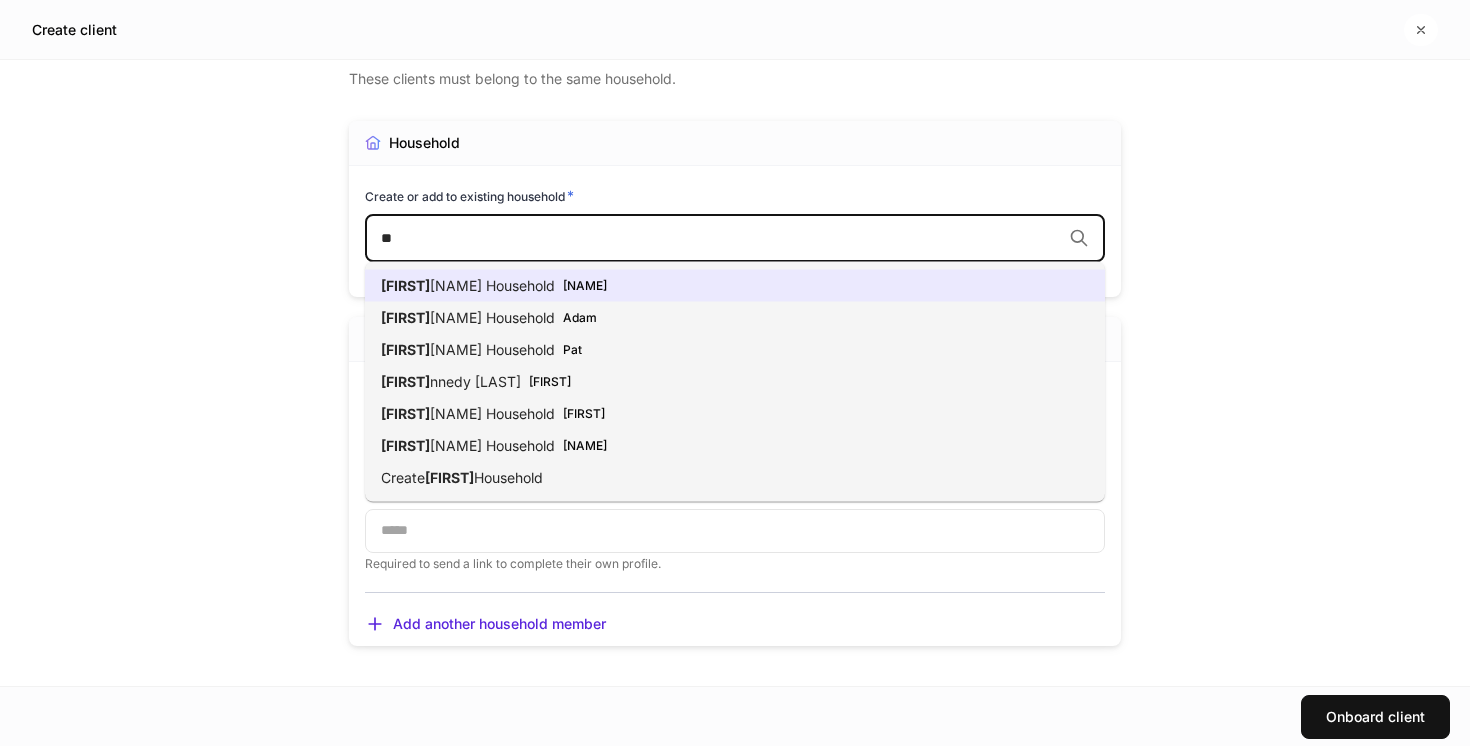 type on "*" 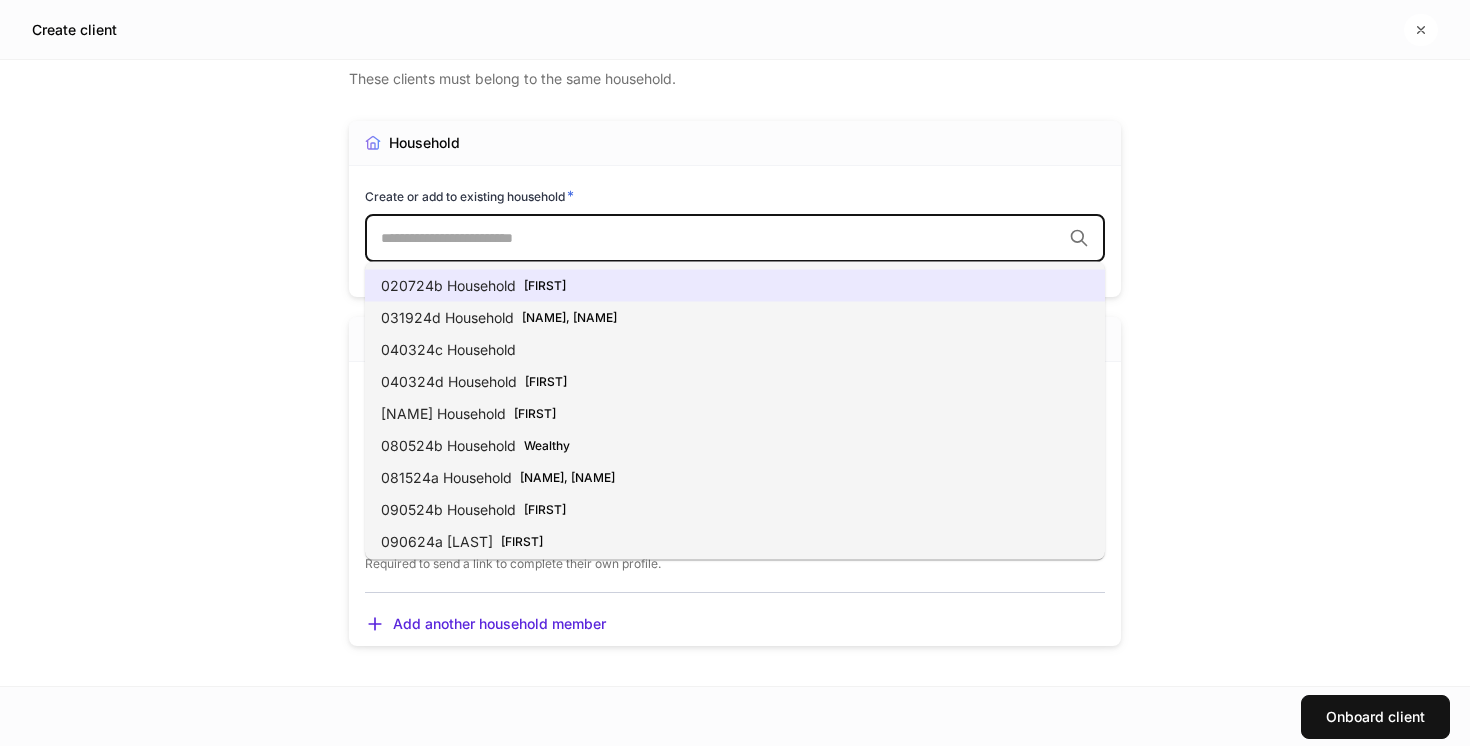 type on "*" 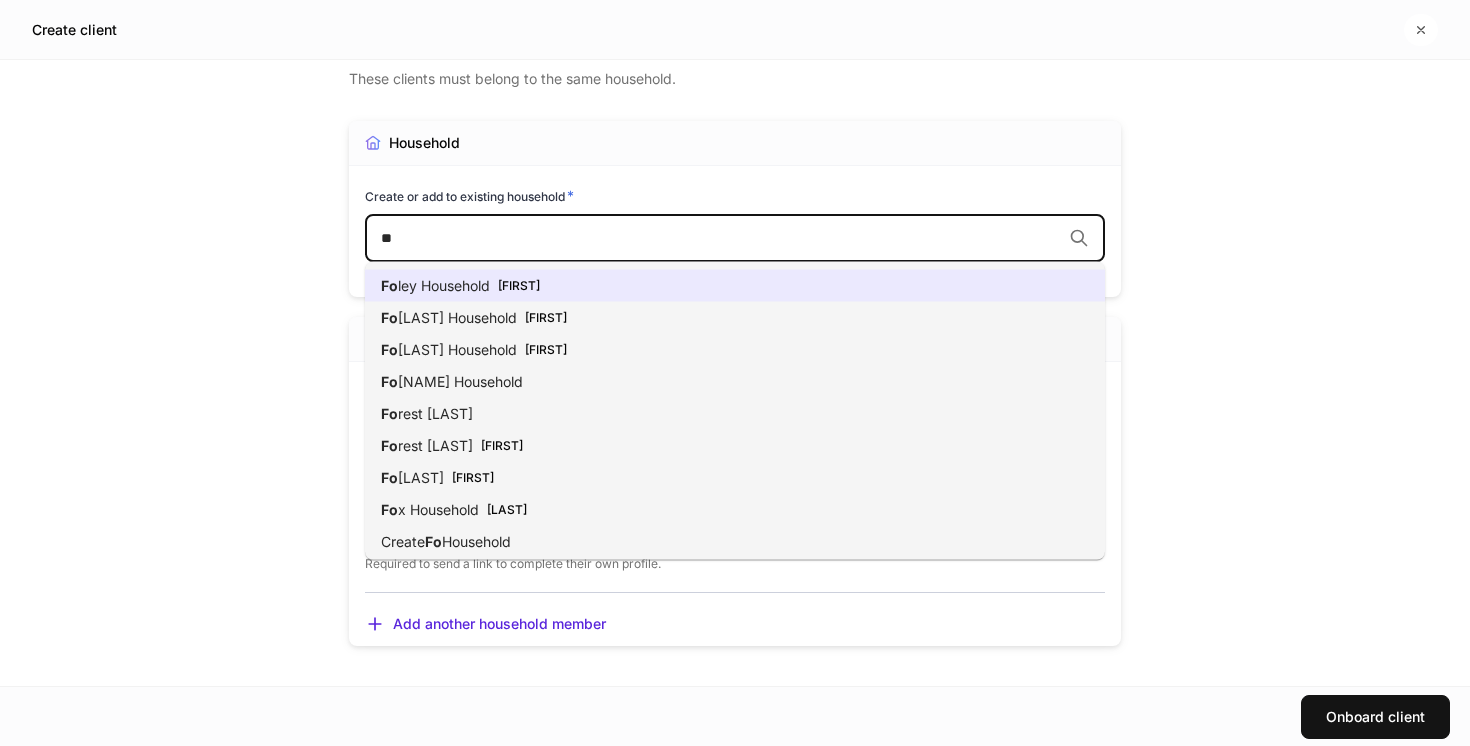 type on "*" 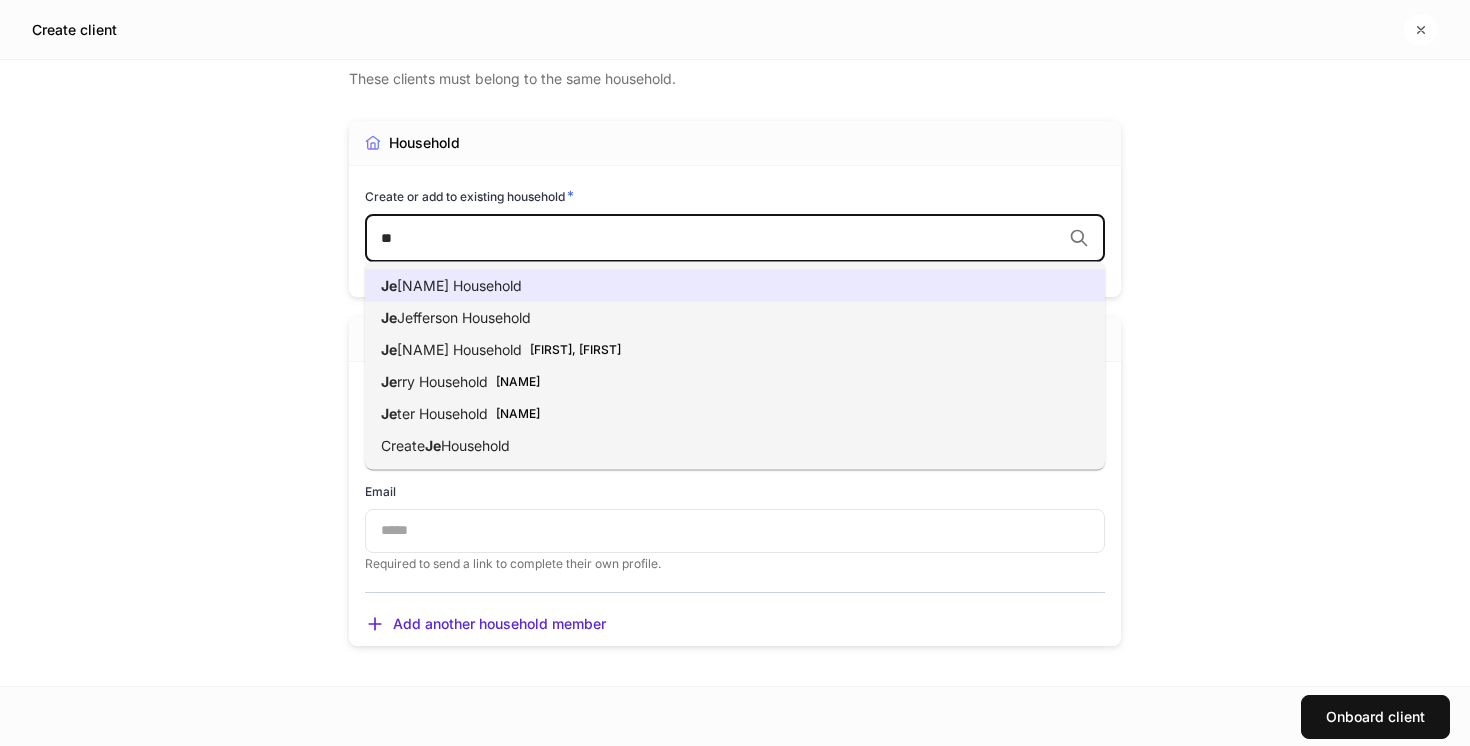 type on "*" 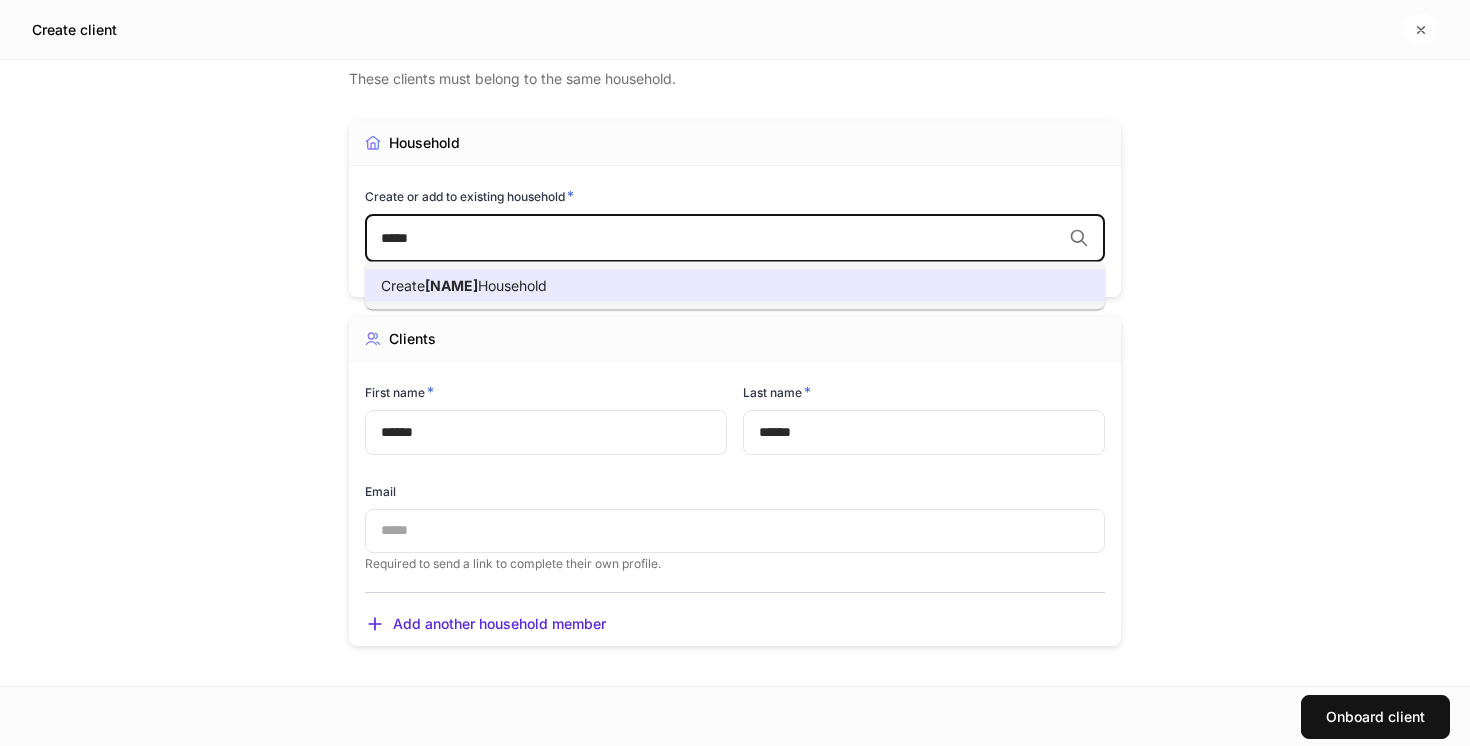 type on "*****" 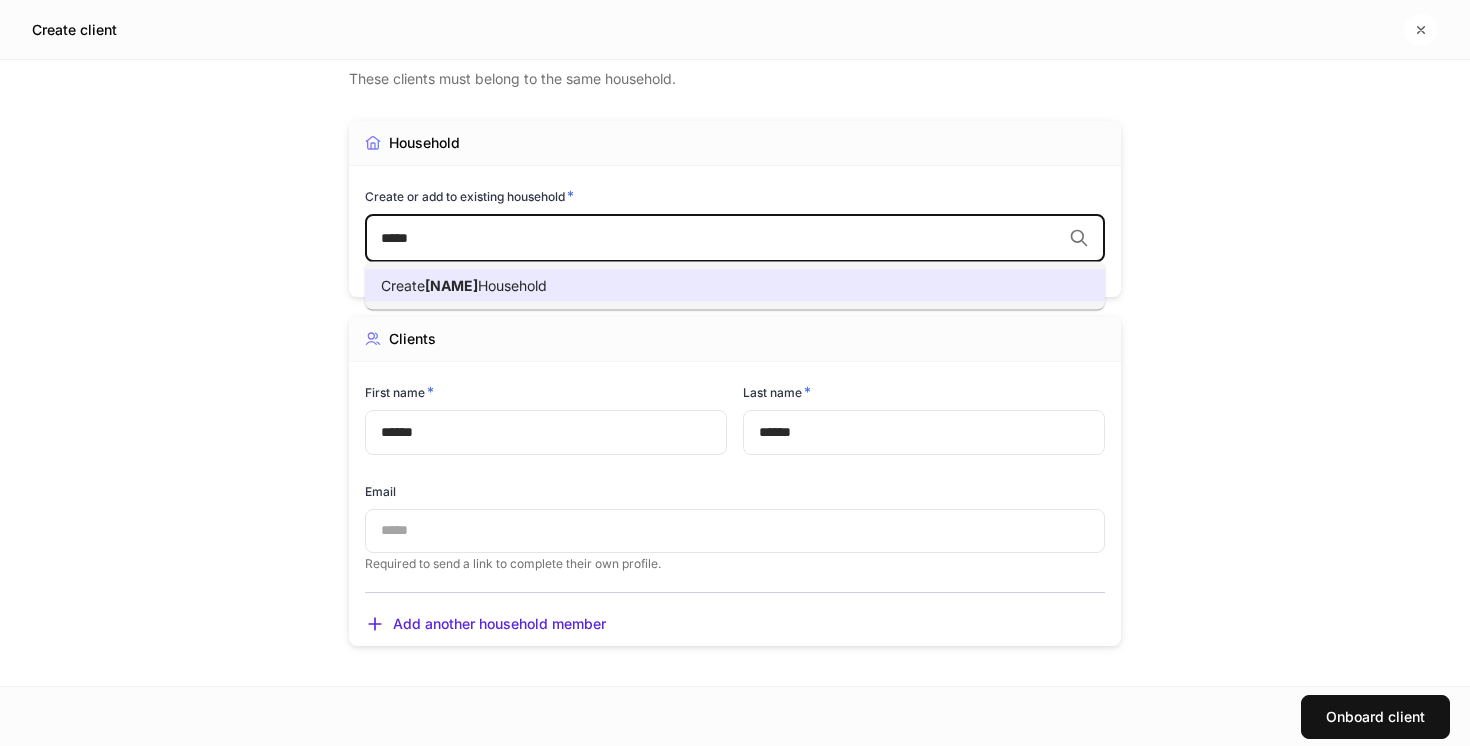 type 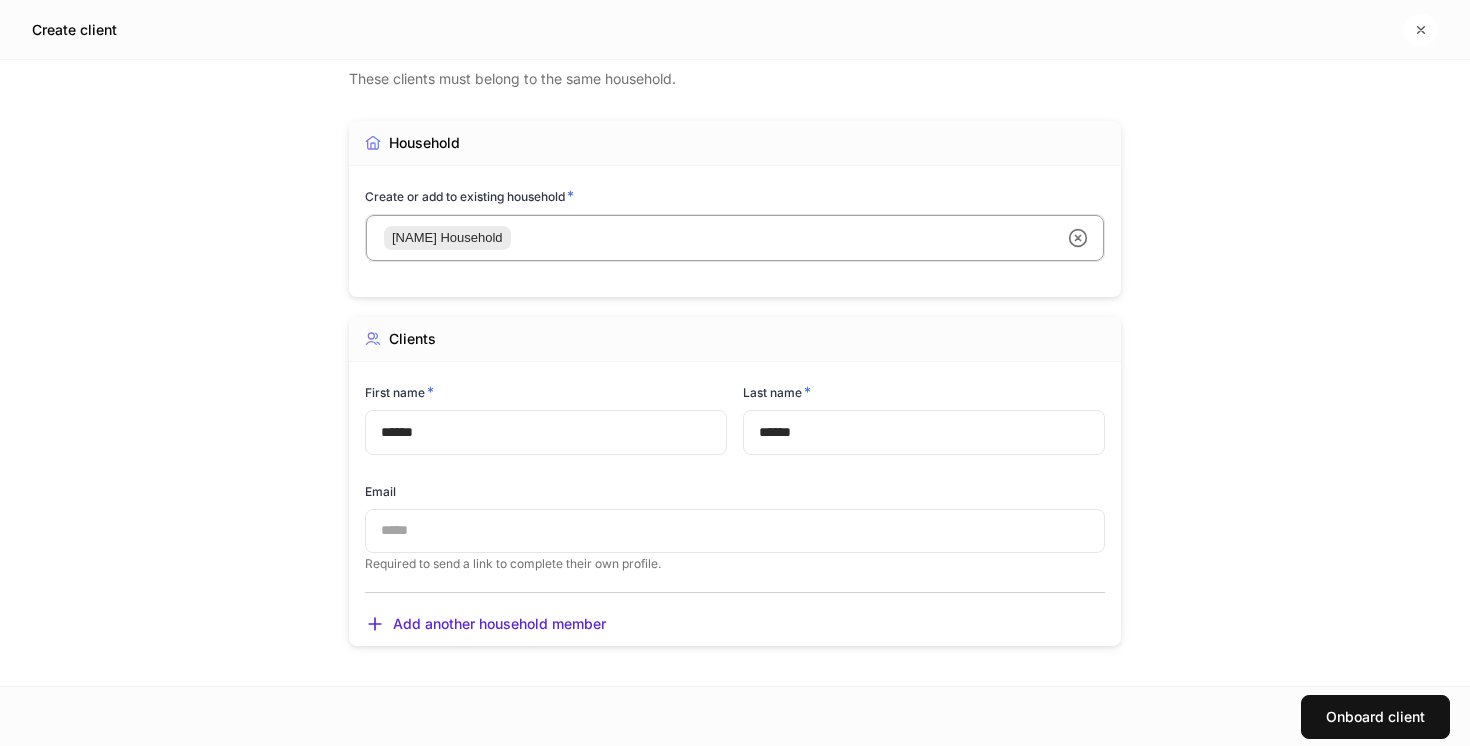 click at bounding box center [735, 531] 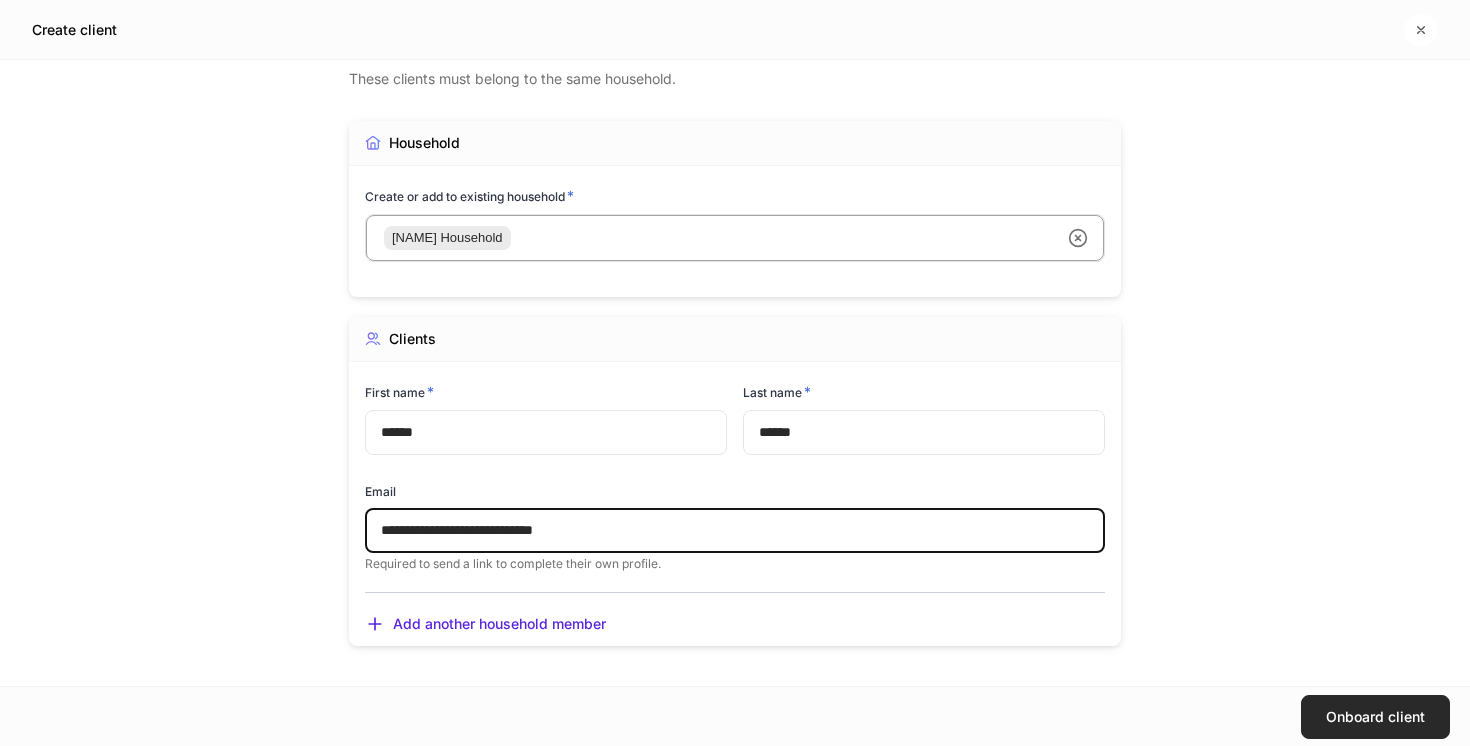 type on "**********" 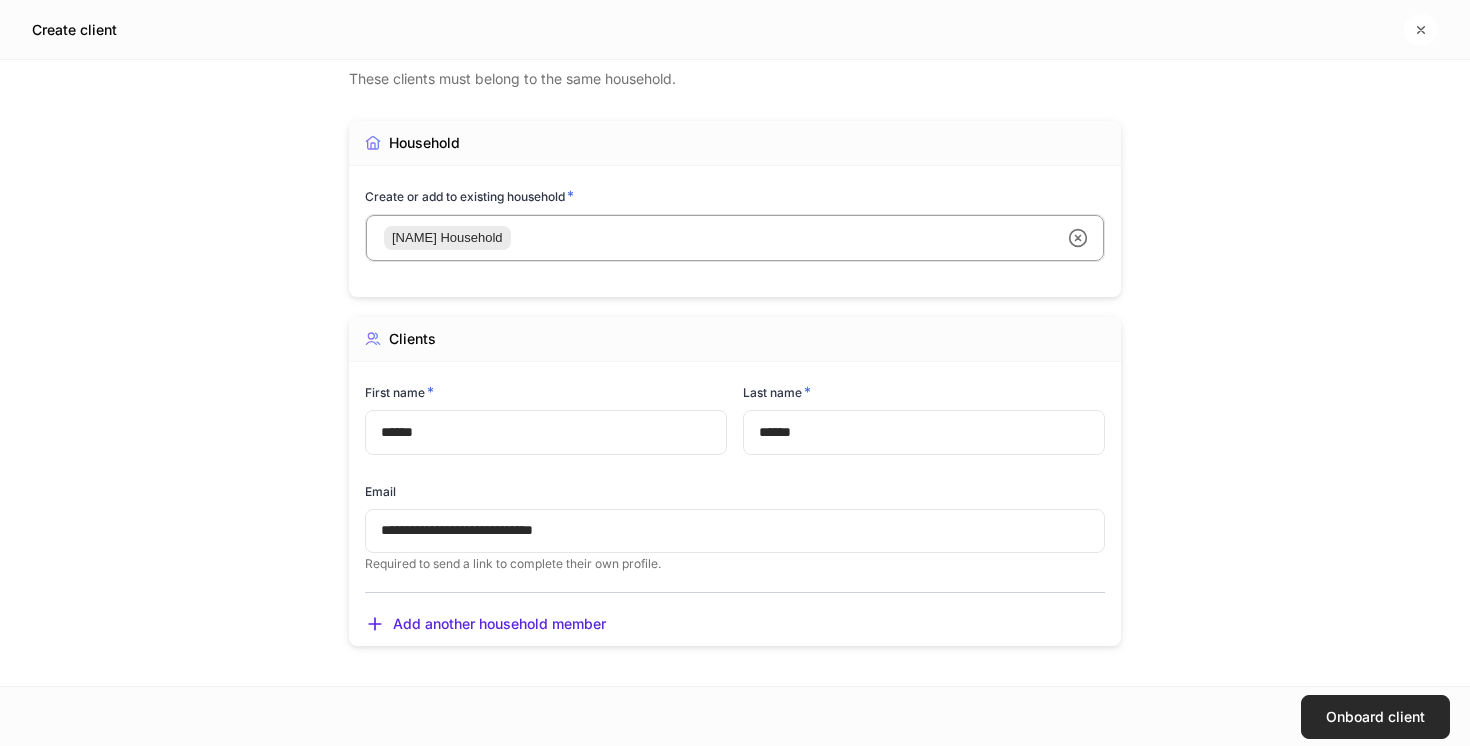 click on "Onboard client" at bounding box center (1375, 717) 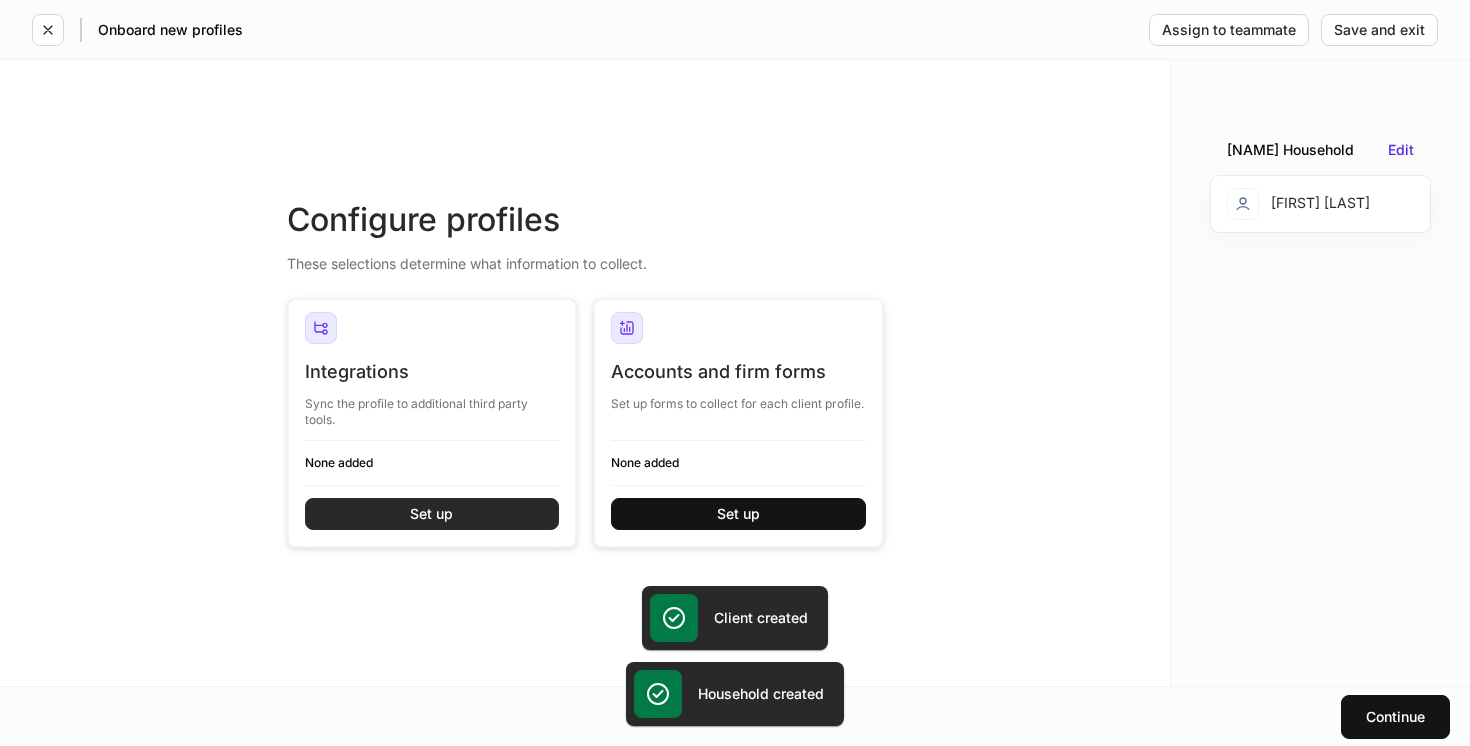 click on "Set up" at bounding box center [432, 514] 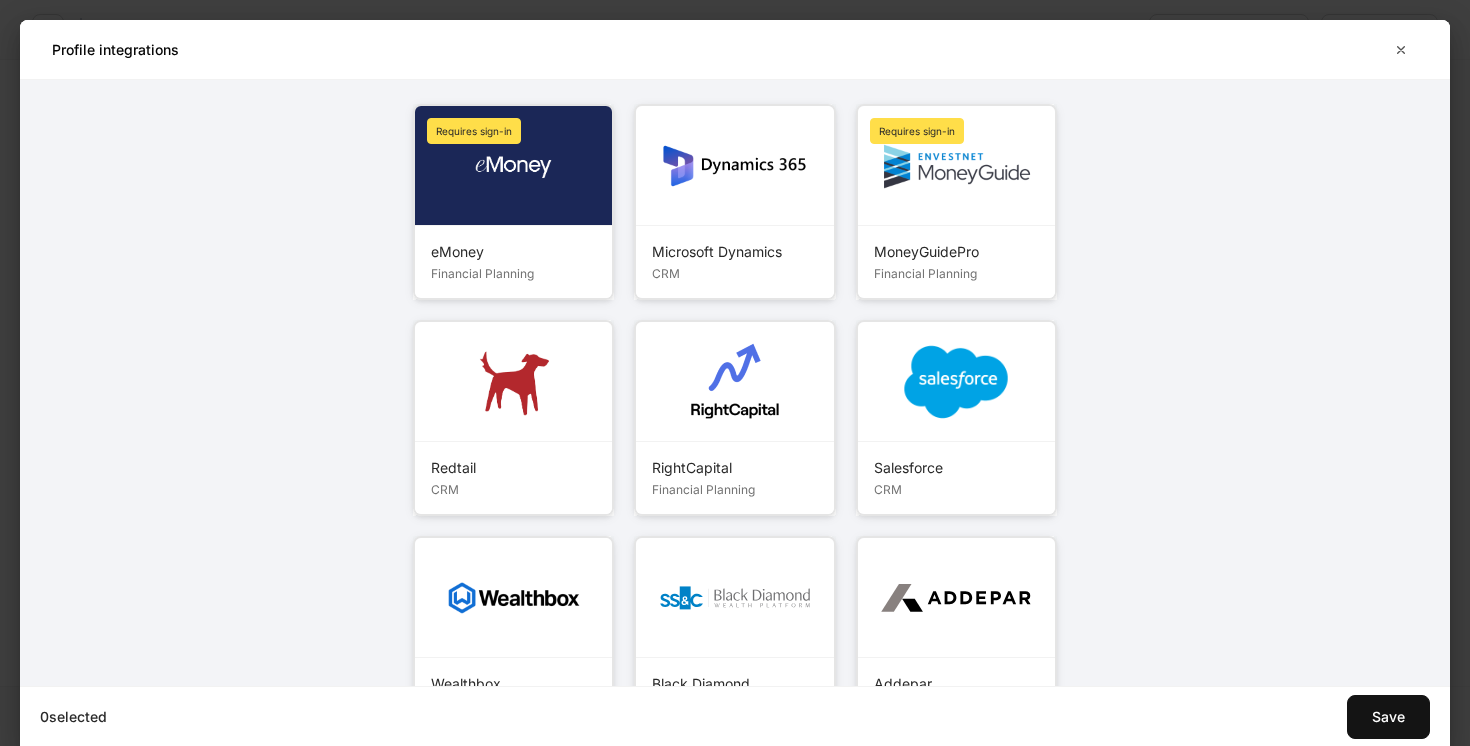 scroll, scrollTop: 166, scrollLeft: 0, axis: vertical 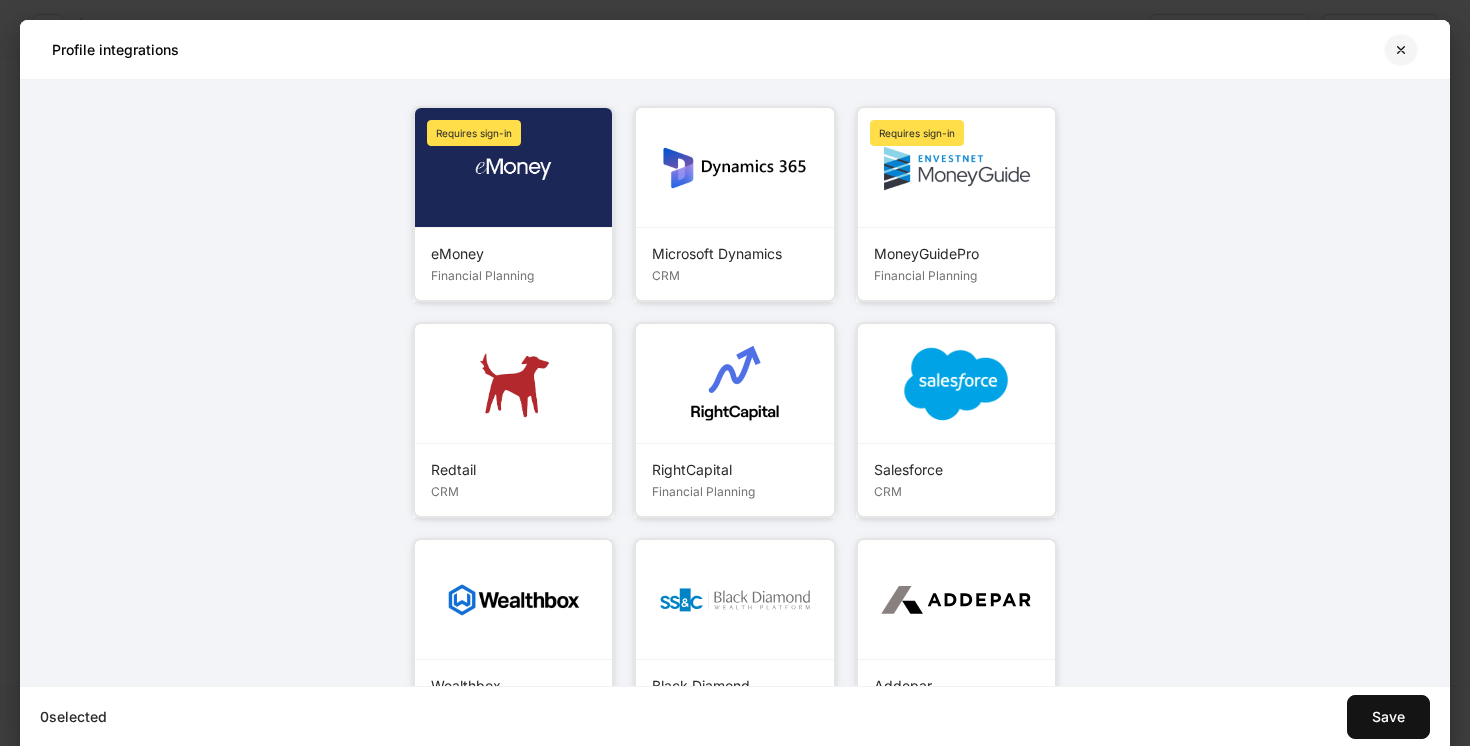 click 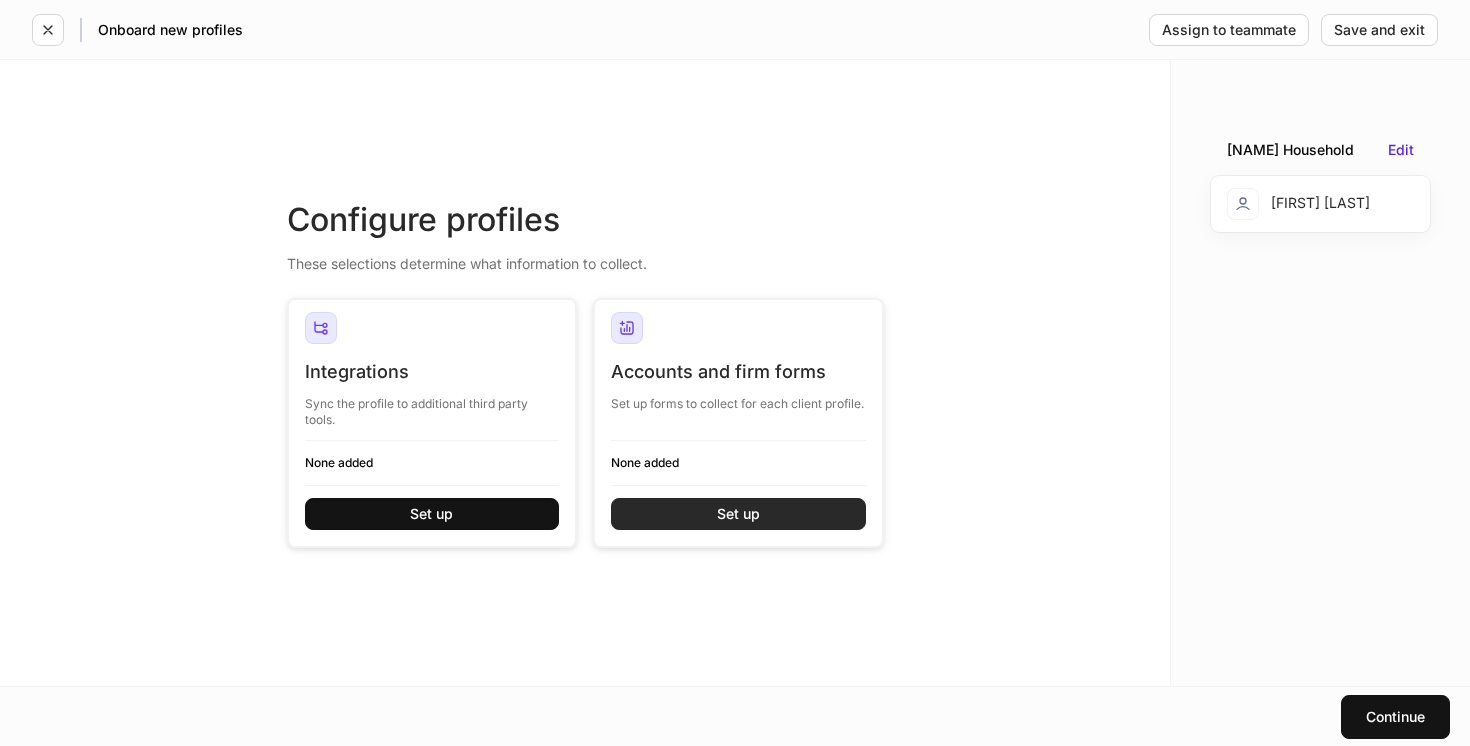 click on "Set up" at bounding box center [738, 514] 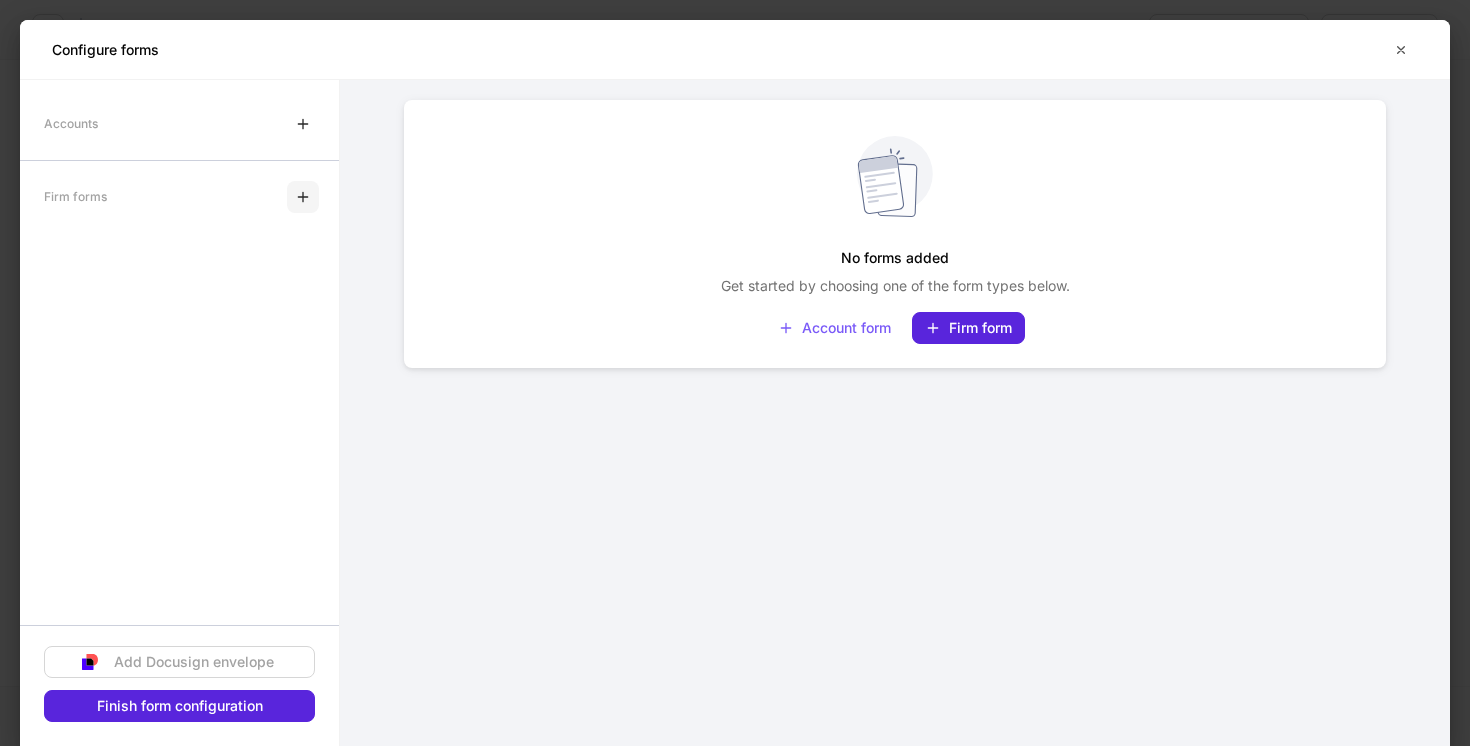 click 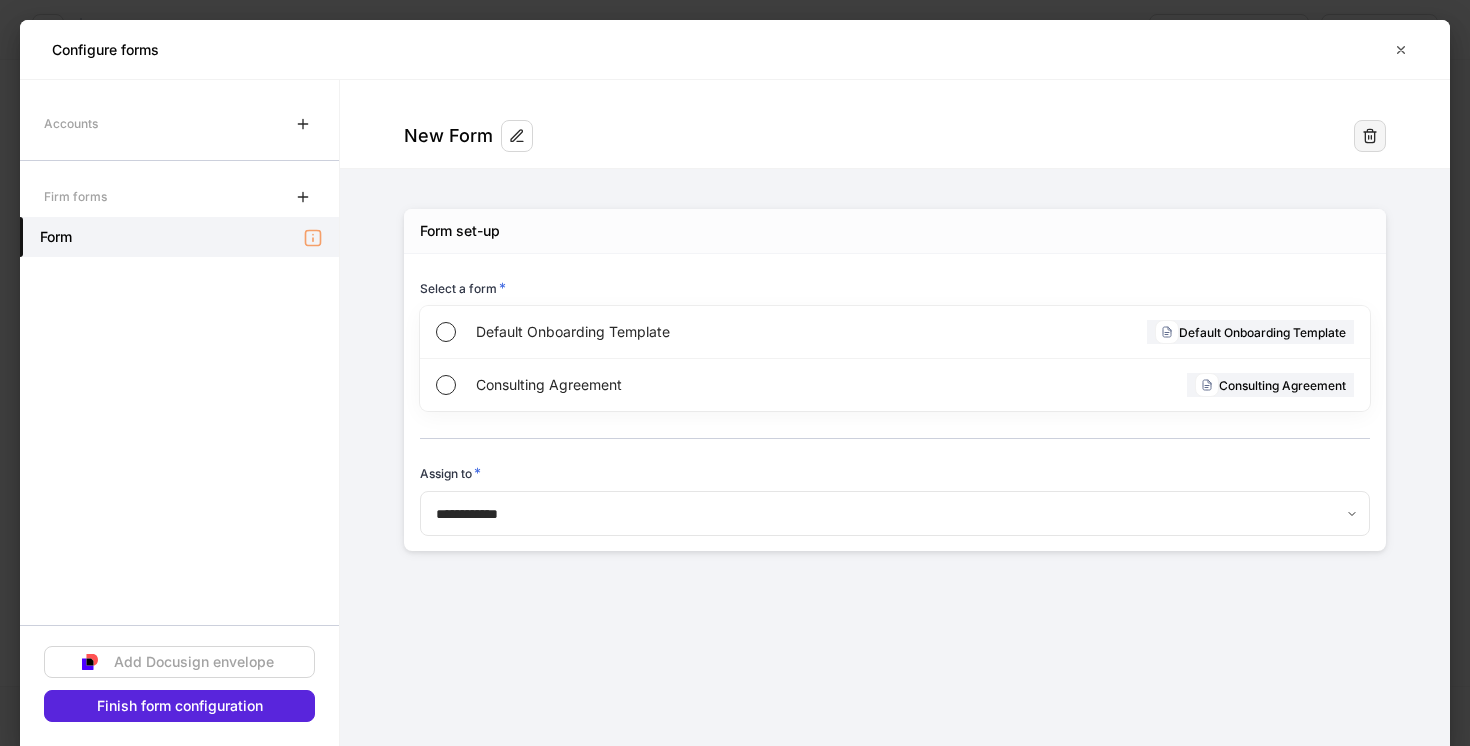 click 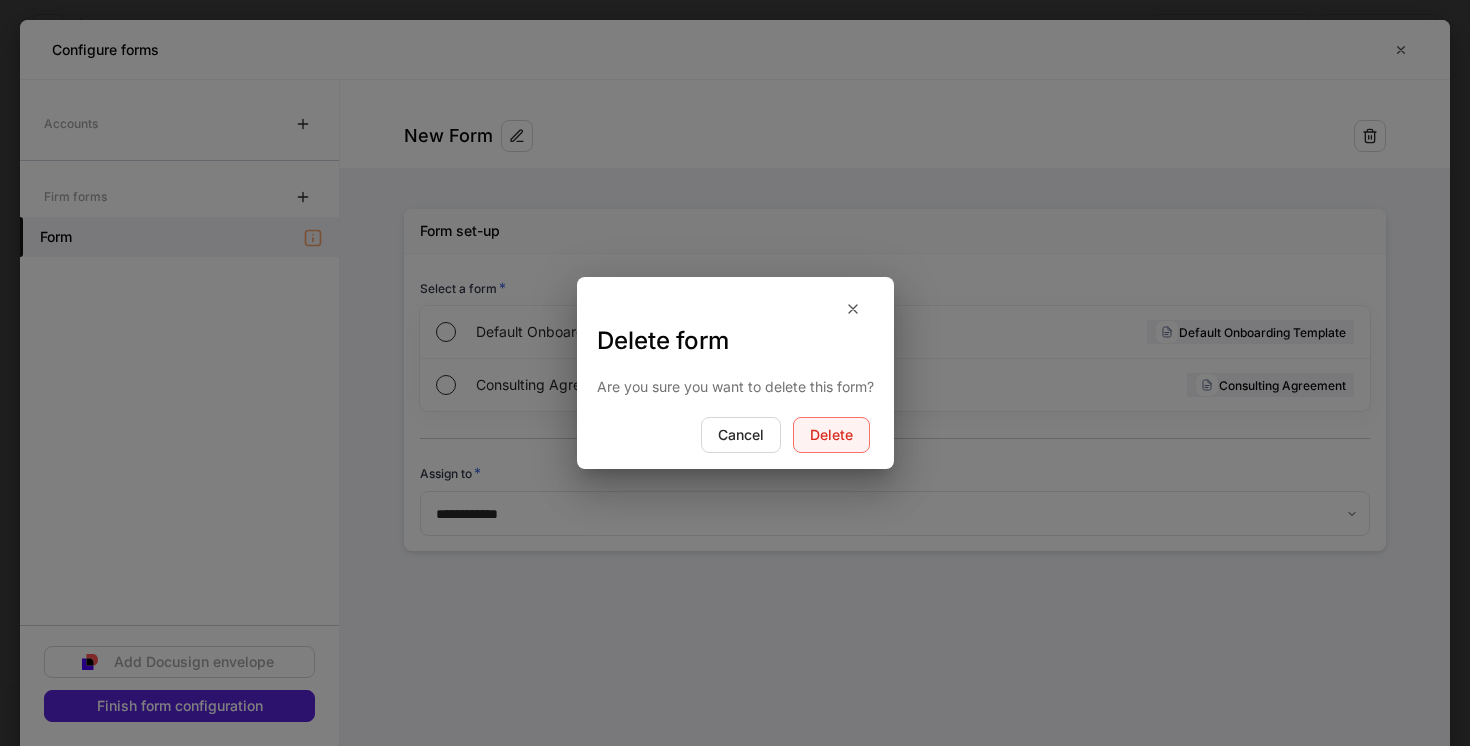 click on "Delete" at bounding box center [831, 435] 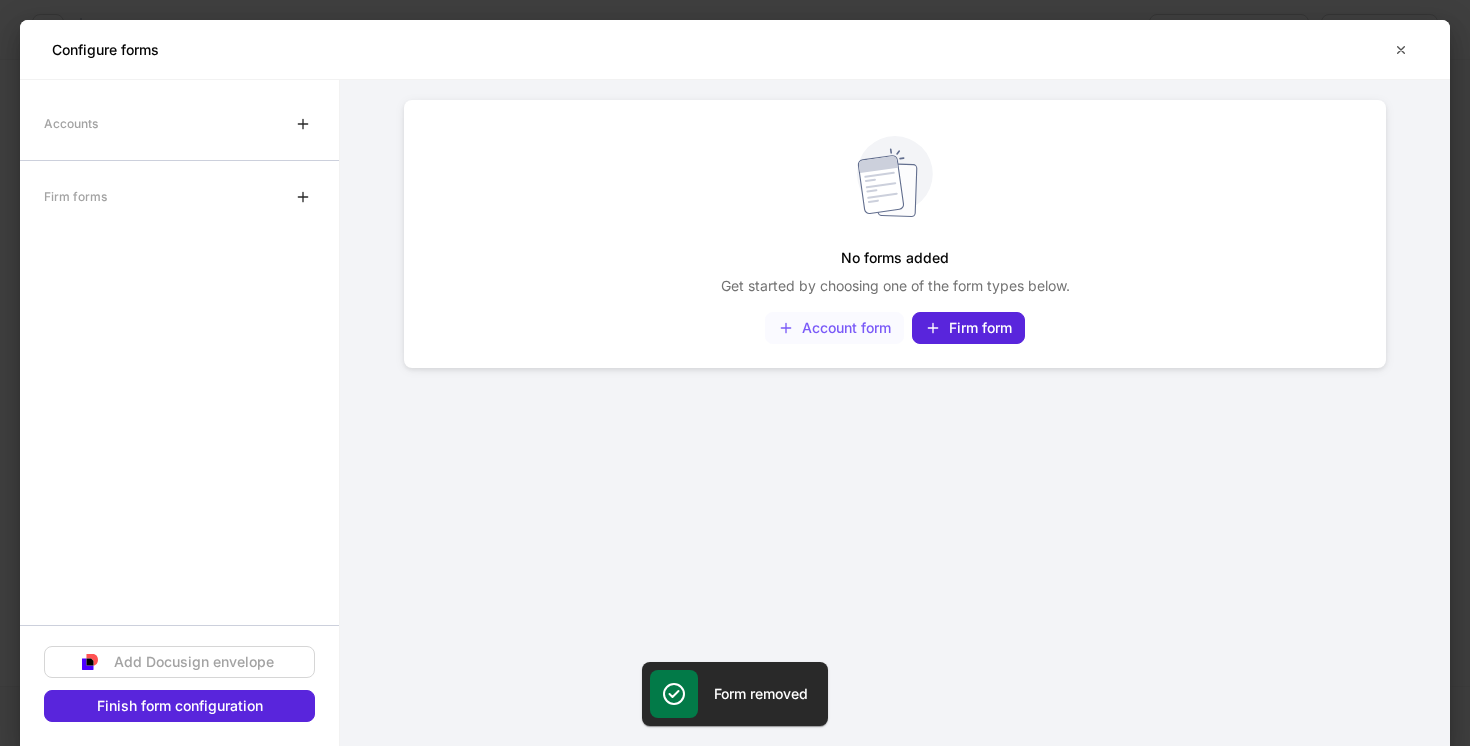 click on "Account form" at bounding box center [834, 328] 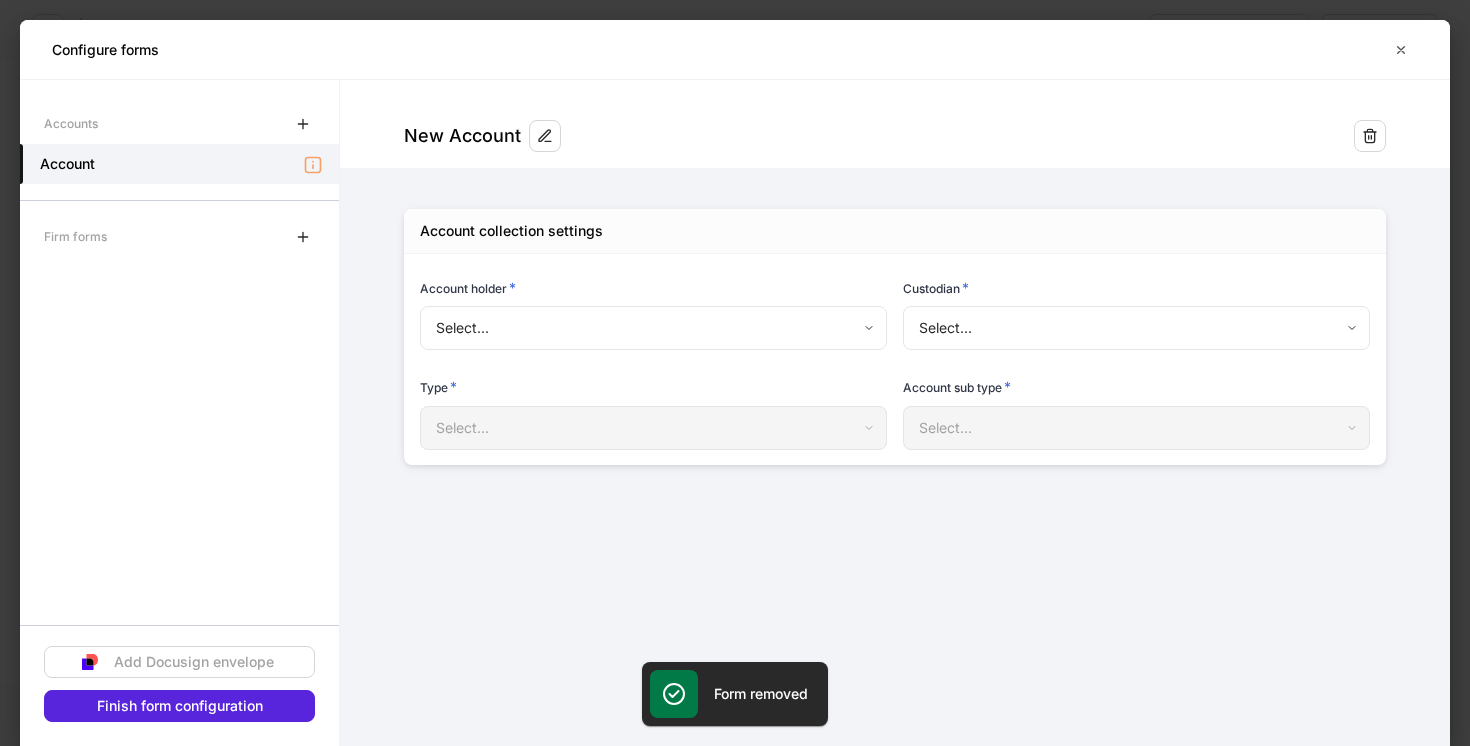 type on "**********" 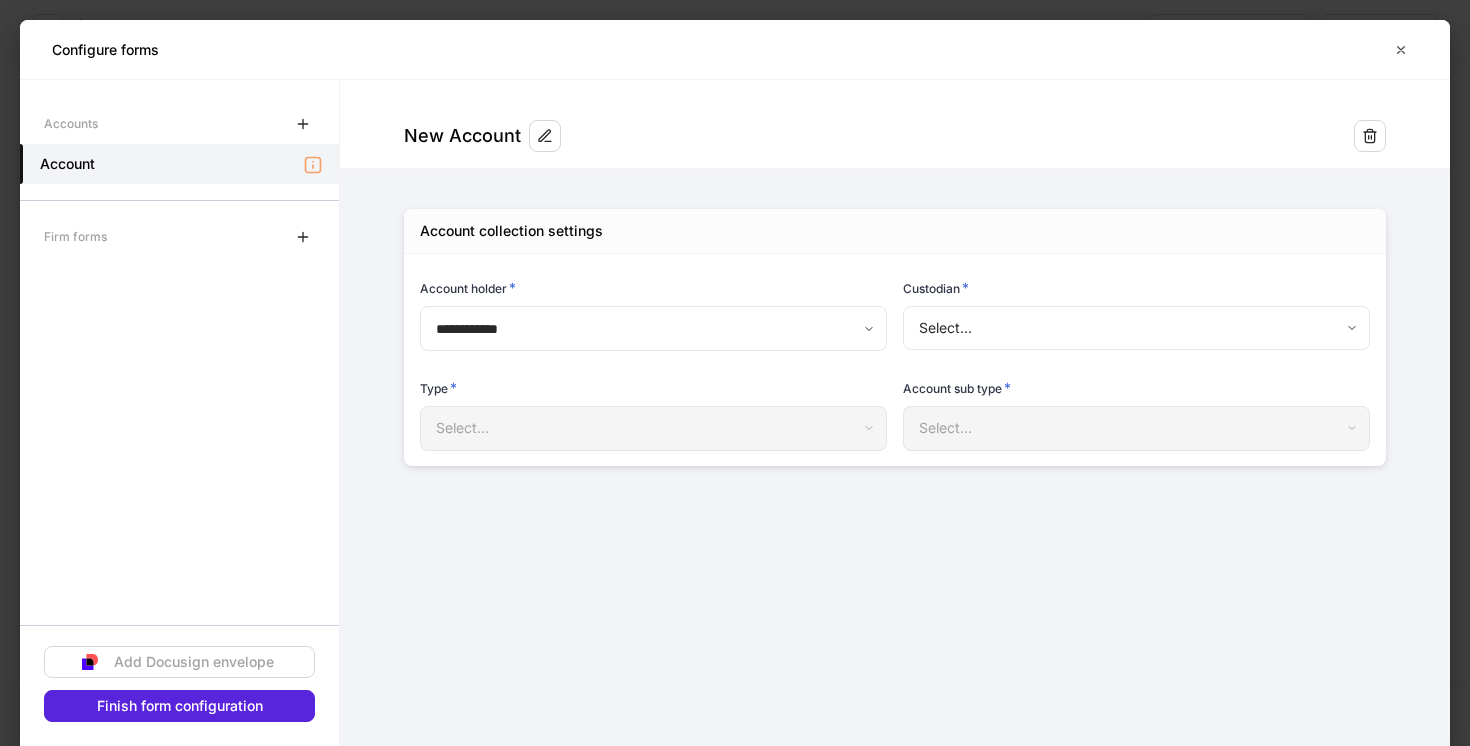 click on "**********" at bounding box center (735, 373) 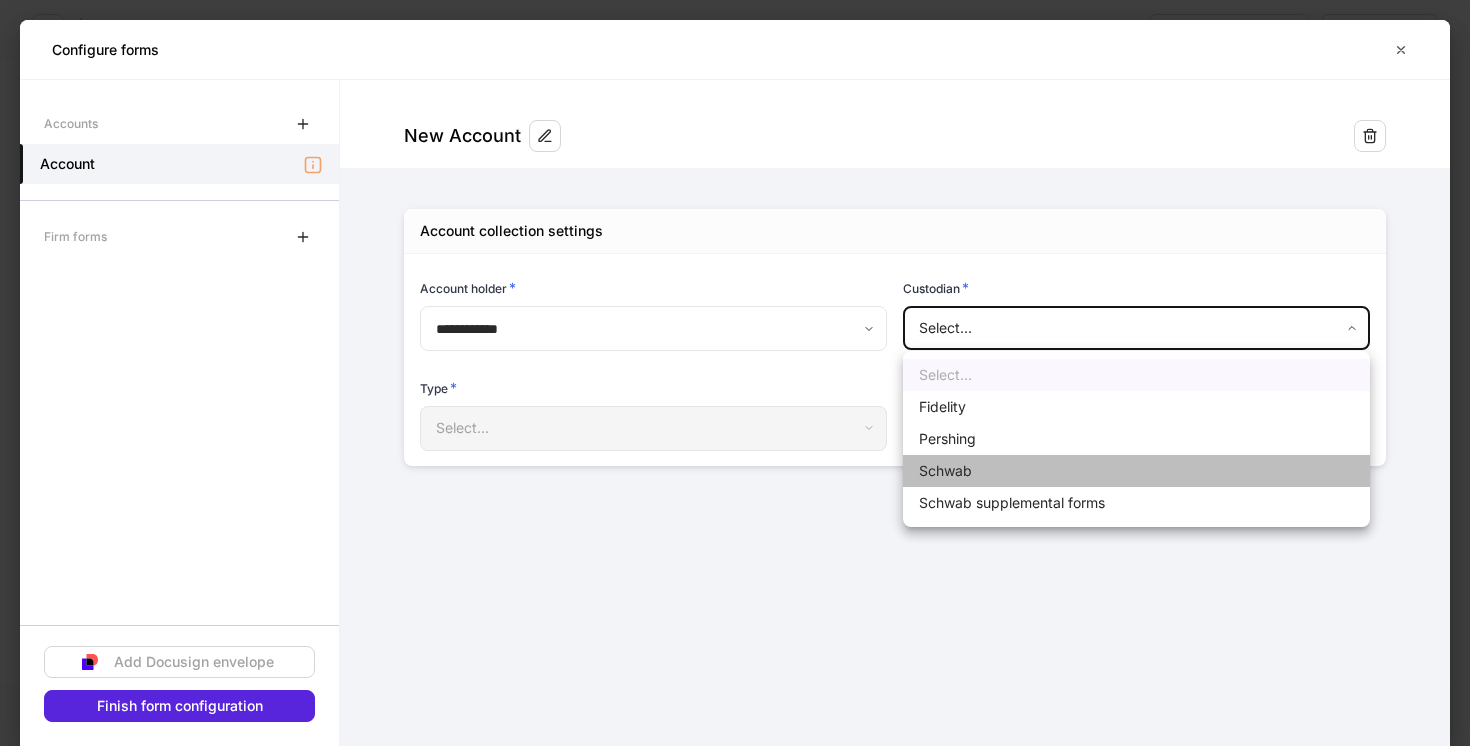 click on "Schwab" at bounding box center [1136, 471] 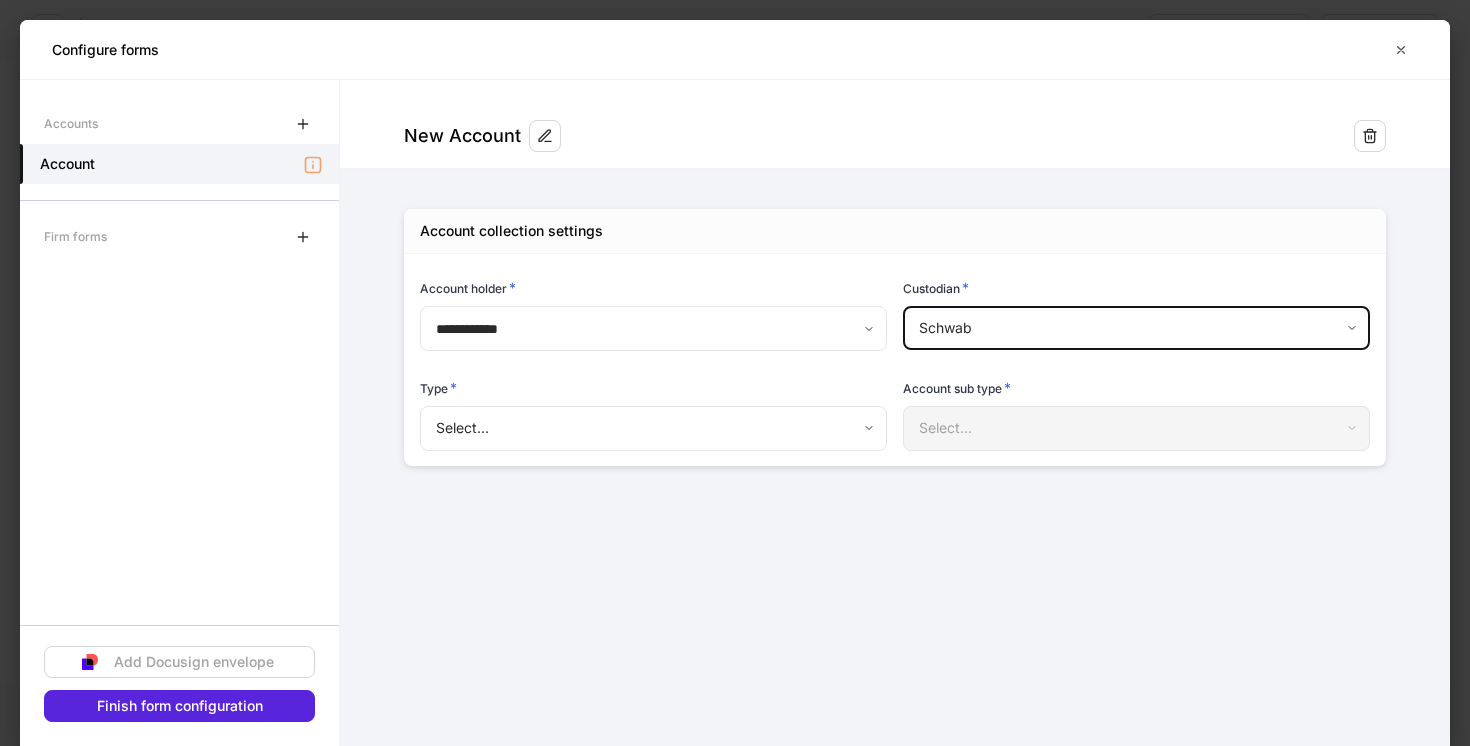 click on "**********" at bounding box center [735, 373] 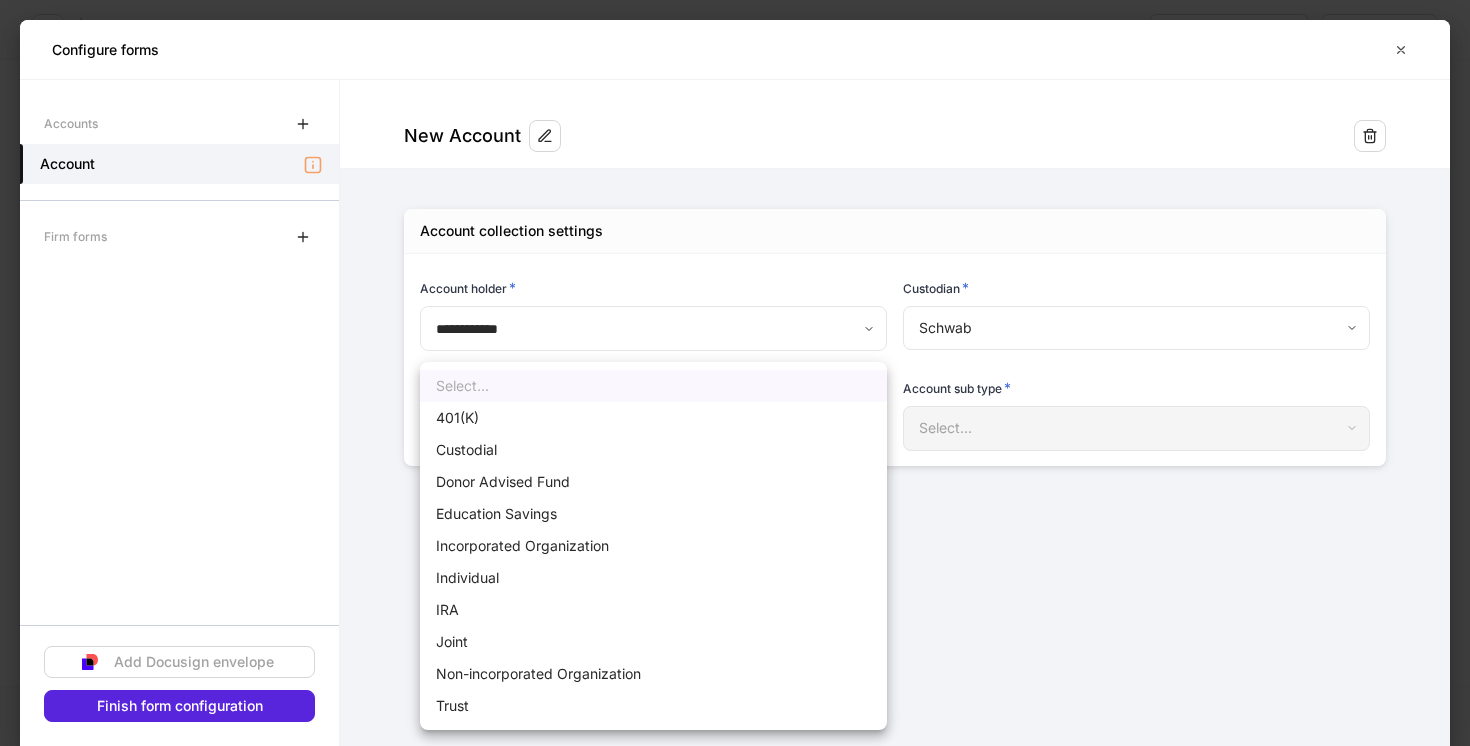 click on "Individual" at bounding box center [653, 578] 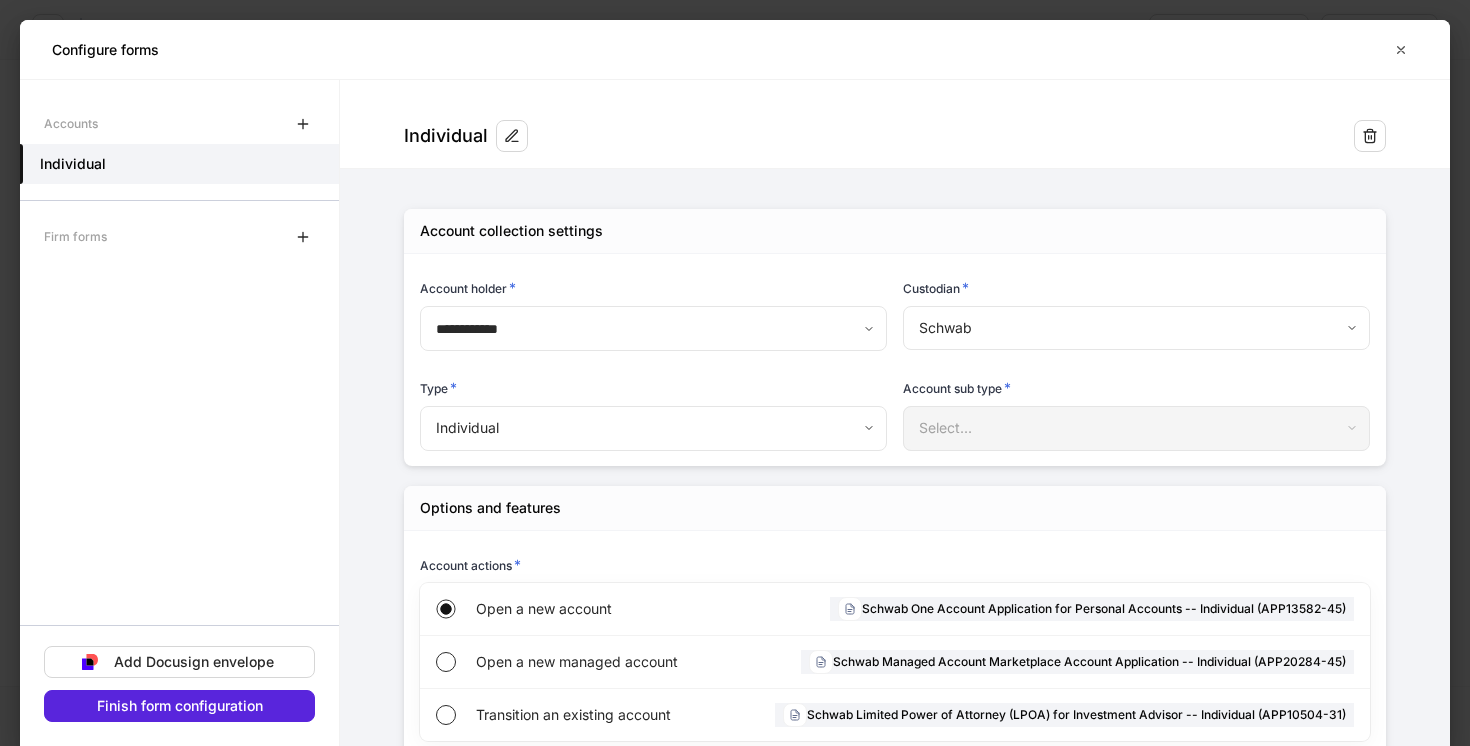 click on "**********" at bounding box center (895, 668) 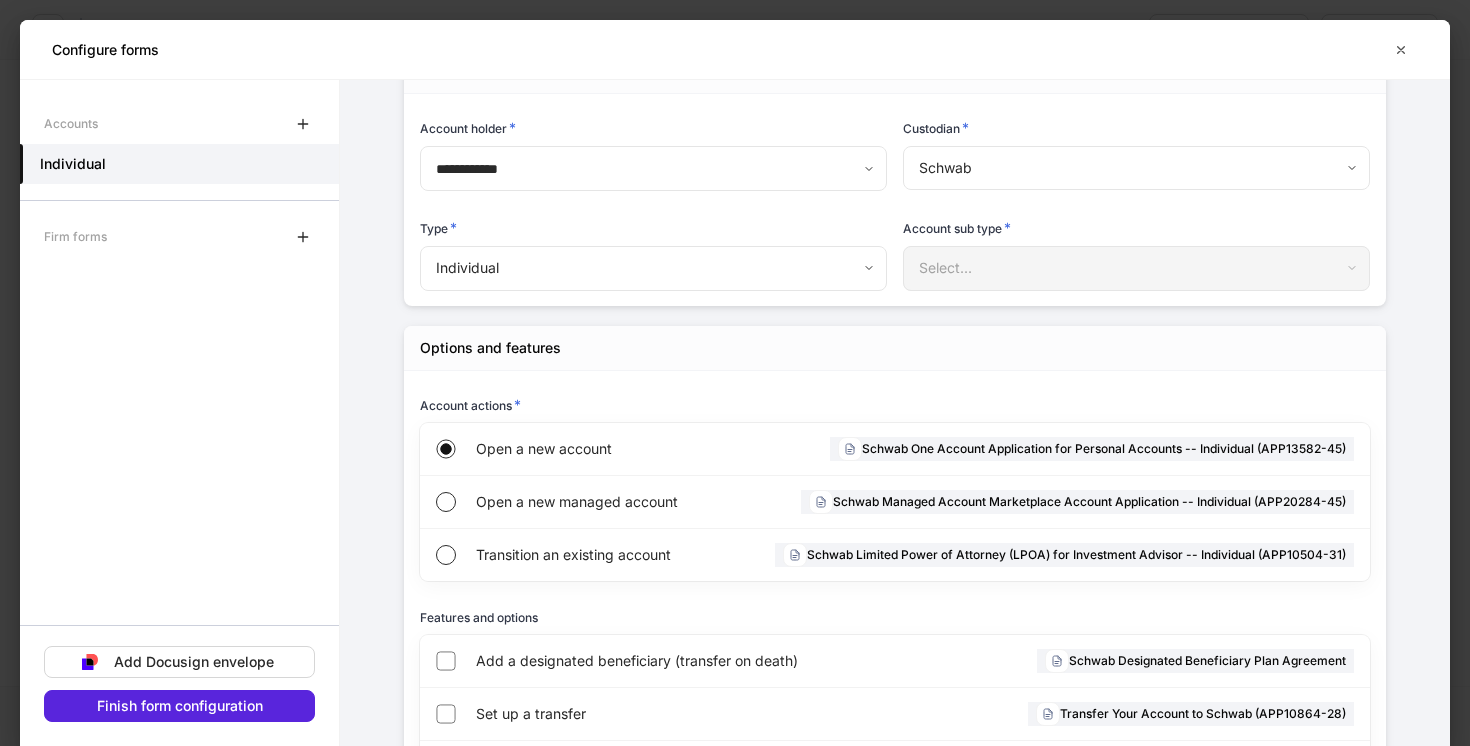 scroll, scrollTop: 163, scrollLeft: 0, axis: vertical 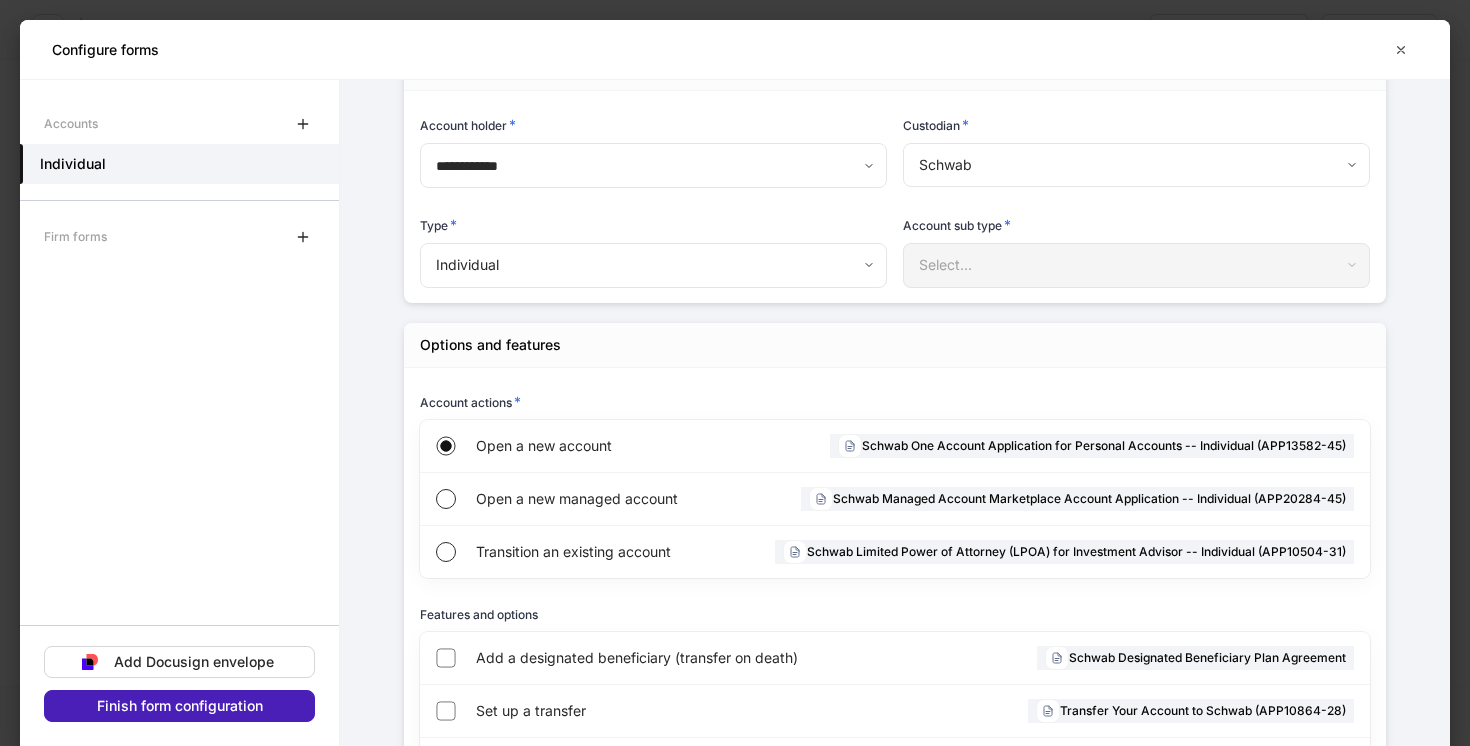 click on "Finish form configuration" at bounding box center [180, 706] 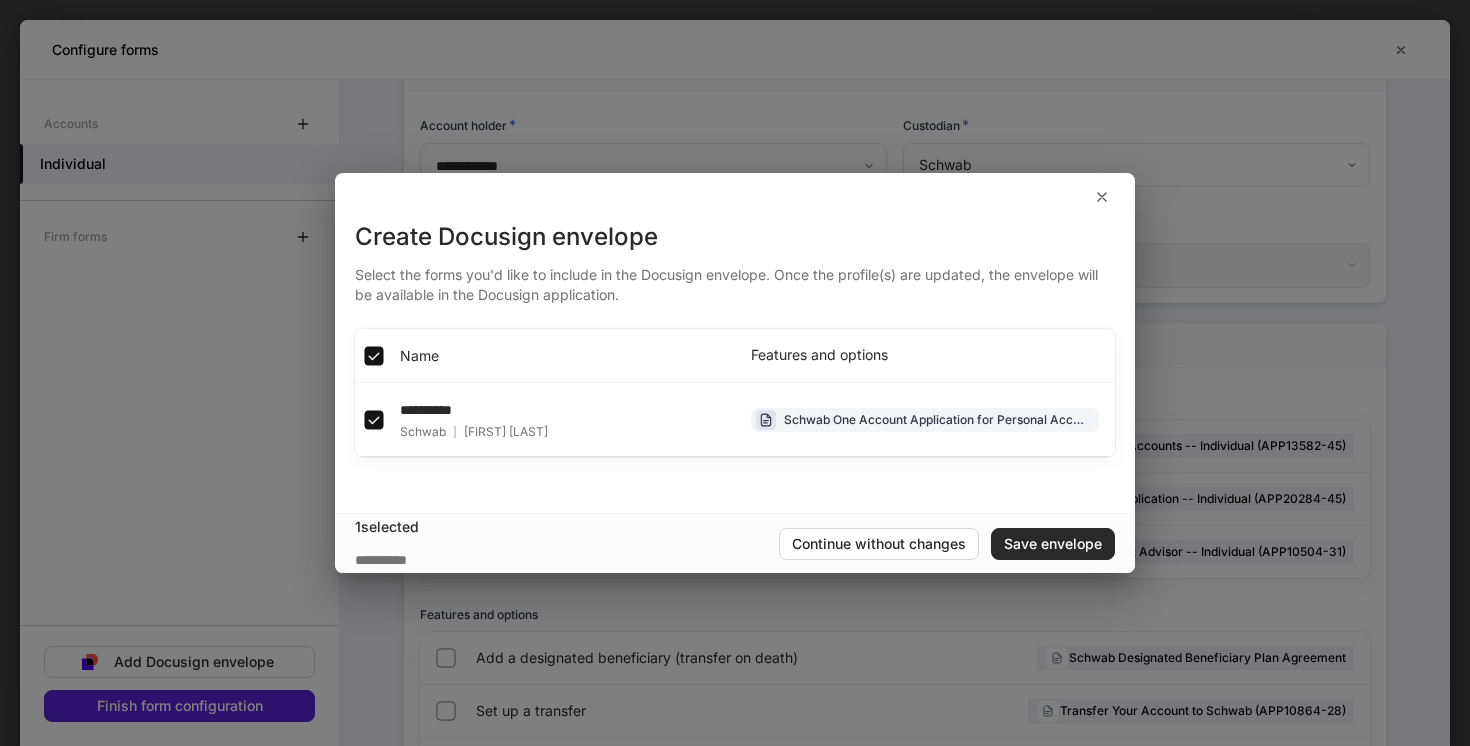 click on "Save envelope" at bounding box center (1053, 544) 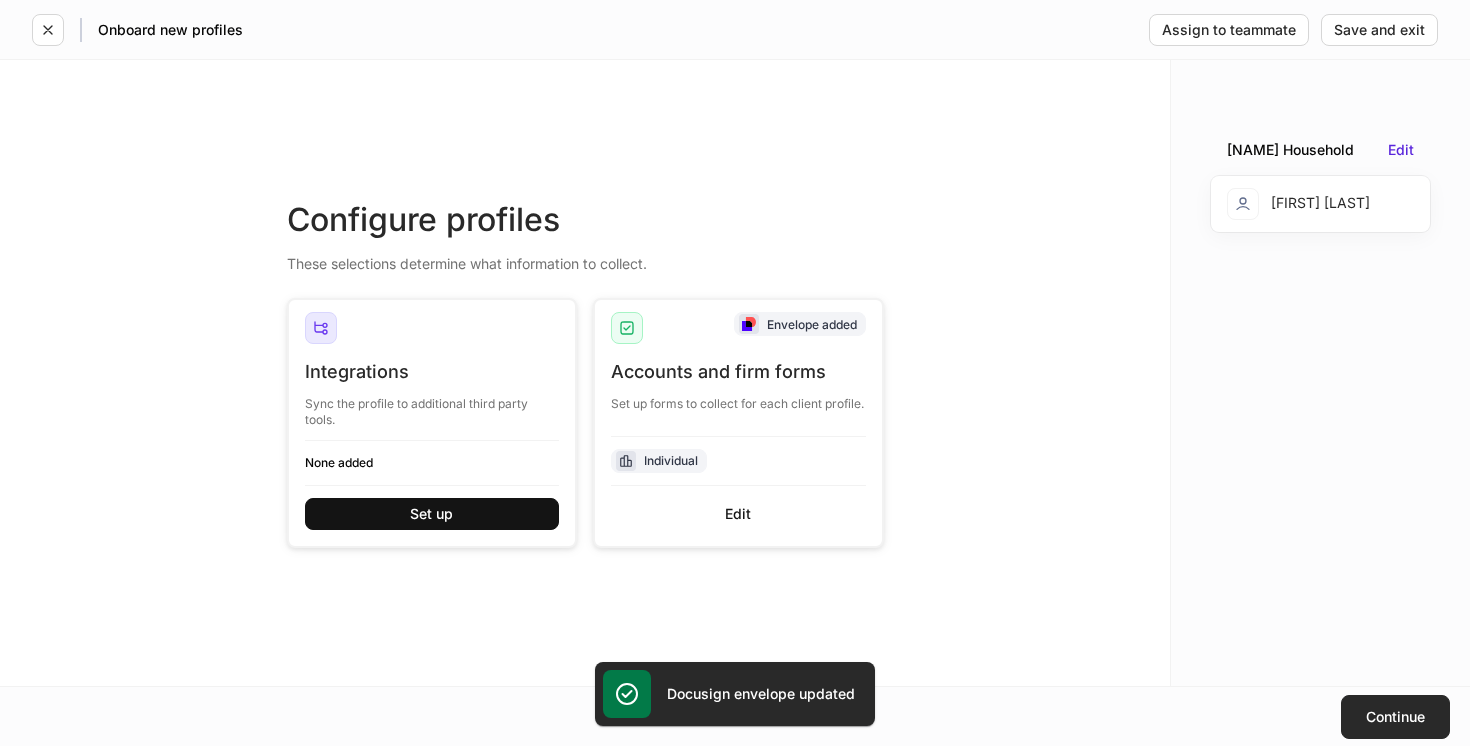 click on "Continue" at bounding box center (1395, 717) 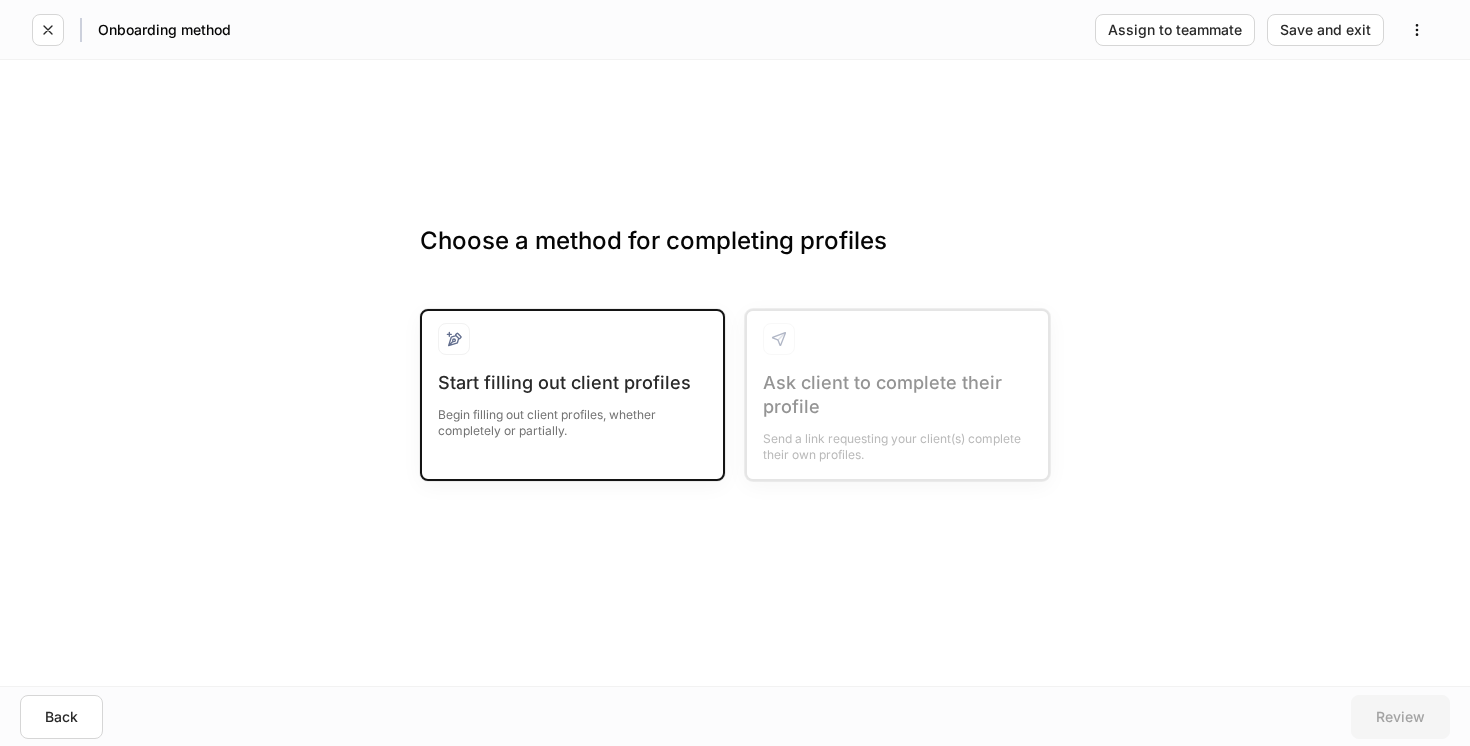click on "Start filling out client profiles" at bounding box center (572, 383) 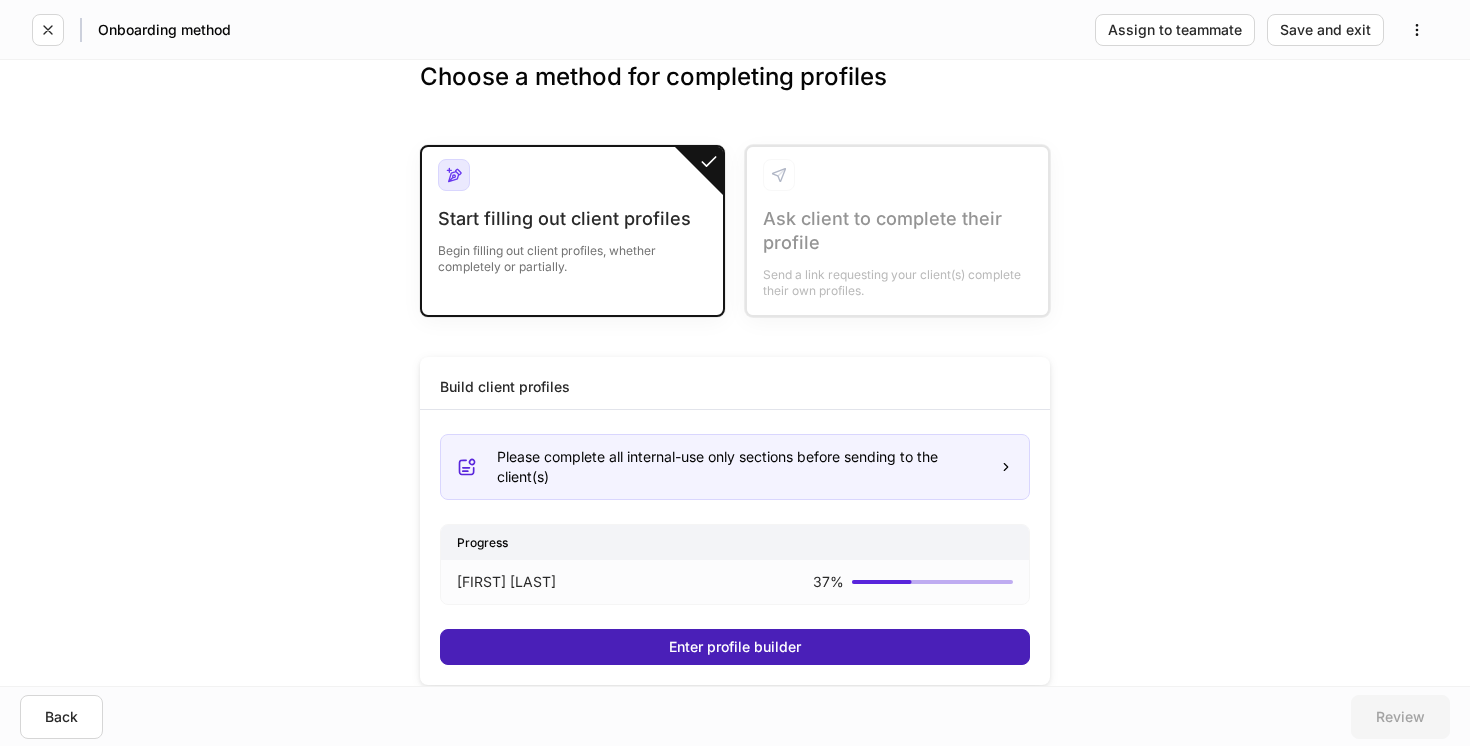 click on "Enter profile builder" at bounding box center (735, 647) 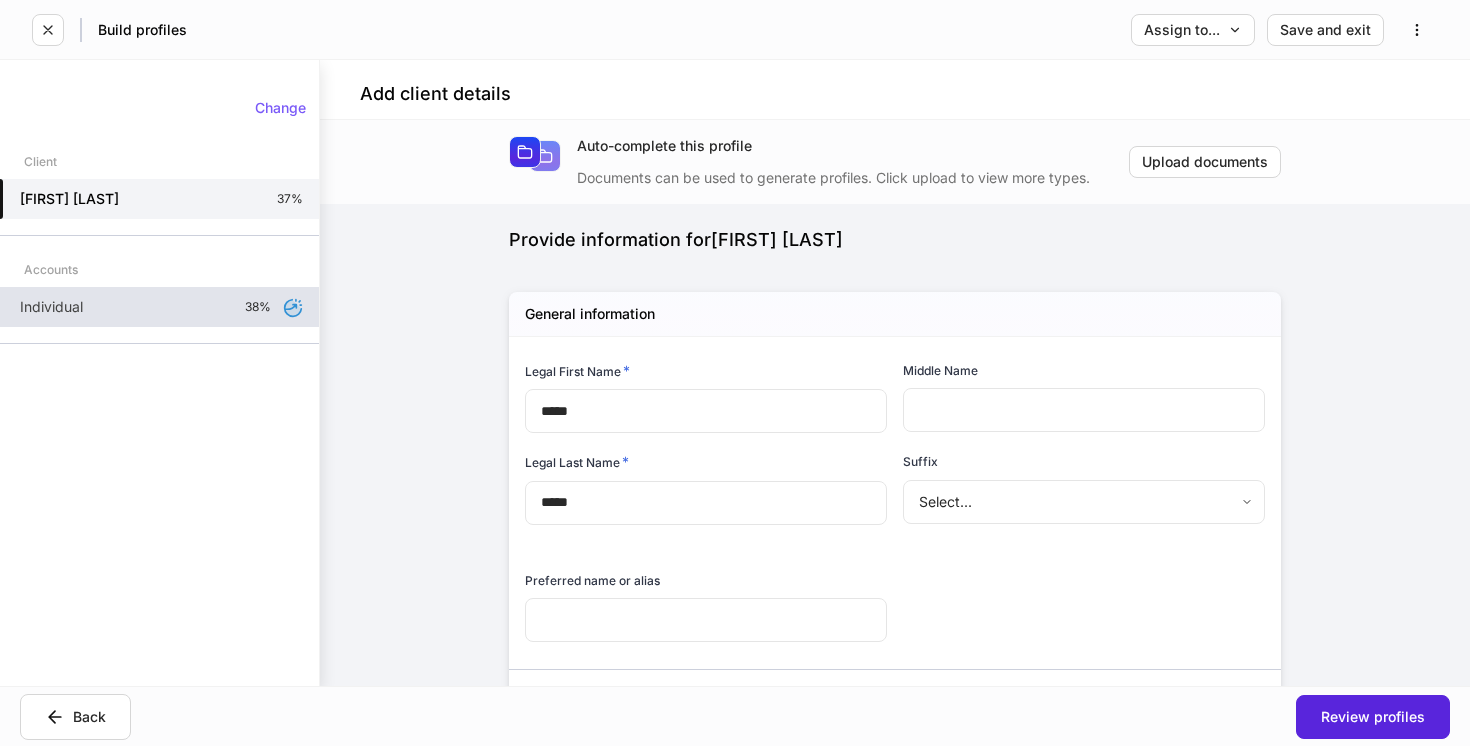 click on "Individual 38%" at bounding box center [159, 307] 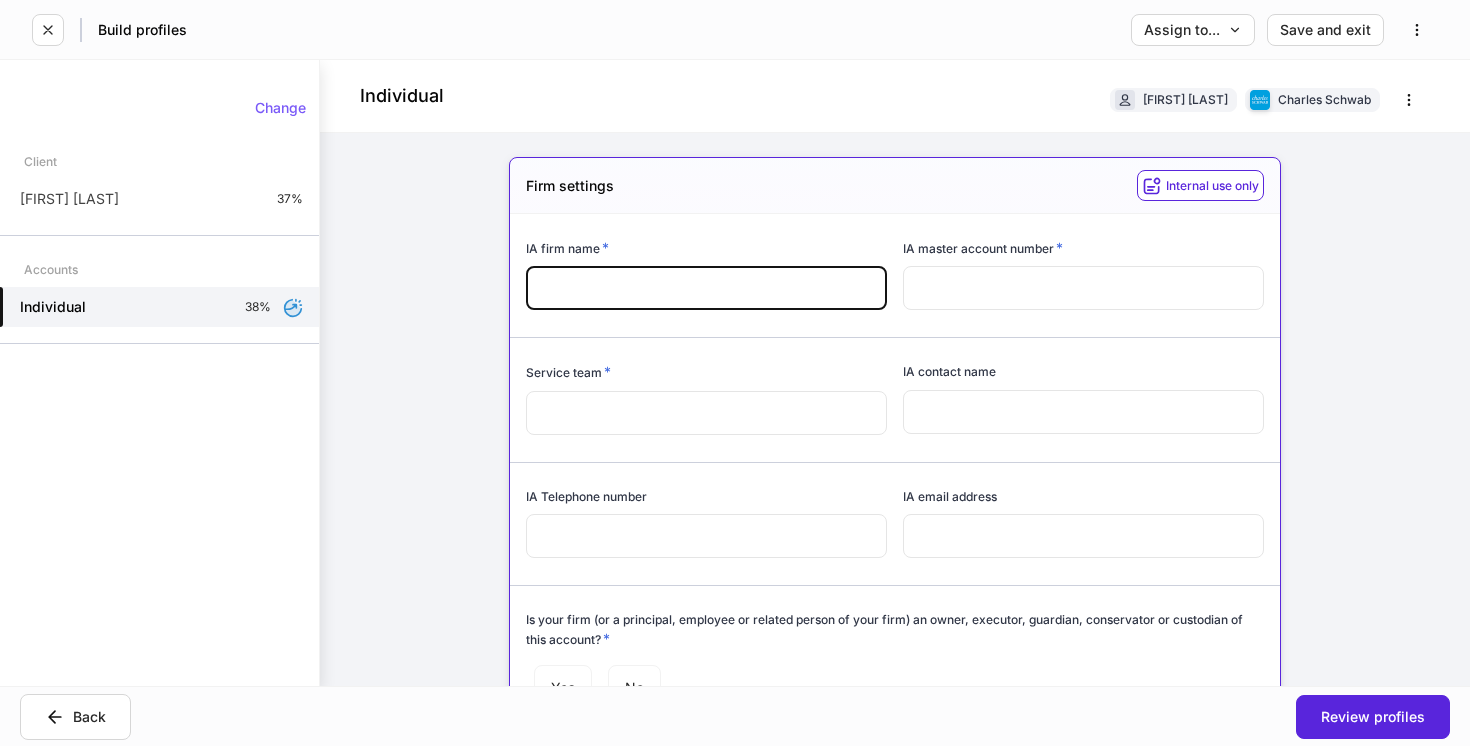 click at bounding box center (706, 288) 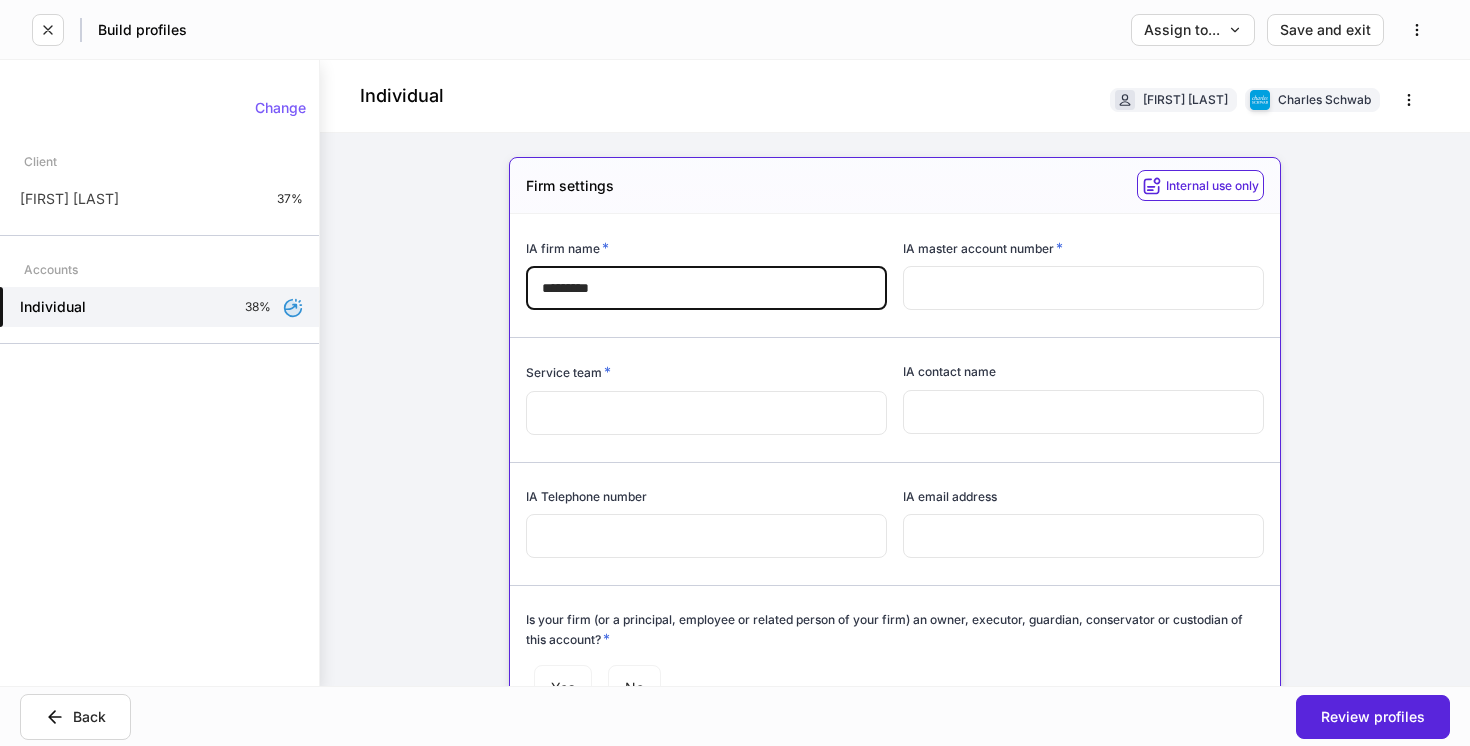 type on "********" 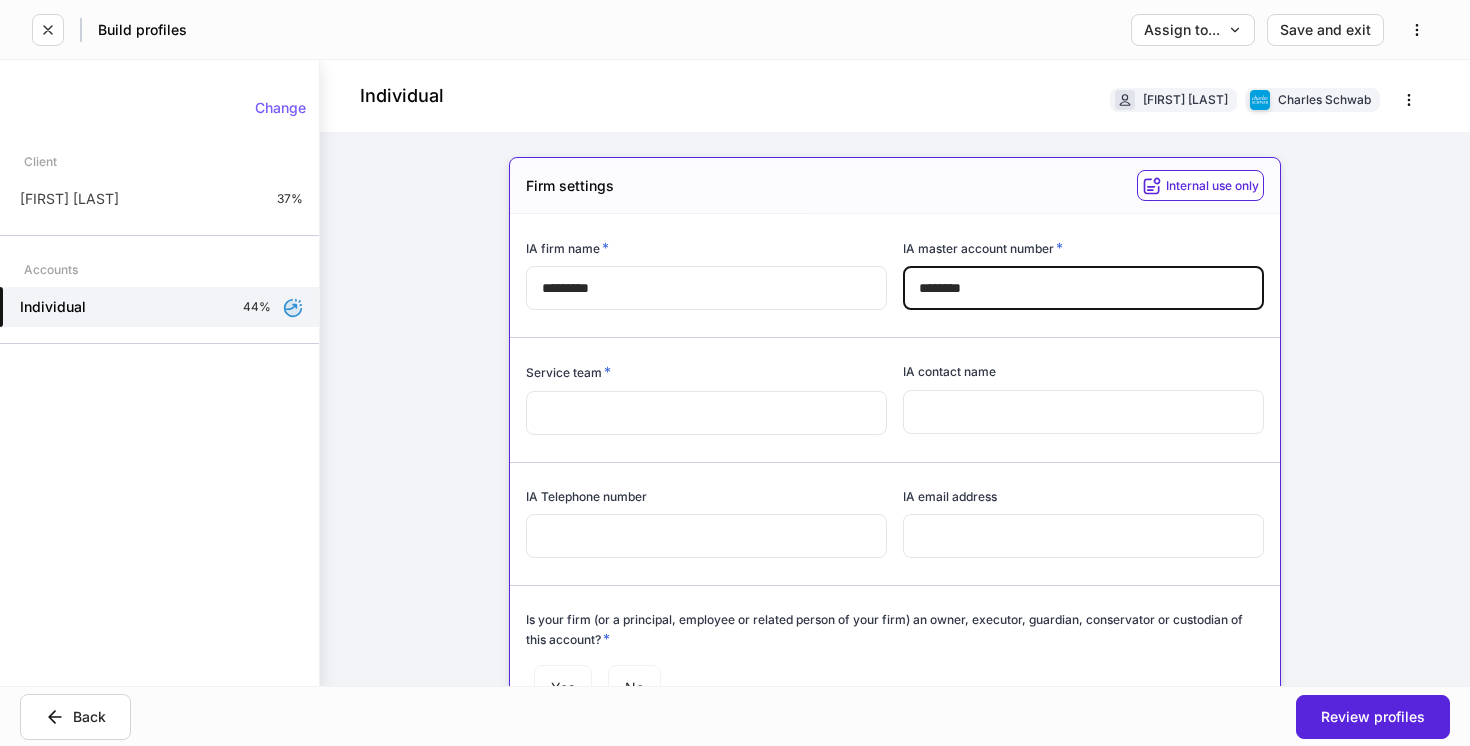 type on "********" 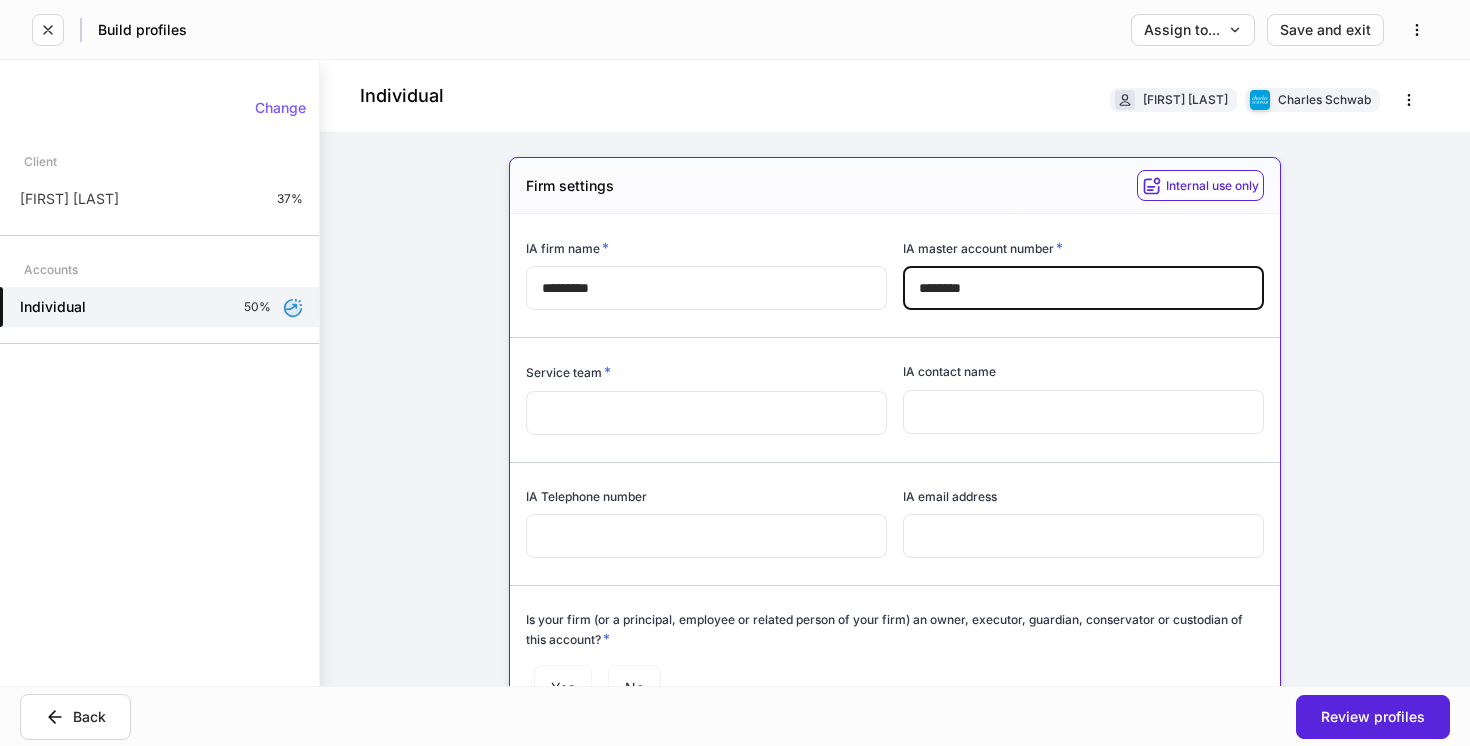 click on "********" at bounding box center [1083, 288] 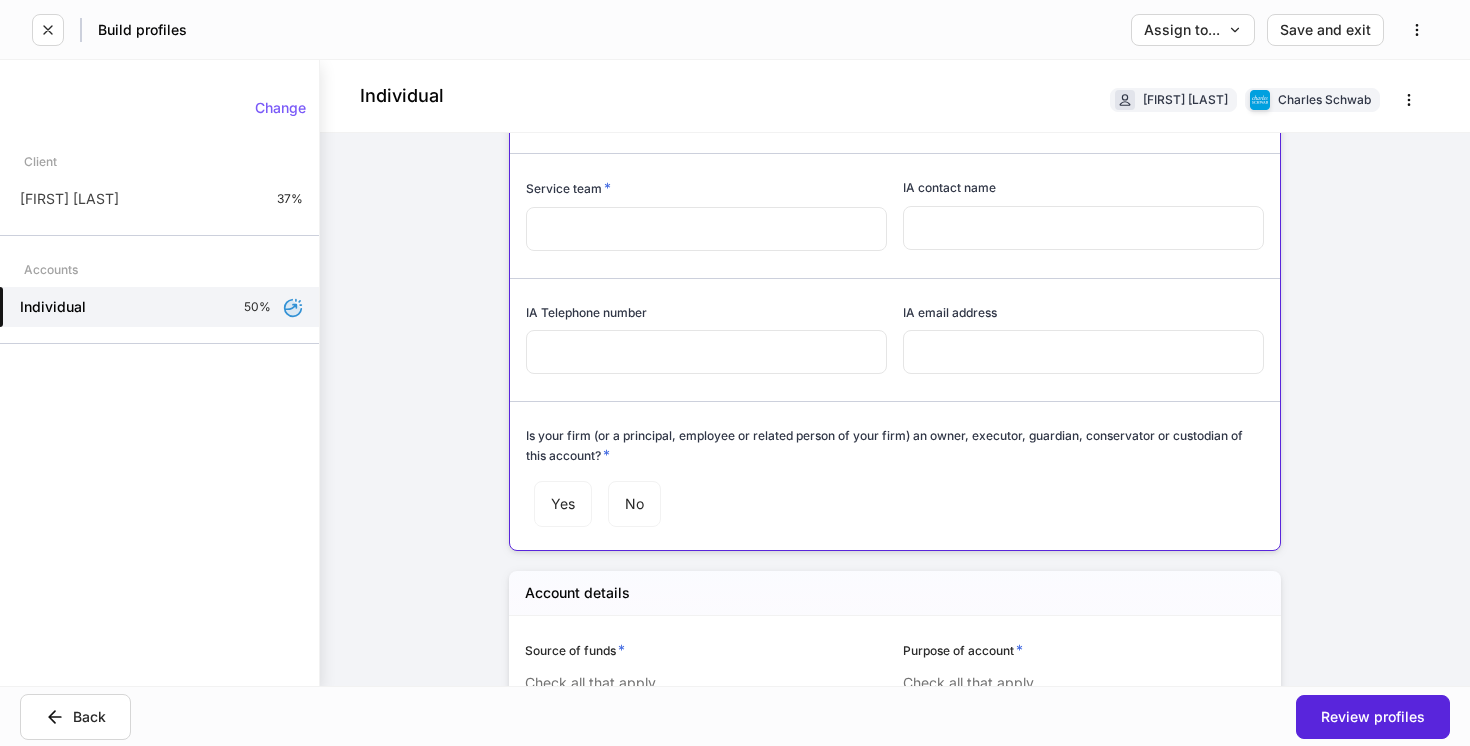 scroll, scrollTop: 186, scrollLeft: 0, axis: vertical 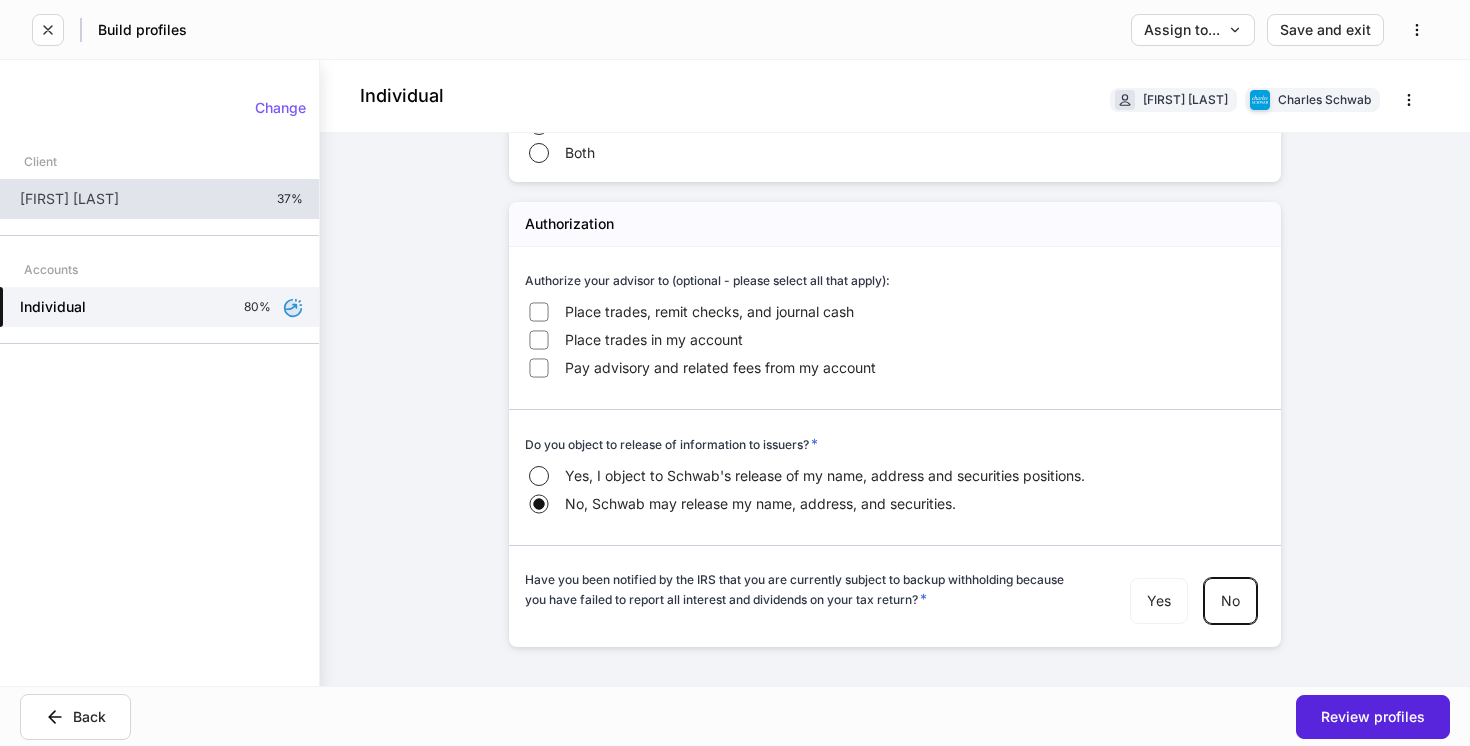 click on "Jenny Kenny 37%" at bounding box center (159, 199) 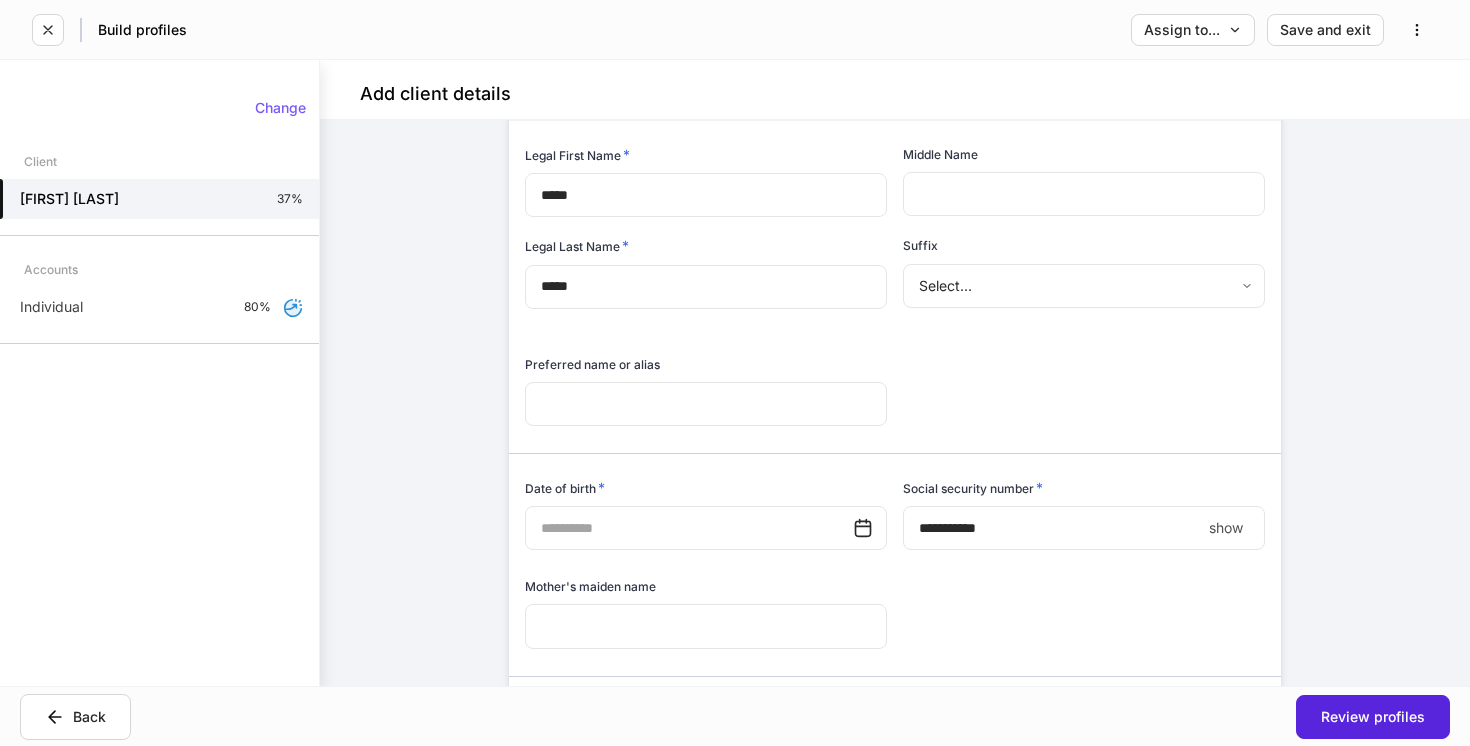 scroll, scrollTop: 231, scrollLeft: 0, axis: vertical 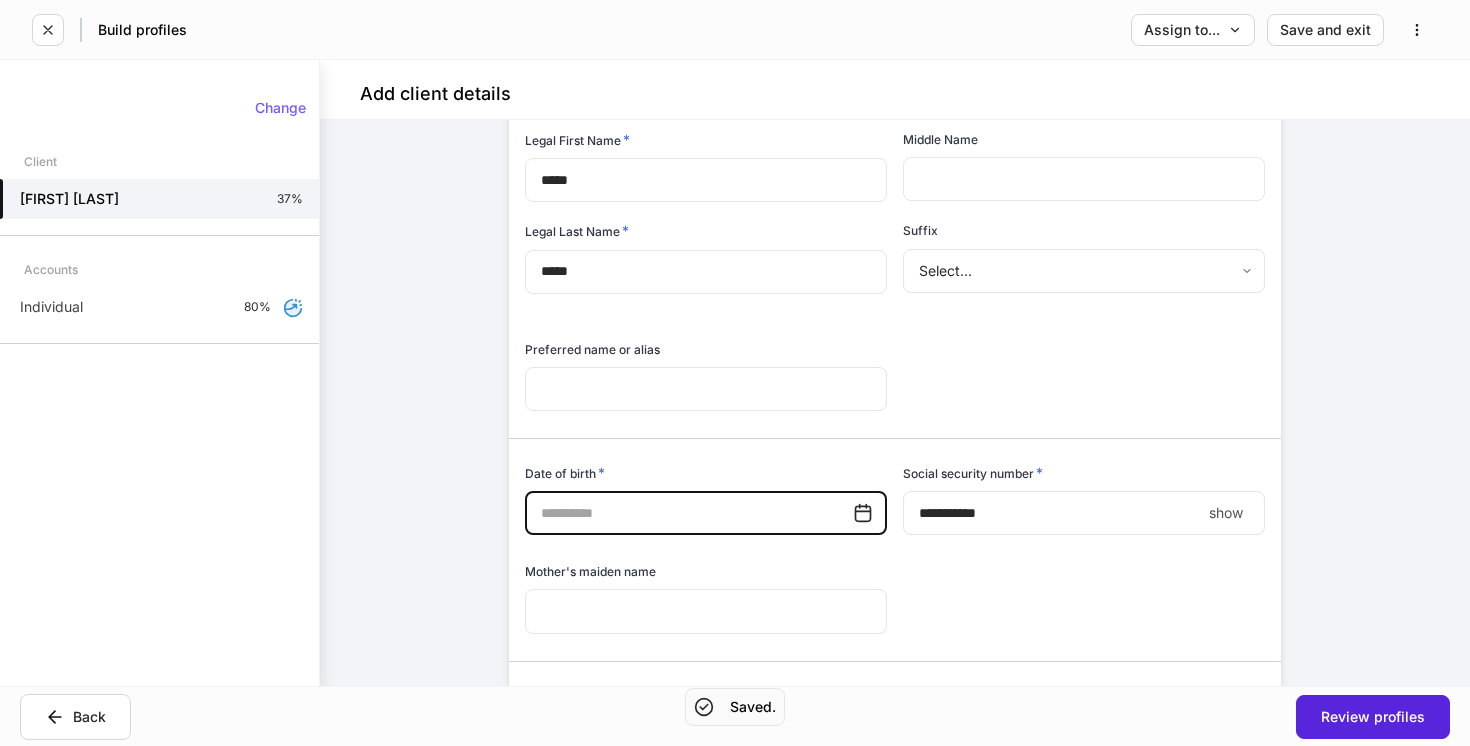 click at bounding box center [689, 513] 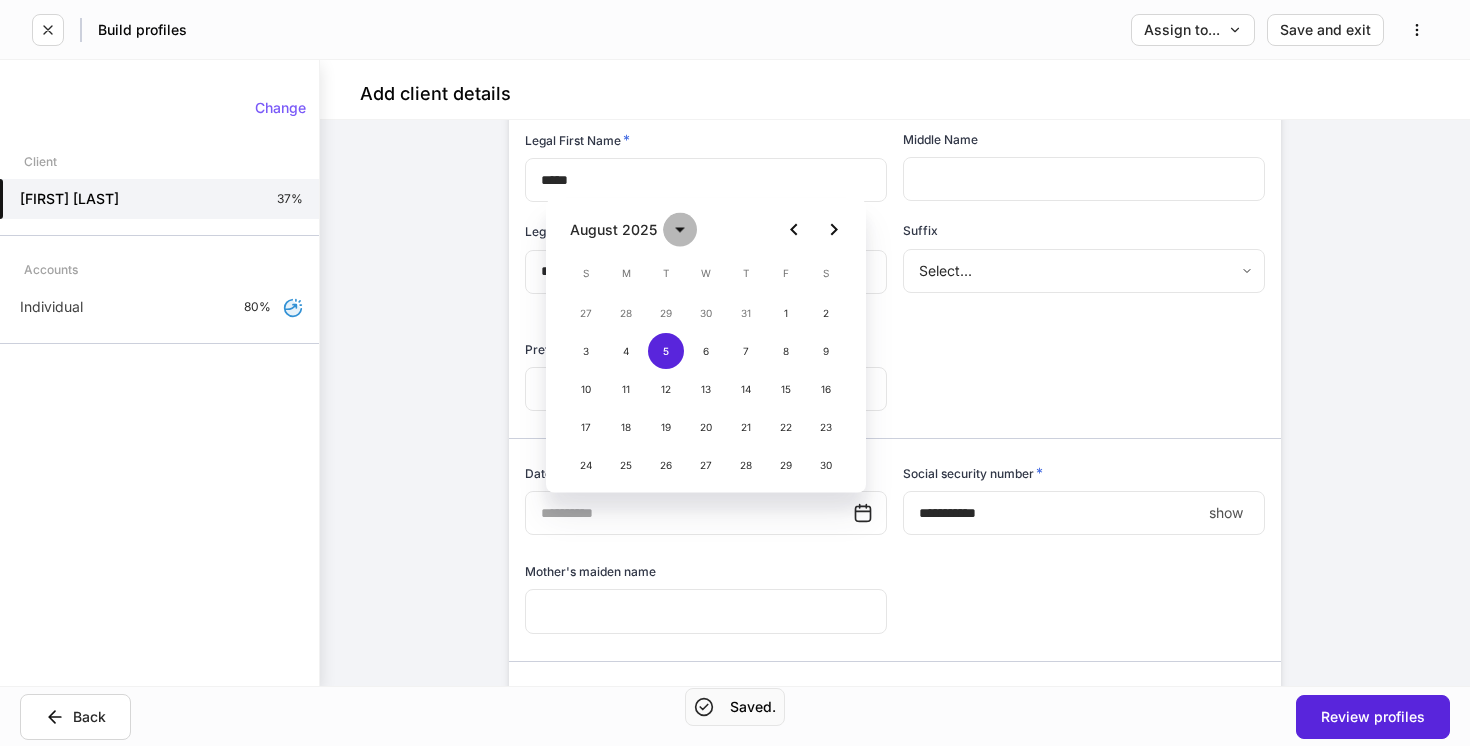 click 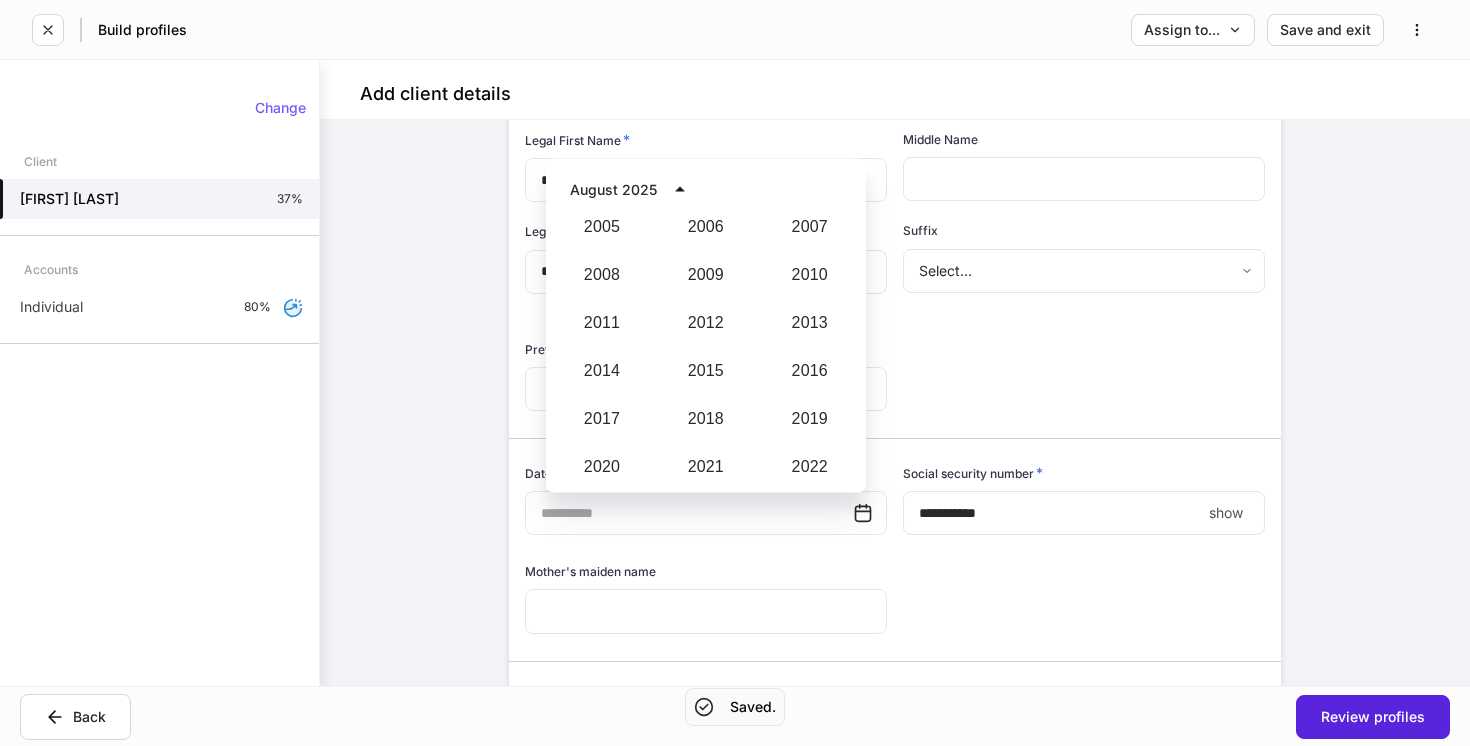 scroll, scrollTop: 1689, scrollLeft: 0, axis: vertical 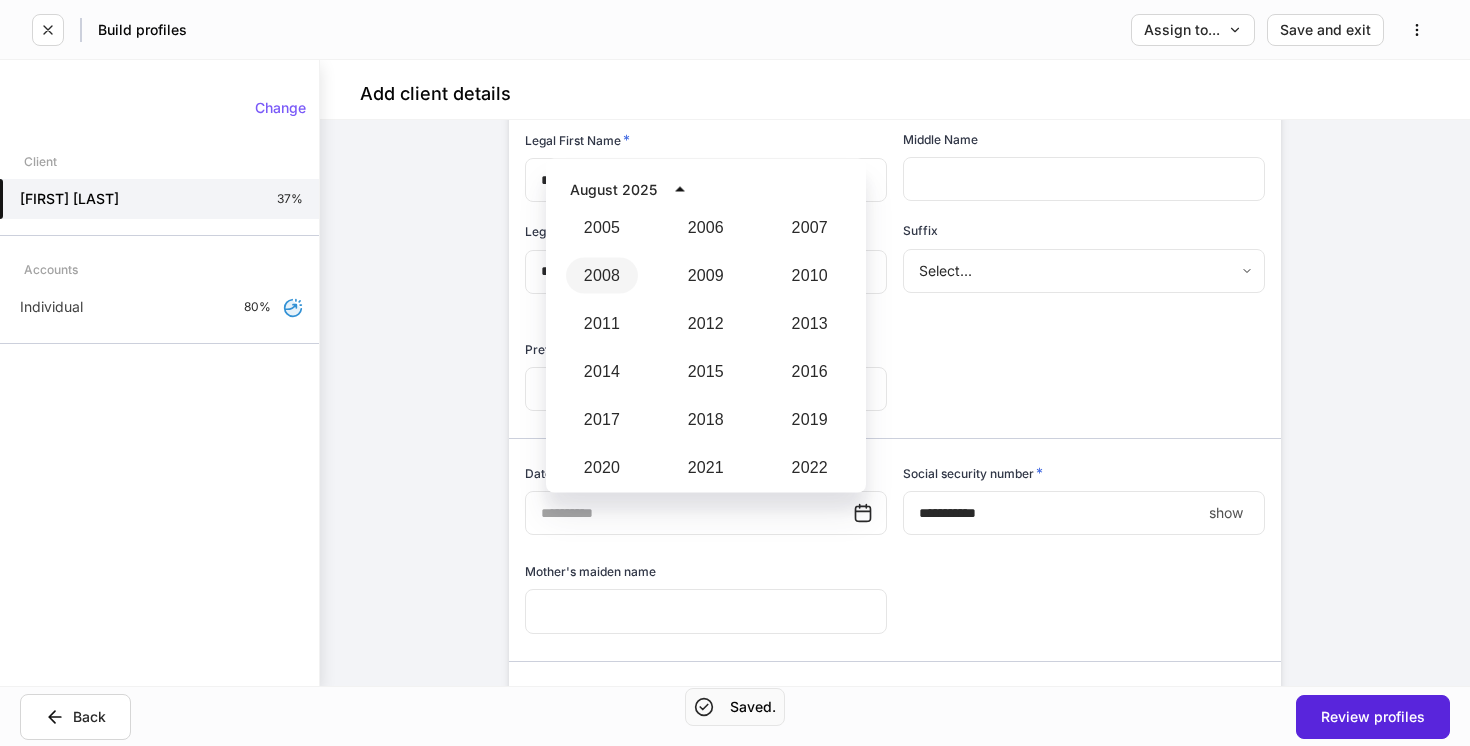click on "2008" at bounding box center (602, 276) 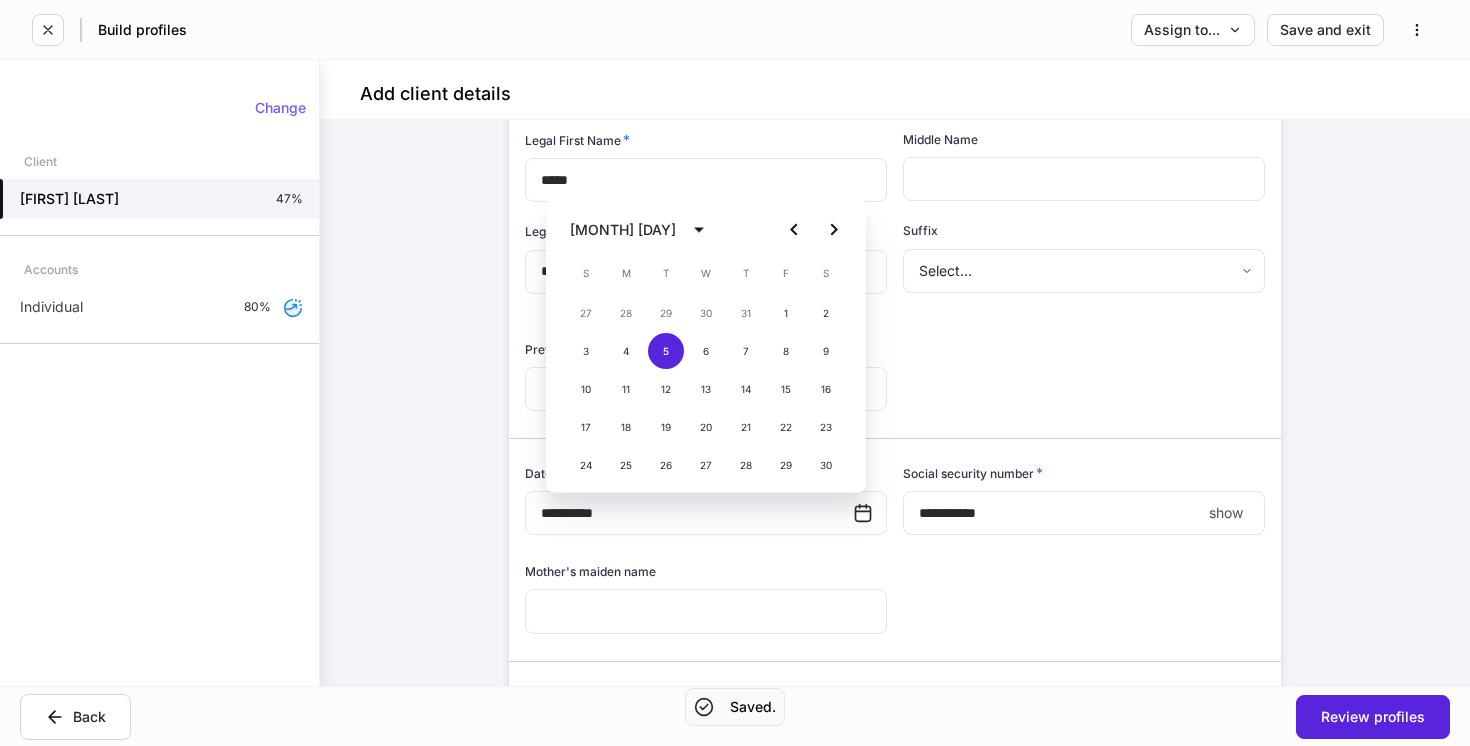type on "**********" 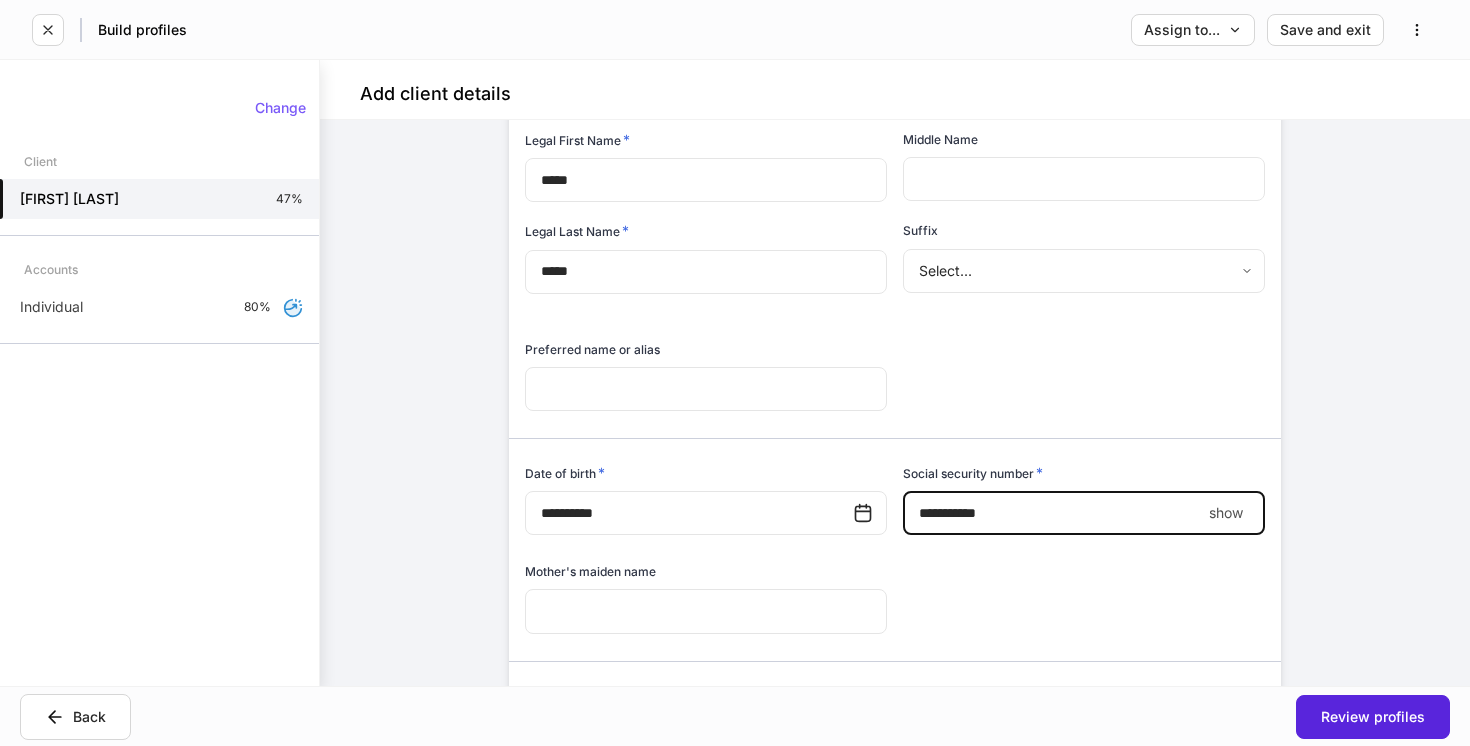 type on "**********" 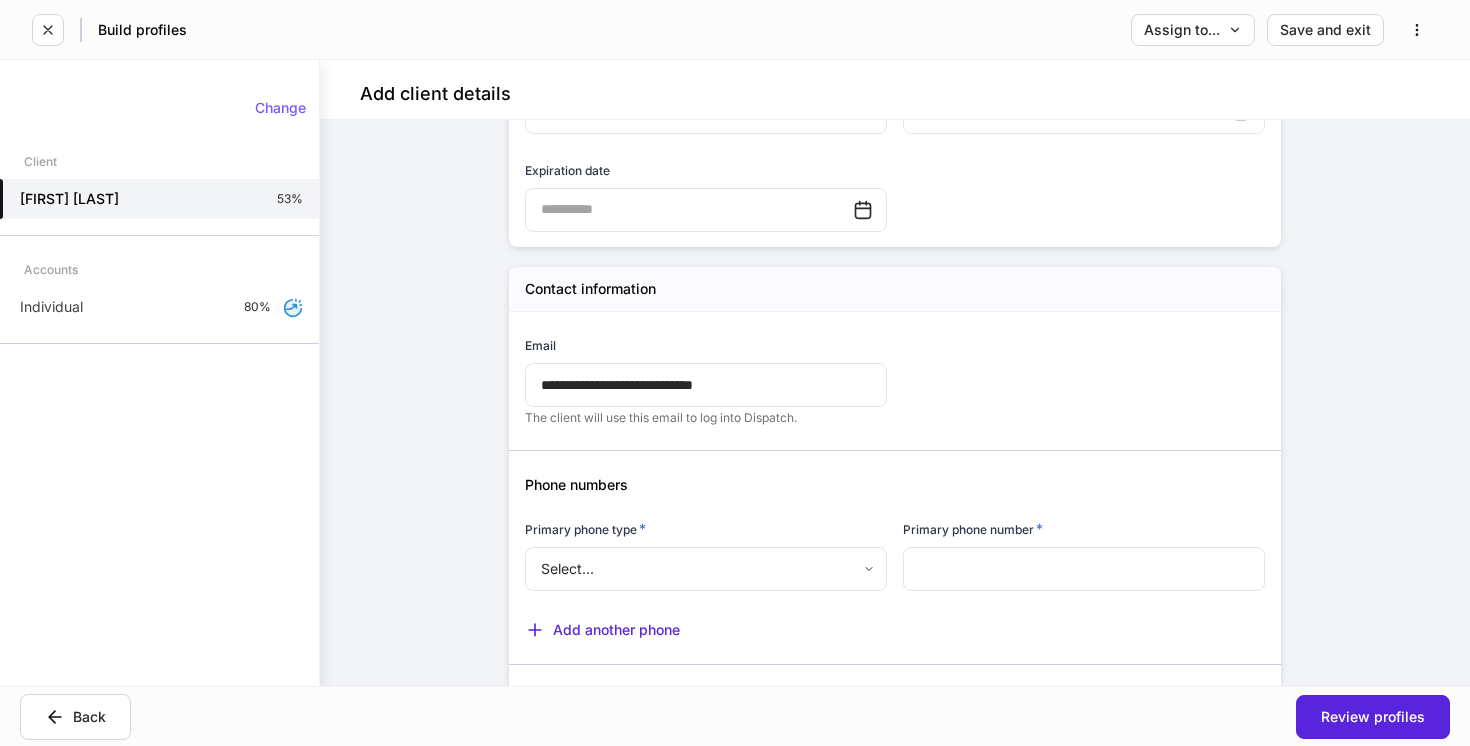 scroll, scrollTop: 1108, scrollLeft: 0, axis: vertical 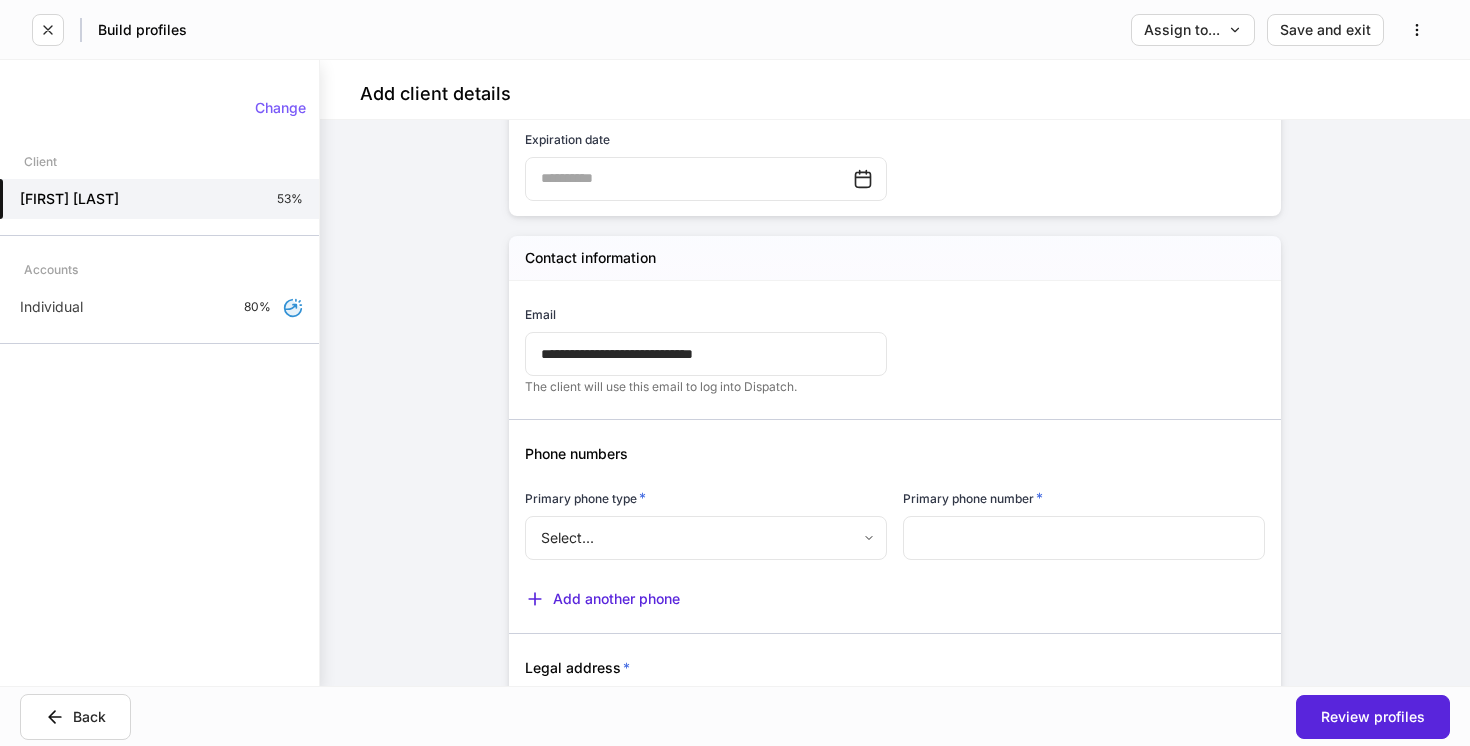 click on "**********" at bounding box center (735, 373) 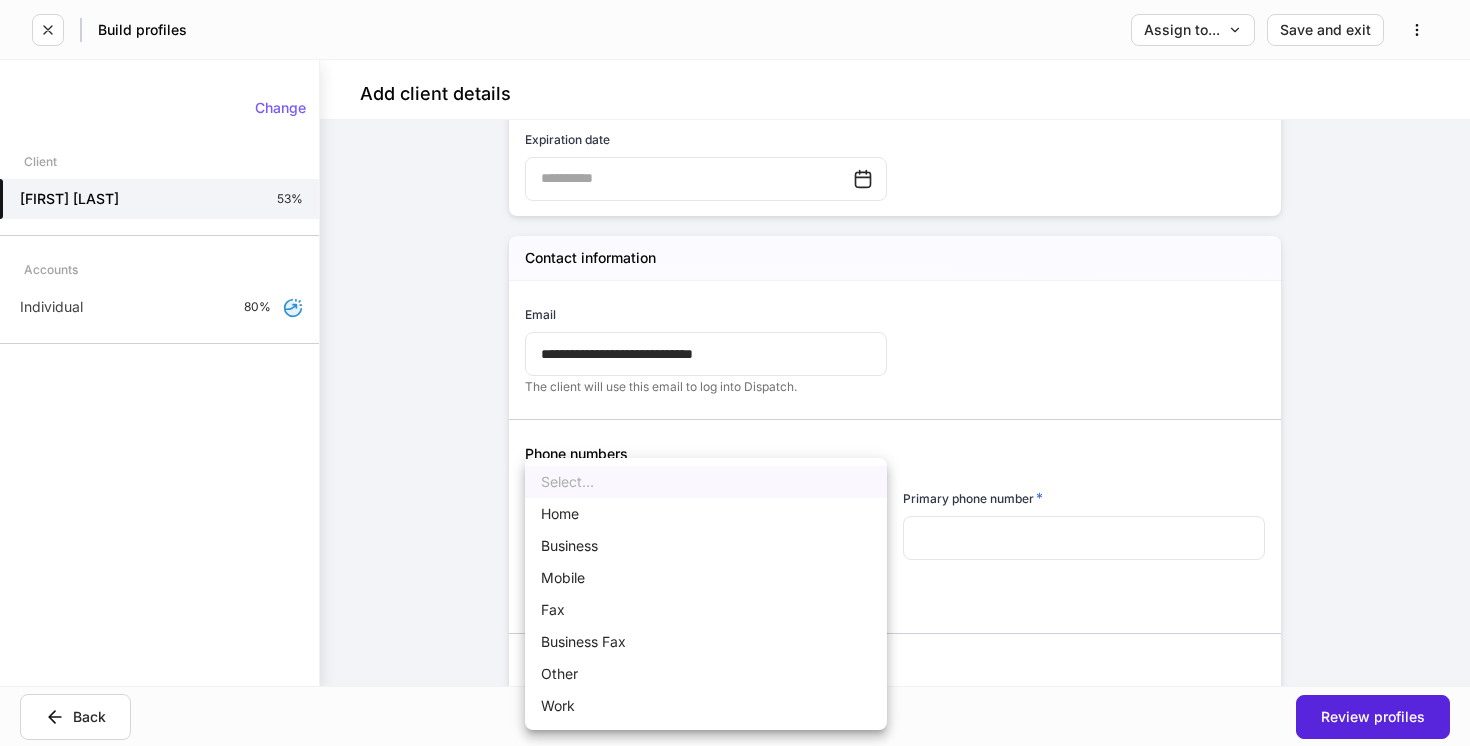 click on "Mobile" at bounding box center [706, 578] 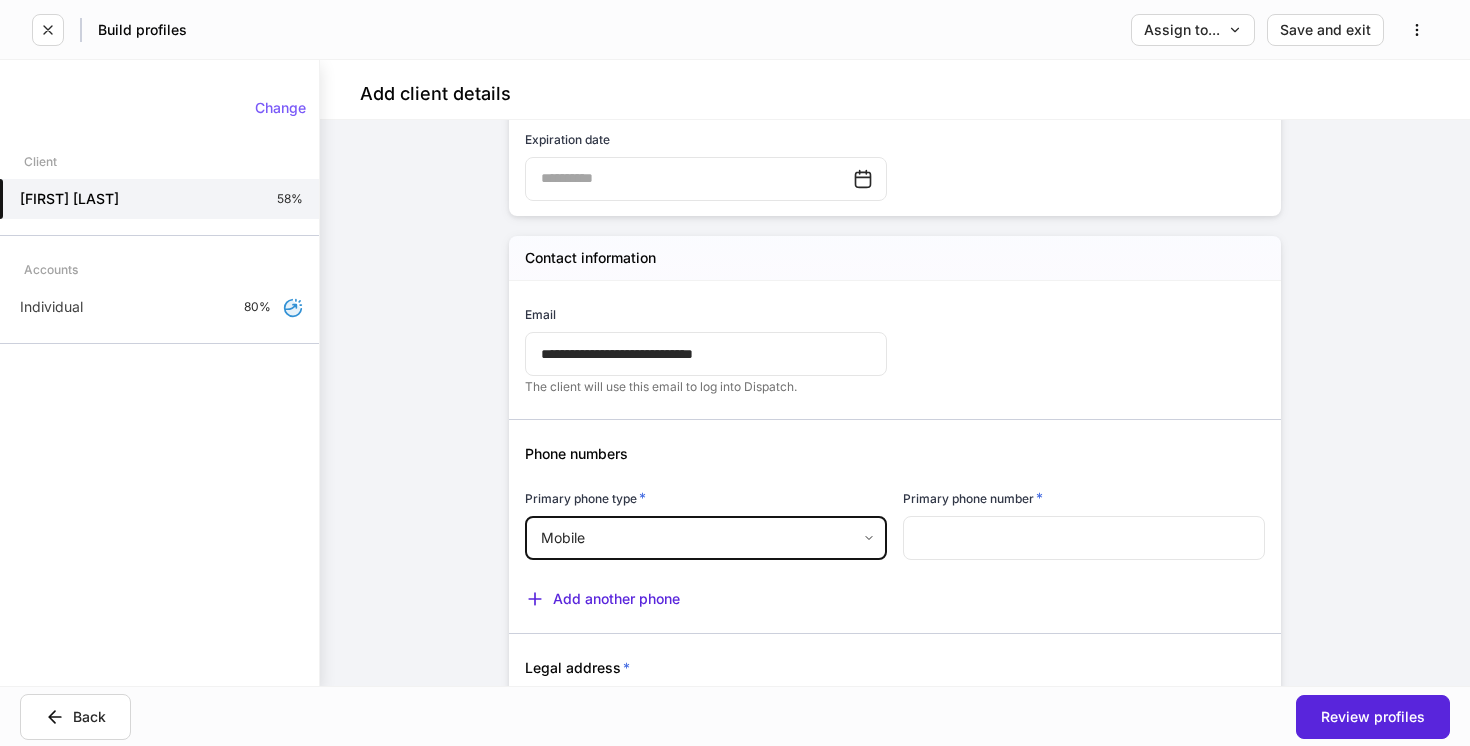 click at bounding box center (1084, 538) 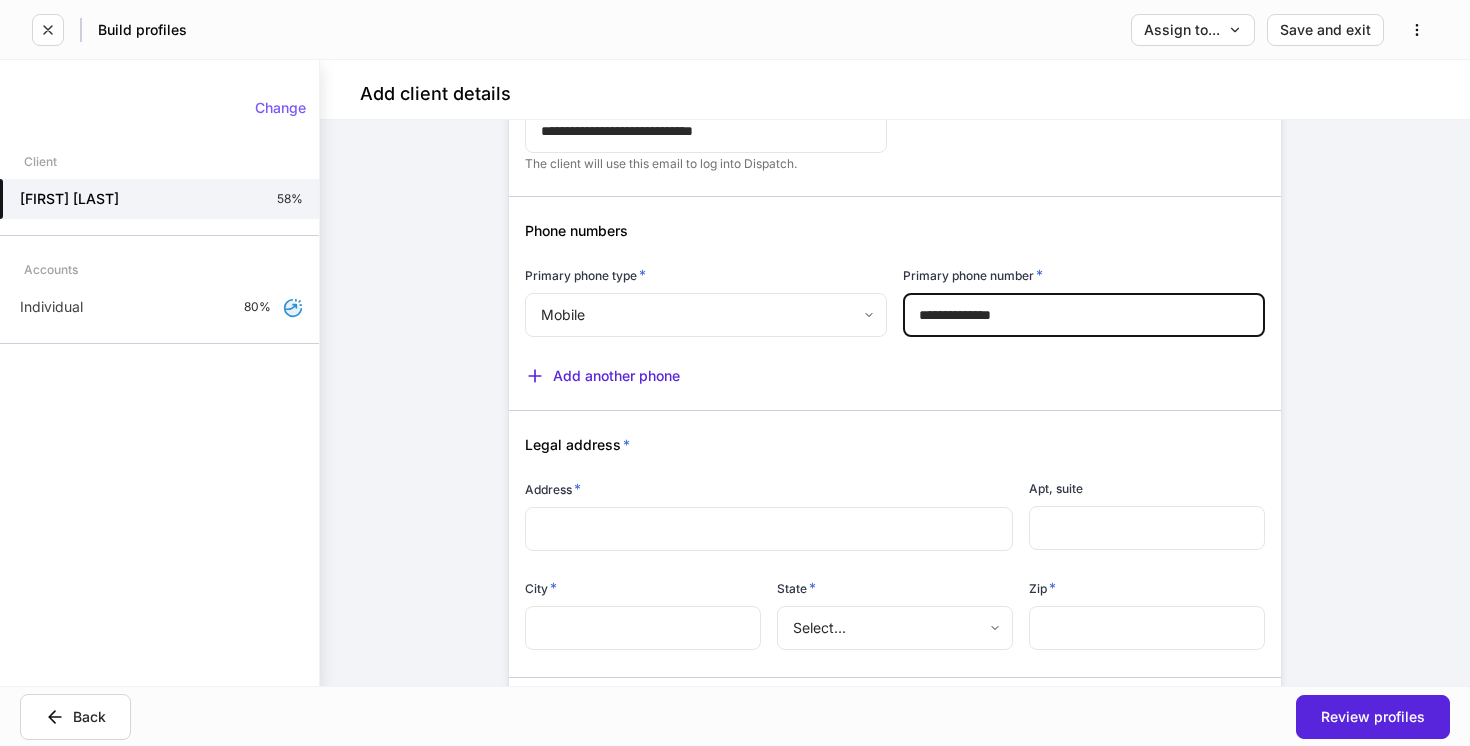 scroll, scrollTop: 1382, scrollLeft: 0, axis: vertical 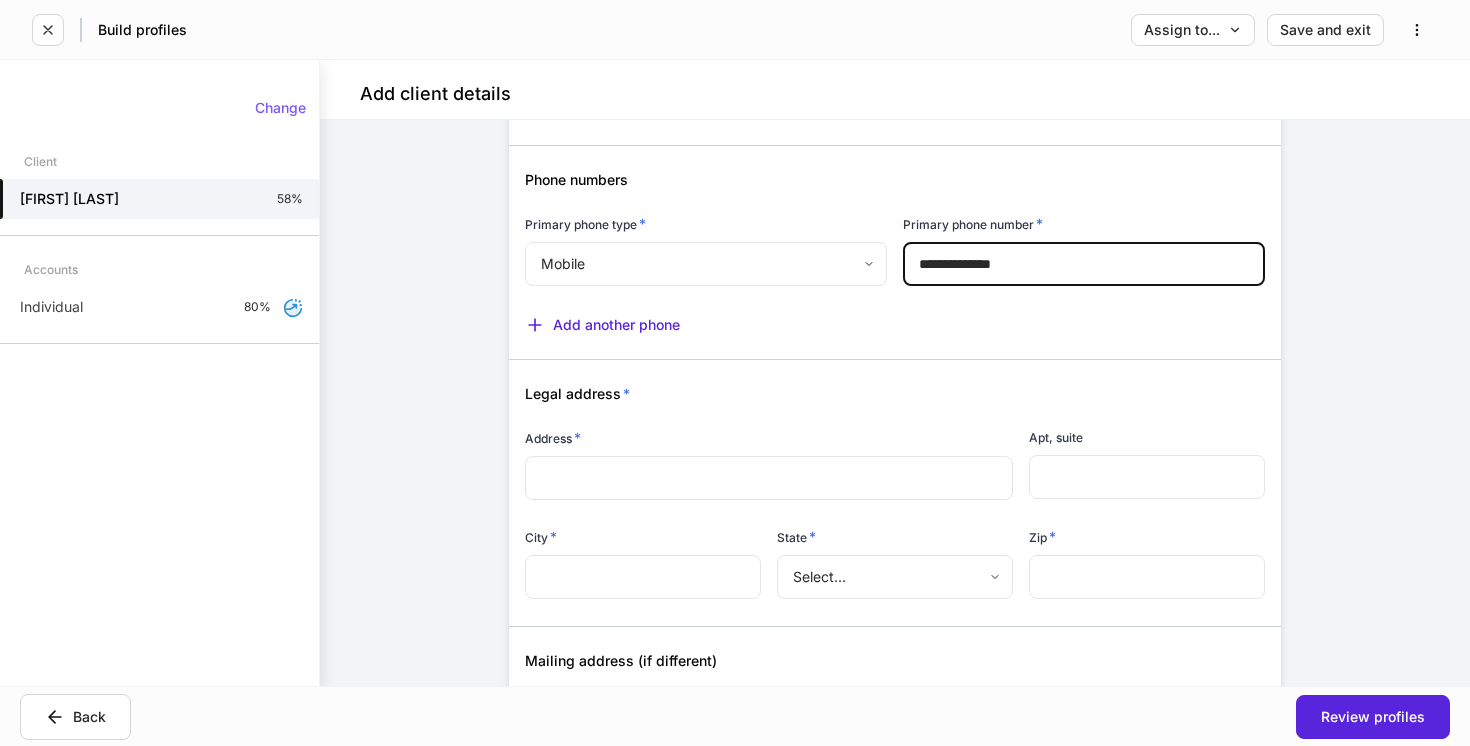 click on "​" at bounding box center [769, 478] 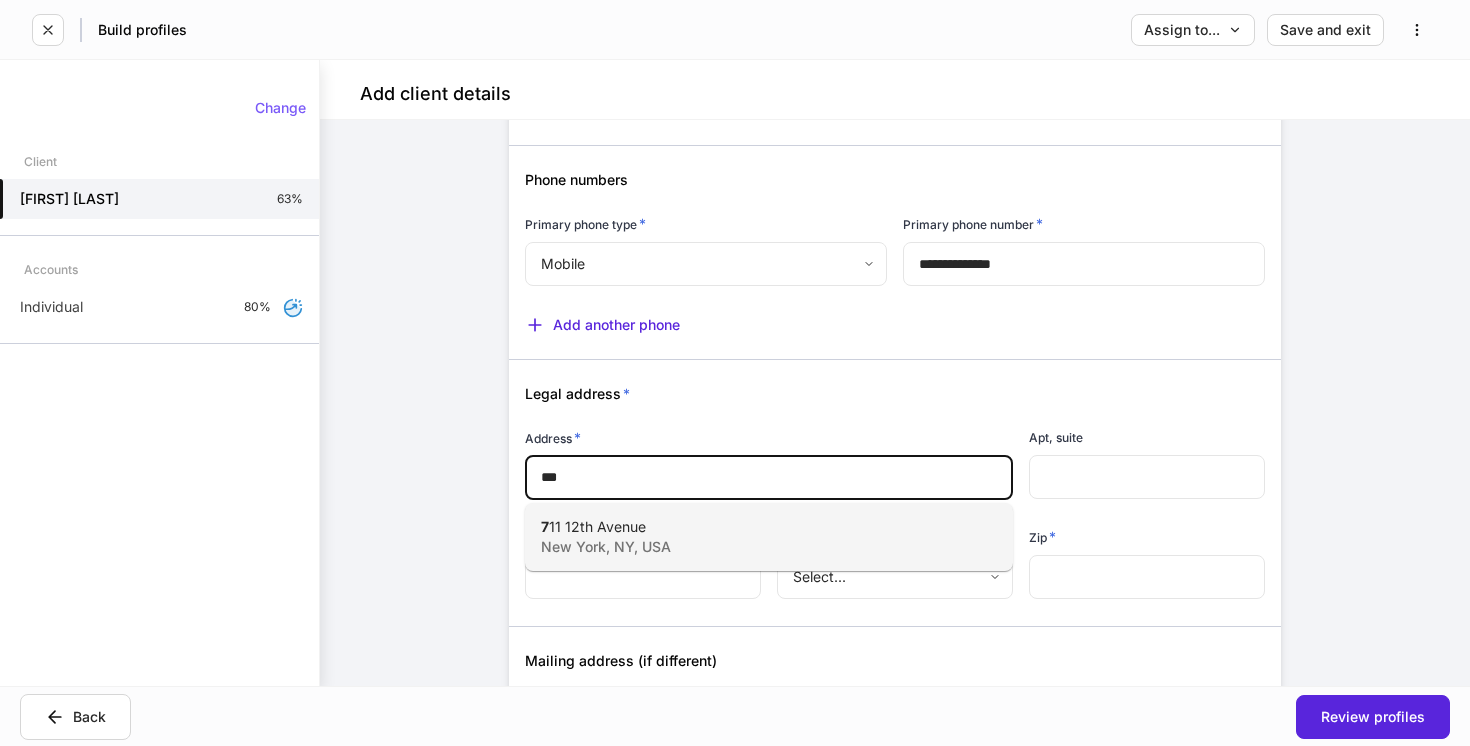 click on "New York, NY, USA" at bounding box center [747, 547] 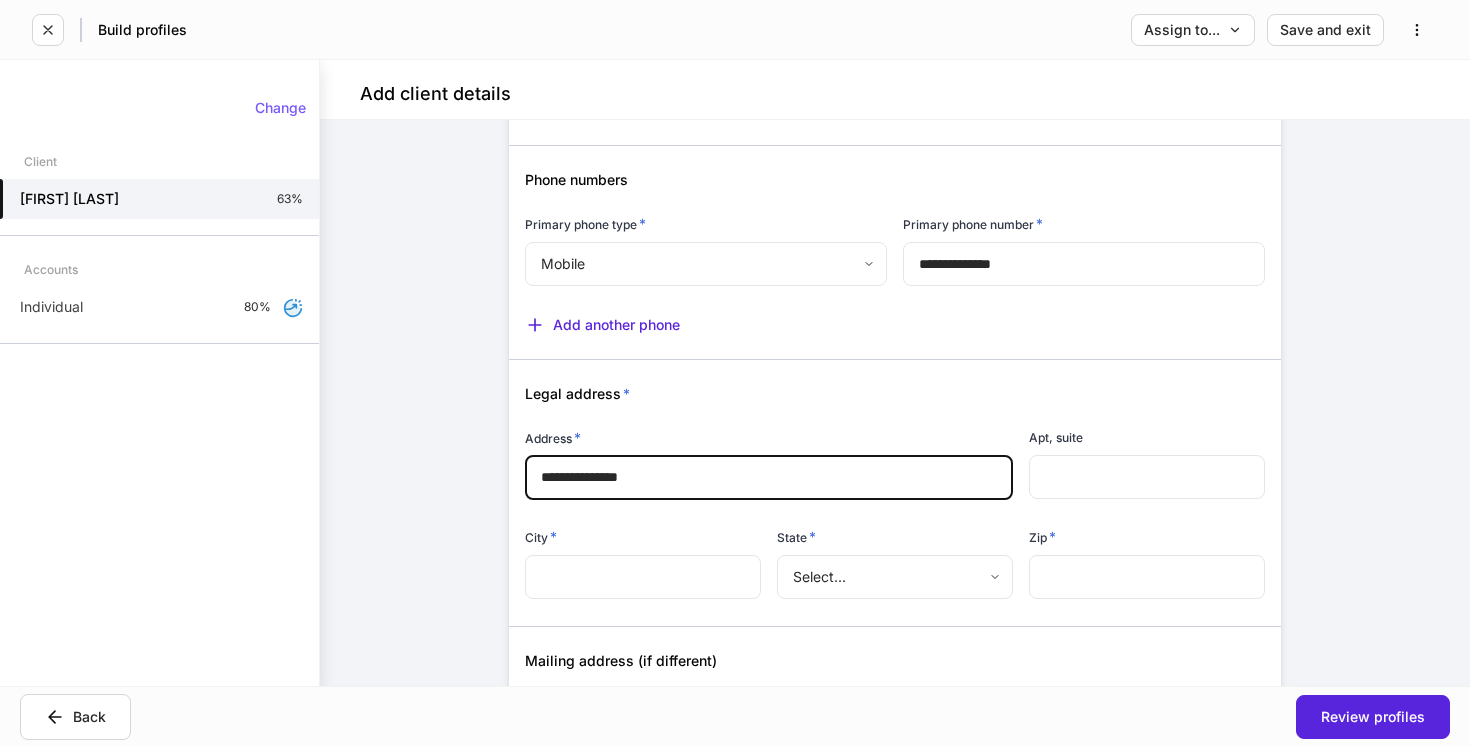 type on "*********" 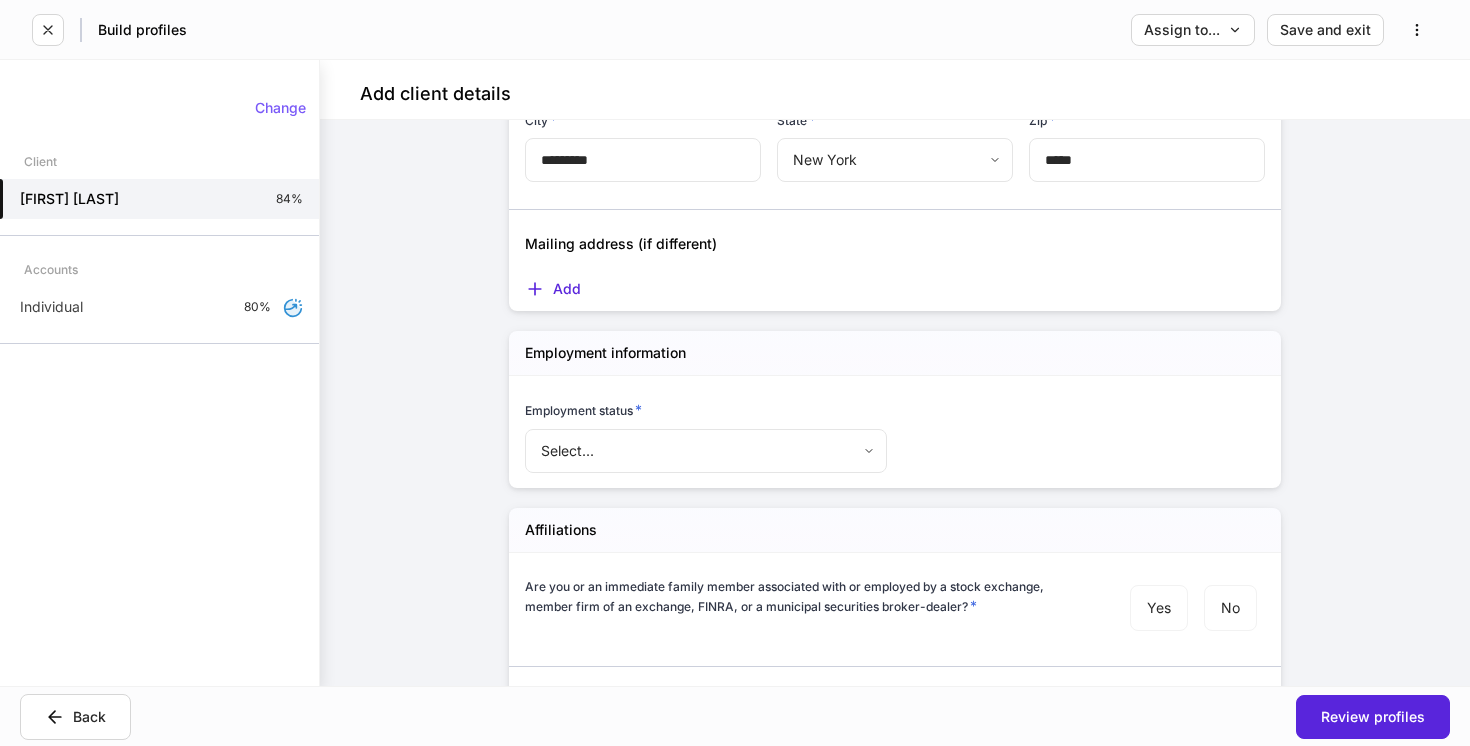 scroll, scrollTop: 1846, scrollLeft: 0, axis: vertical 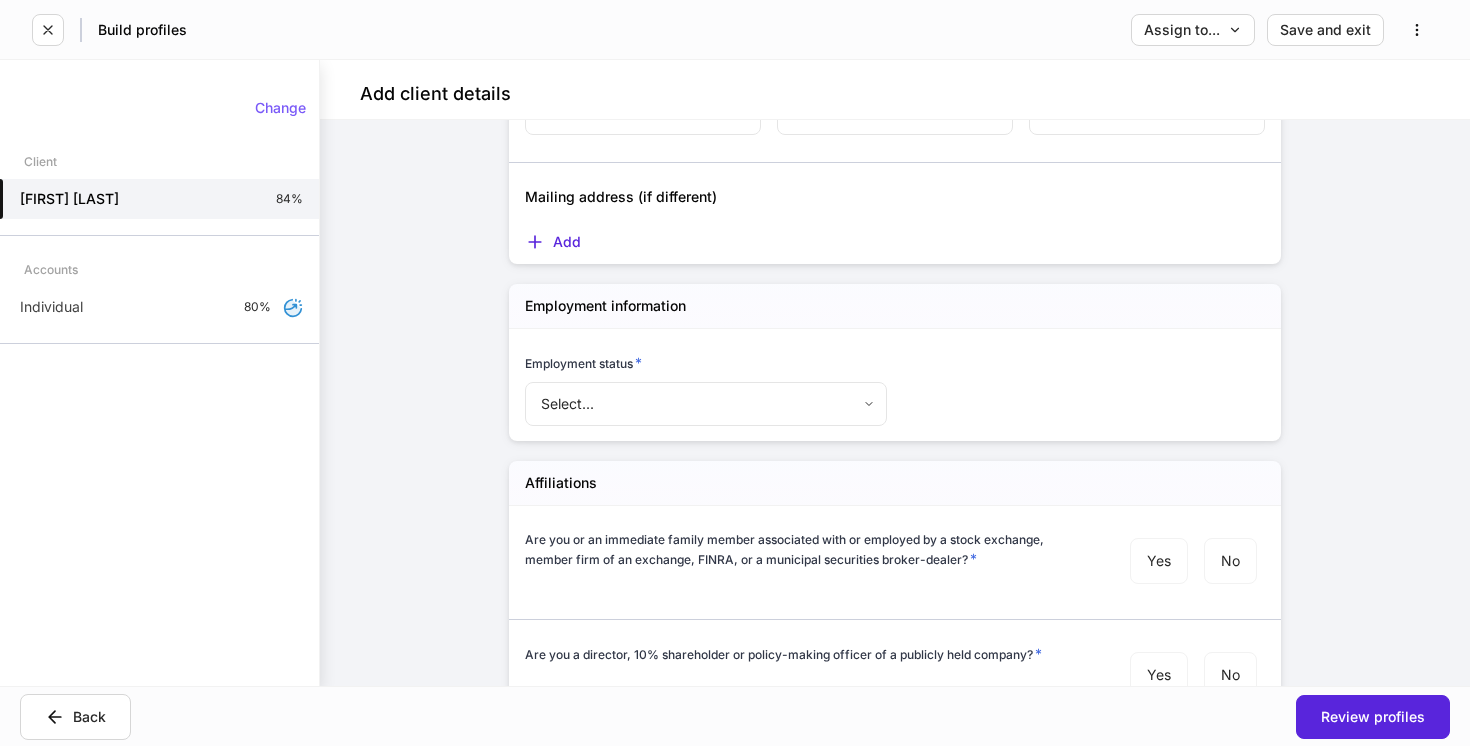 type on "**********" 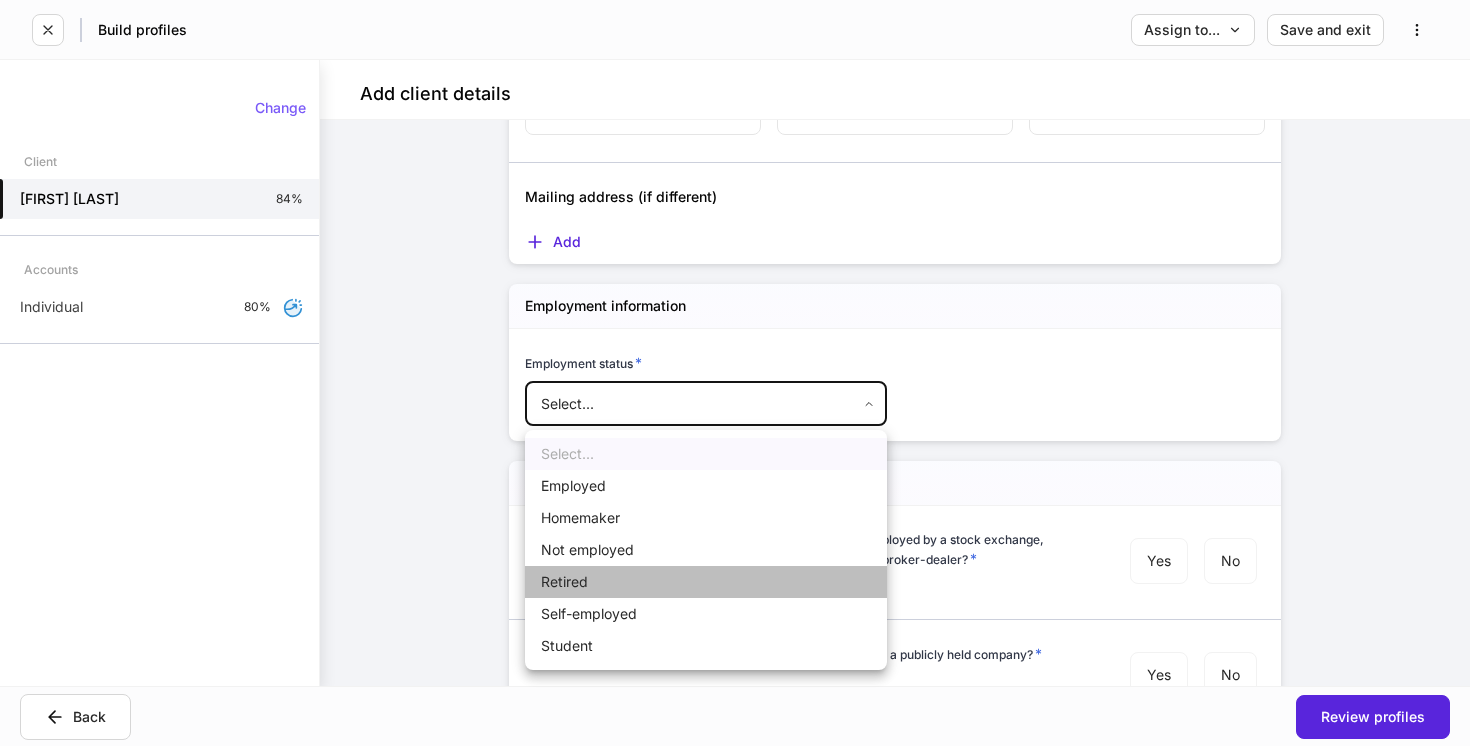 click on "Retired" at bounding box center [706, 582] 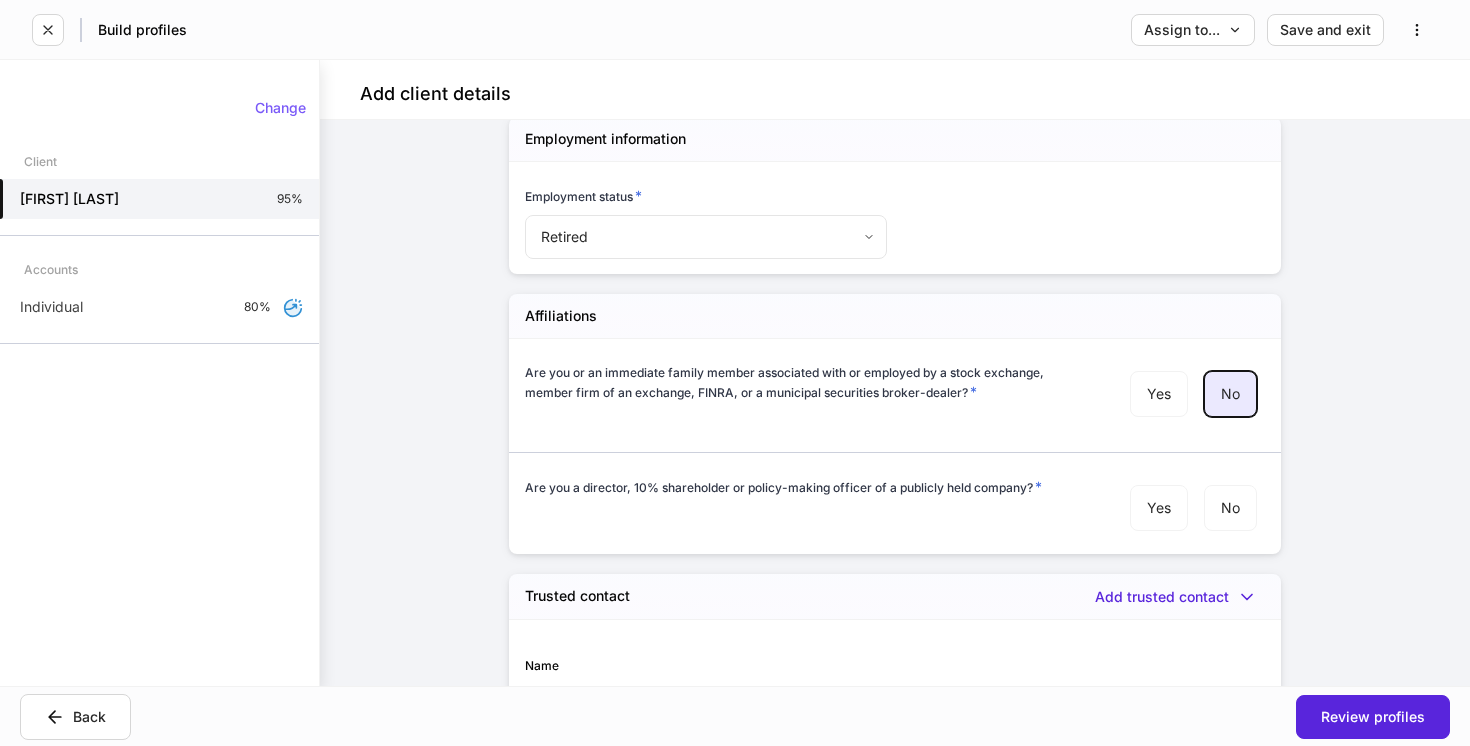 scroll, scrollTop: 2014, scrollLeft: 0, axis: vertical 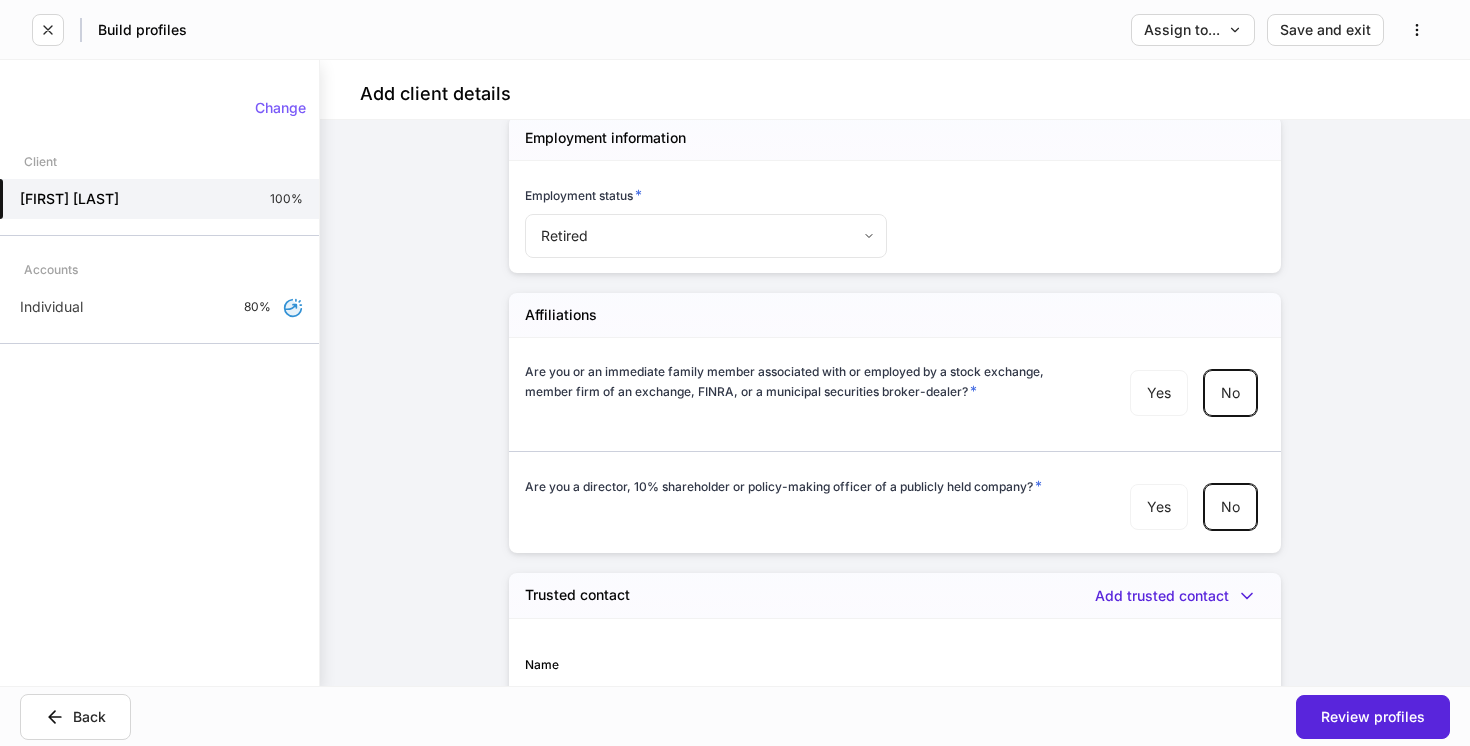 click on "**********" at bounding box center (895, 403) 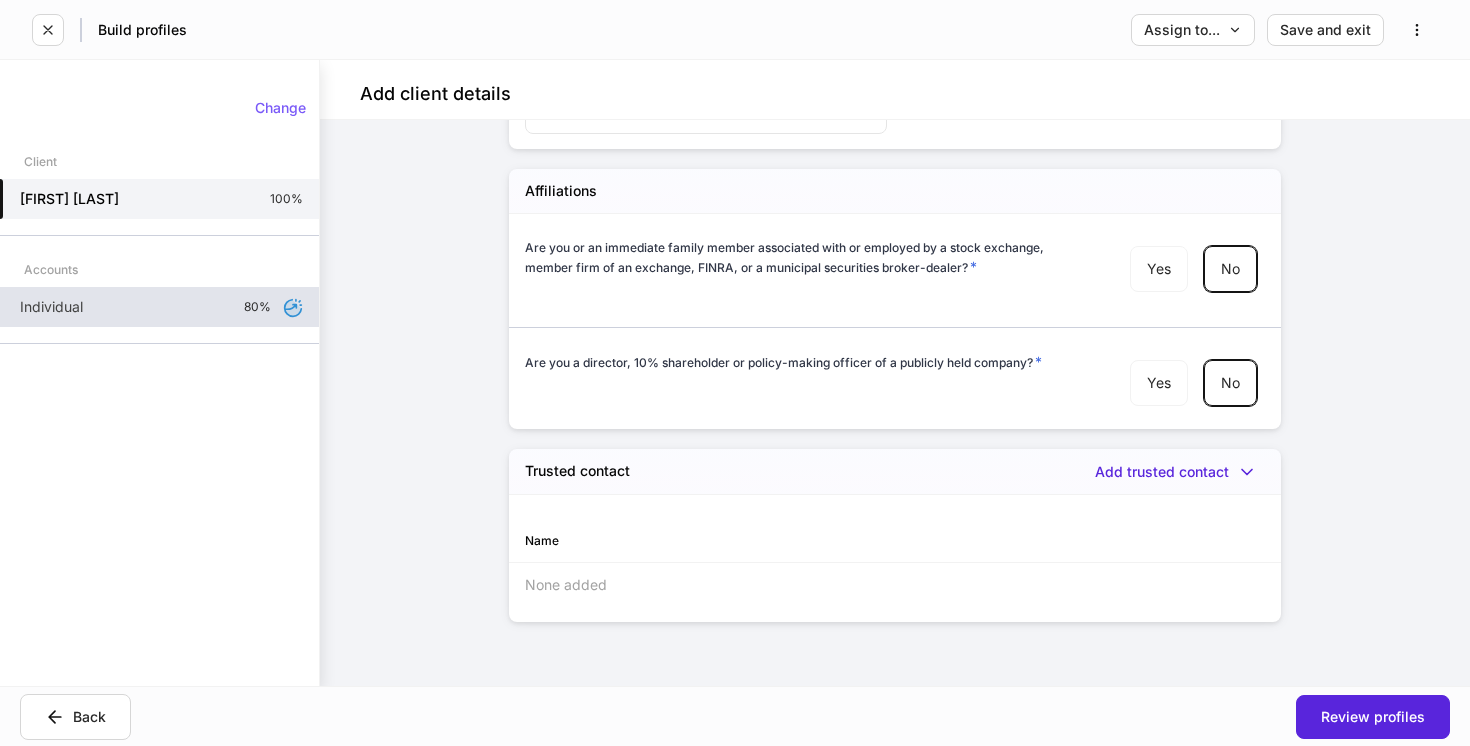 click on "Individual 80%" at bounding box center [159, 307] 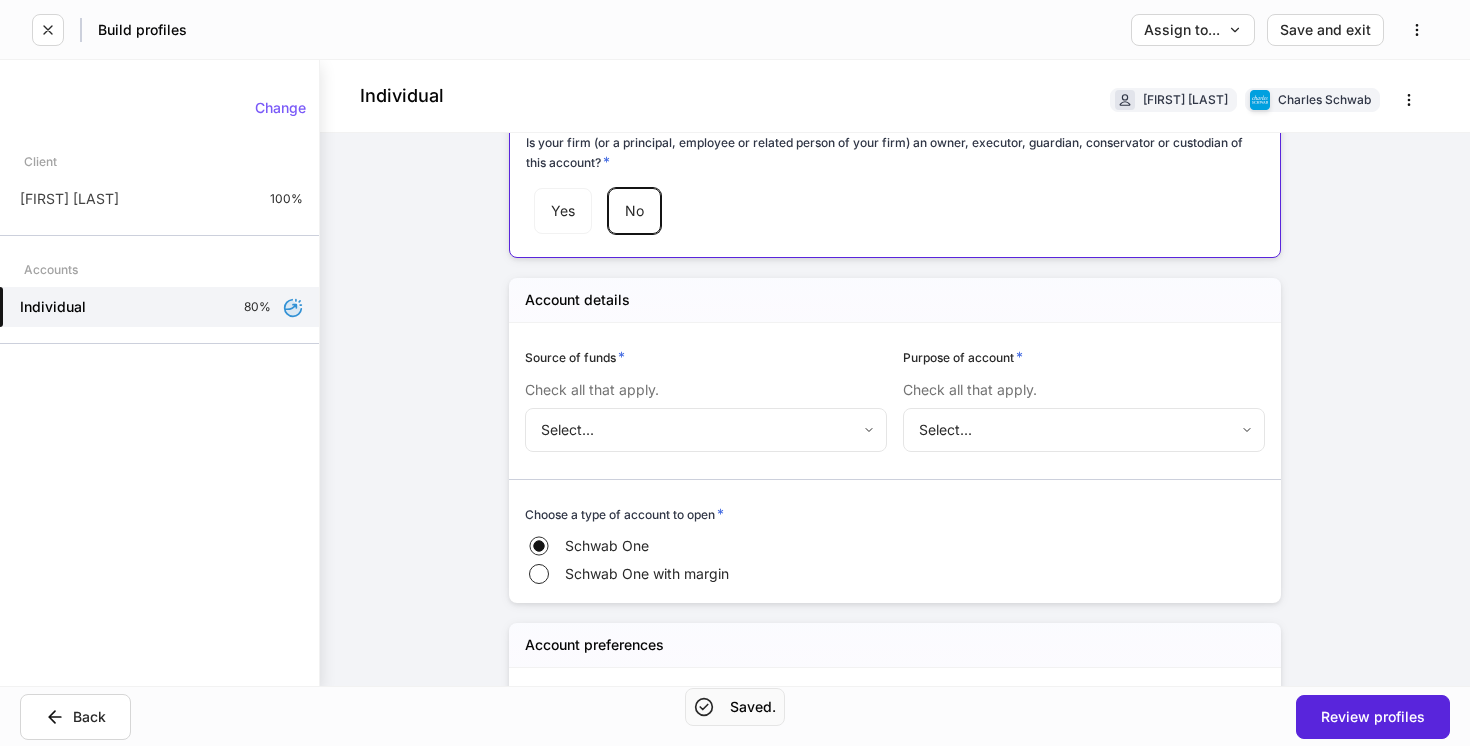 scroll, scrollTop: 573, scrollLeft: 0, axis: vertical 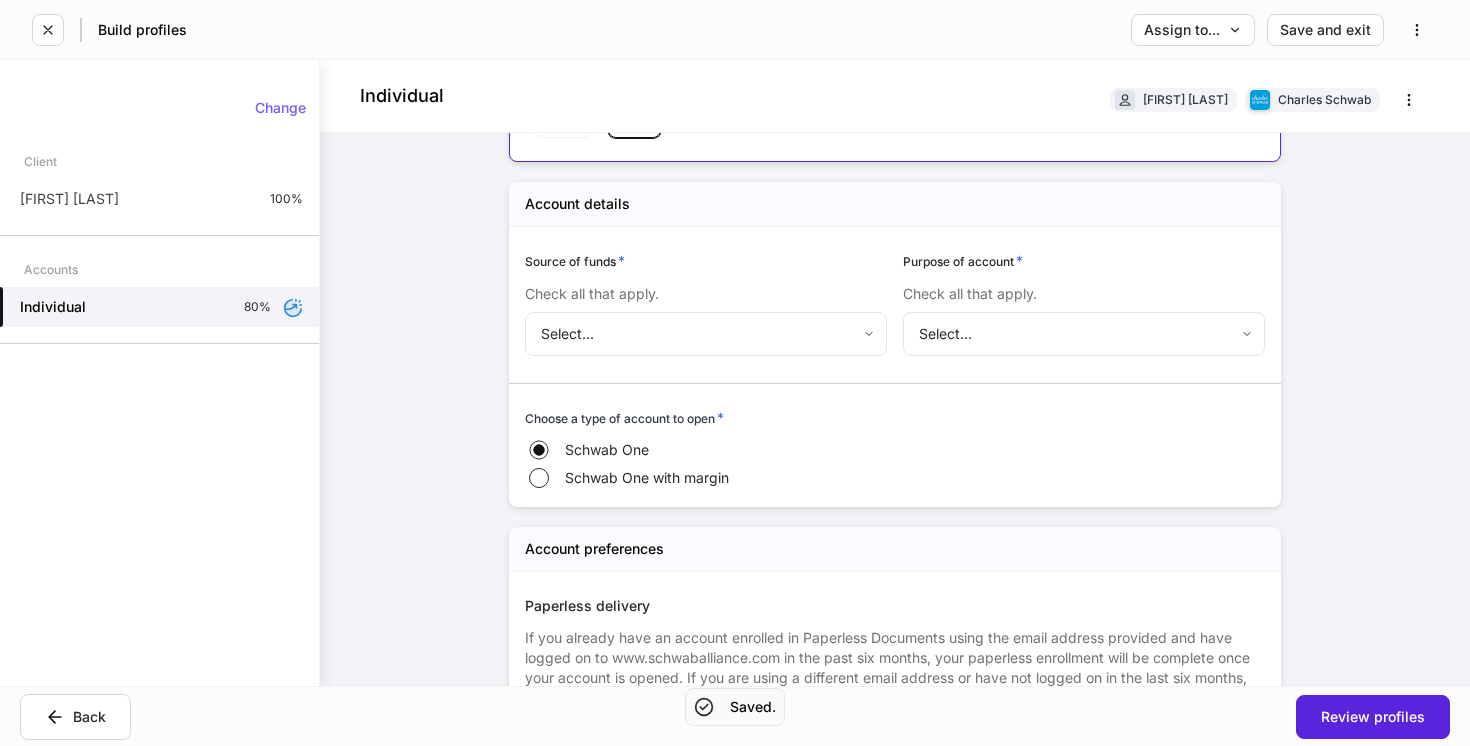 click on "Build profiles Assign to... Save and exit Individual [NAME] [LAST] Charles Schwab Firm settings Internal use only IA firm name * ******** ​ IA master account number * ******** ​ Service team * ​ IA contact name ​ IA contact name ​ IA Telephone number ​ IA email address ​ Is your firm (or a principal, employee or related person of your firm) an owner, executor, guardian, conservator or custodian of this account? * Yes No Account details Source of funds * Check all that apply. Select... ​ Purpose of account * Check all that apply. Select... ​ Choose a type of account to open * Schwab One Schwab One with margin Account preferences Paperless delivery   No, do not enroll my account in paperless documents. Checking and debit Checking preferences * Choose if you'd like to be sent checks and/or a debit card to withdraw from this account. View  more Do not order Order checks only Order checks and a debit card Order checks and two debit cards (for joint accounts only) Communication preferences * Account holder" at bounding box center [735, 373] 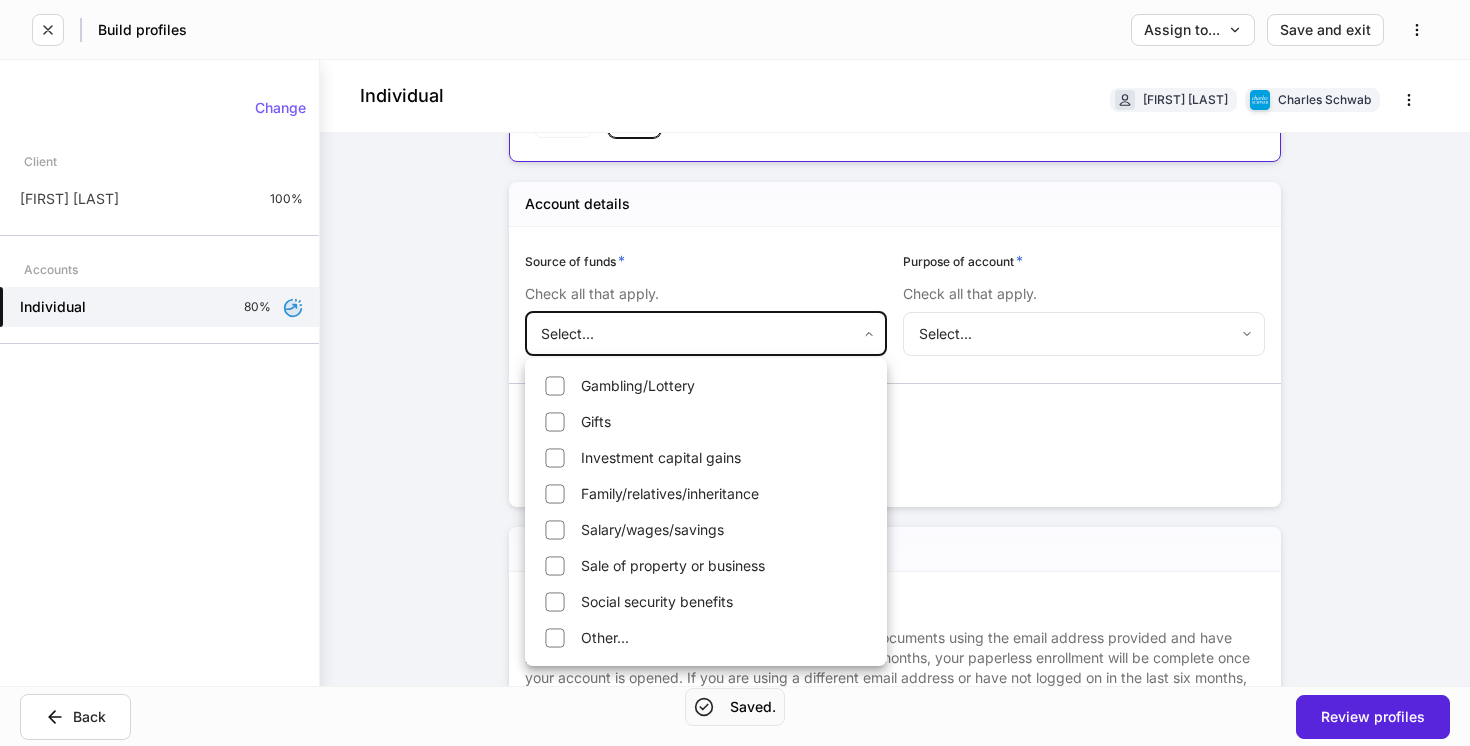 click on "Gambling/Lottery Gifts Investment capital gains Family/relatives/inheritance Salary/wages/savings Sale of property or business Social security benefits Other..." at bounding box center [706, 512] 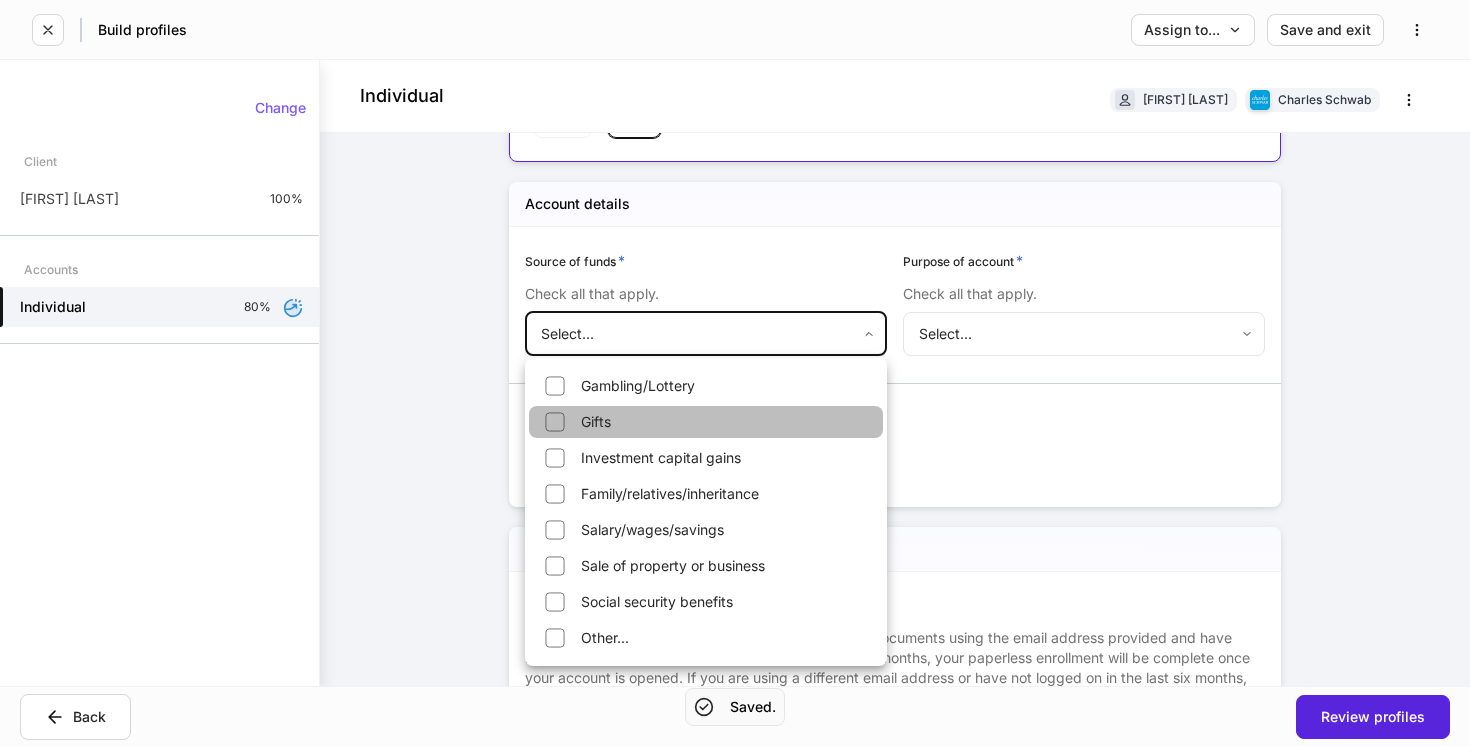 click on "Gifts" at bounding box center (706, 422) 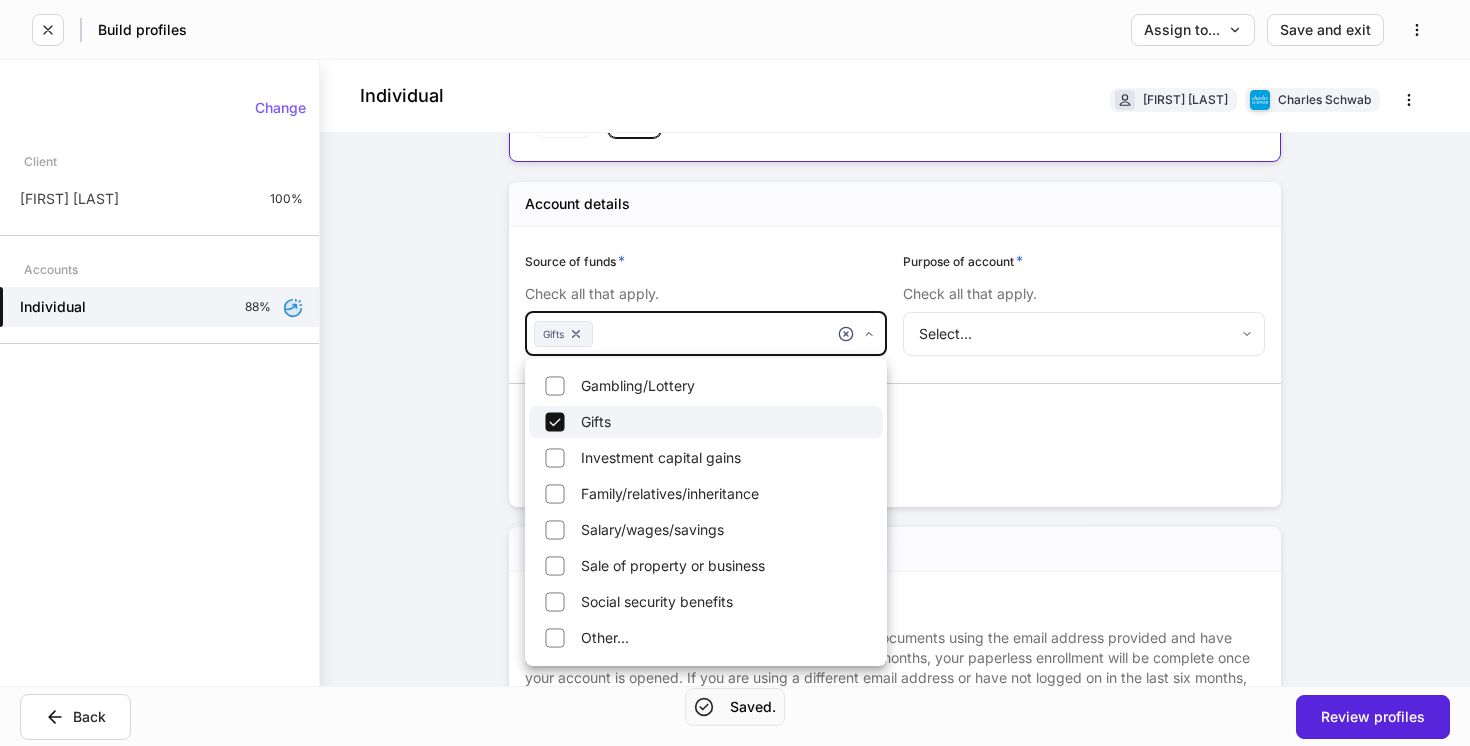 click at bounding box center [735, 373] 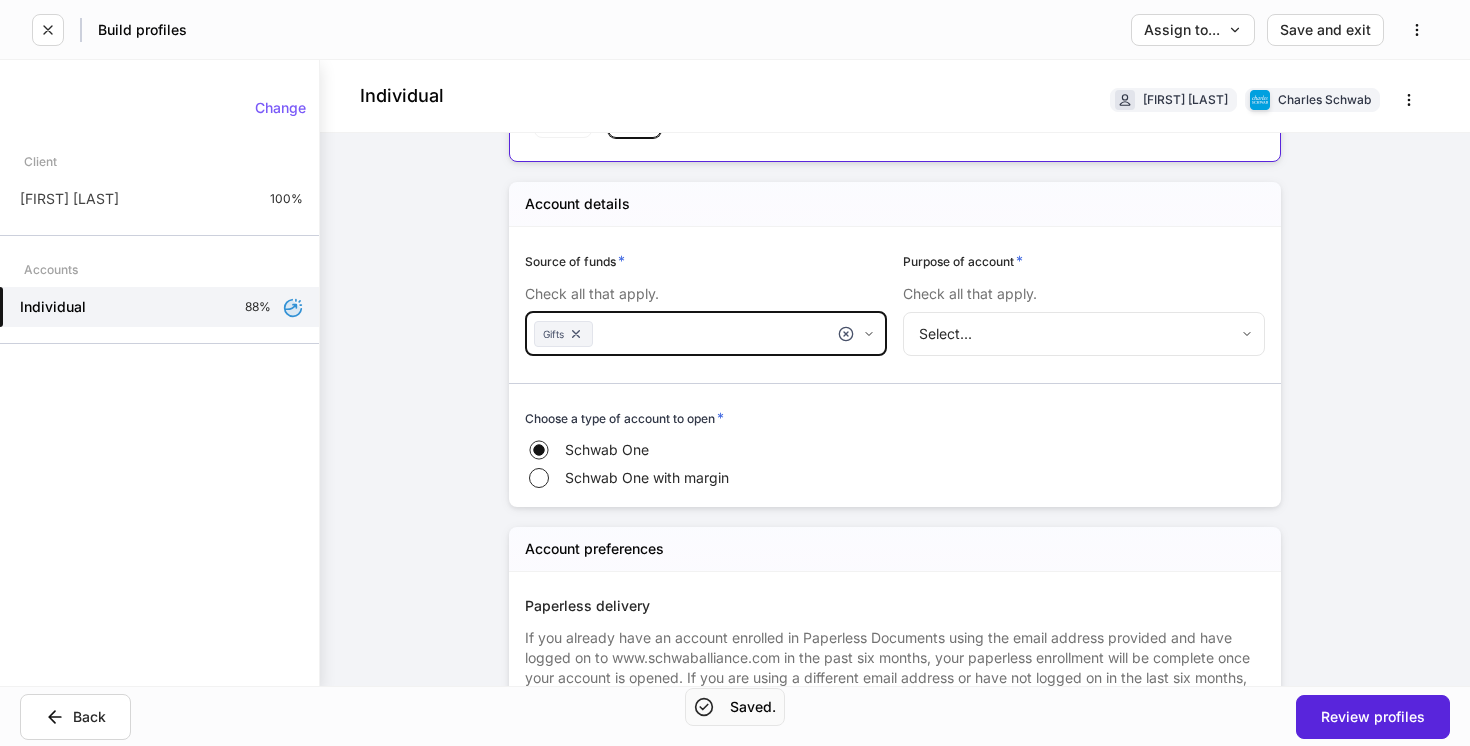 click on "Build profiles Assign to... Save and exit Individual [FIRST] [LAST] [COMPANY] Firm settings Internal use only IA firm name * ******** ​ IA master account number * ******** ​ Service team * ​ IA contact name ​ IA Telephone number ​ IA email address ​ Is your firm (or a principal, employee or related person of your firm) an owner, executor, guardian, conservator or custodian of this account? * Yes No Account details Source of funds * Check all that apply. Gifts ***** ​ Purpose of account * Check all that apply. Select... ​ Choose a type of account to open * Schwab One Schwab One with margin Account preferences Paperless delivery   No, do not enroll my account in paperless documents. Checking and debit Checking preferences * Choose if you'd like to be sent checks and/or a debit card to withdraw from this account. View  more Do not order Order checks only Order checks and a debit card Order checks and two debit cards (for joint accounts only) Communication preferences * * None * * *" at bounding box center [735, 373] 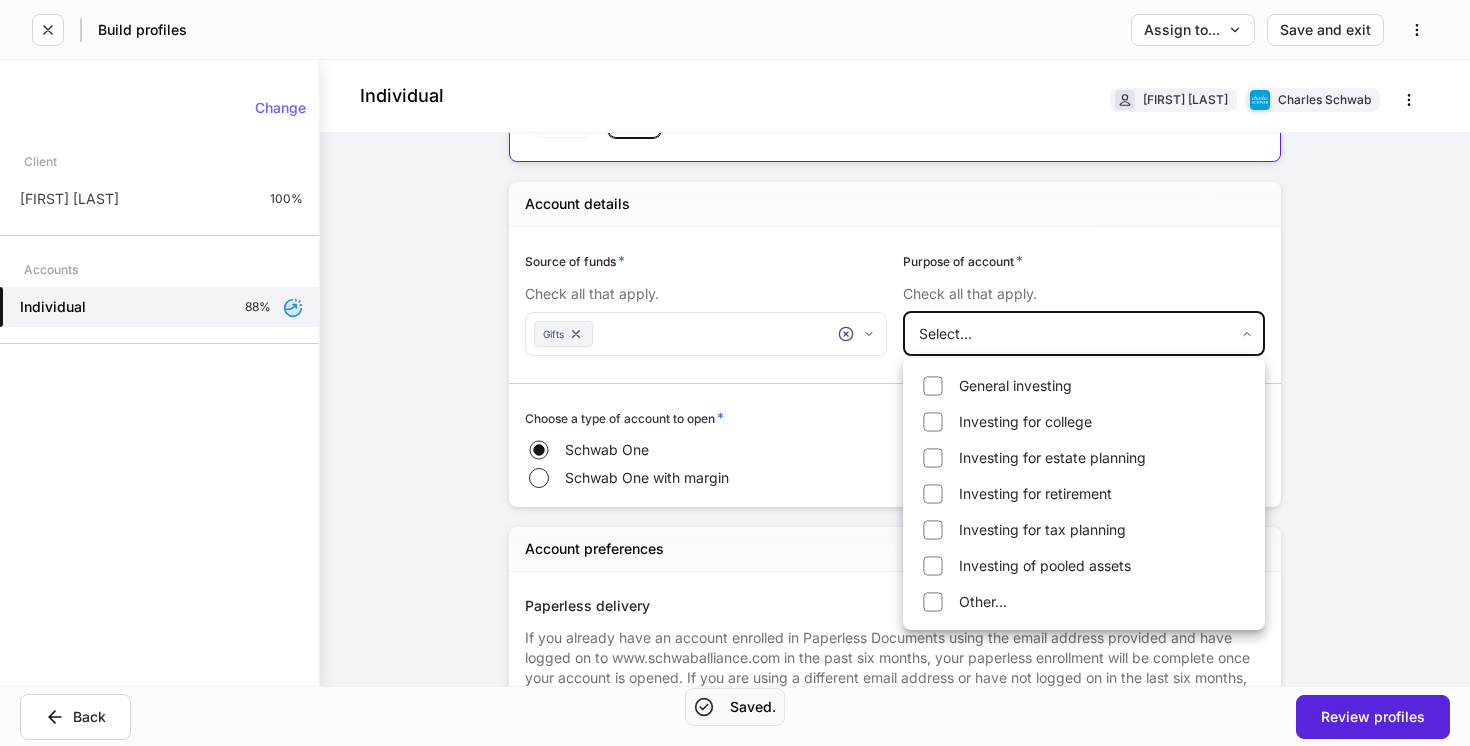 type on "**********" 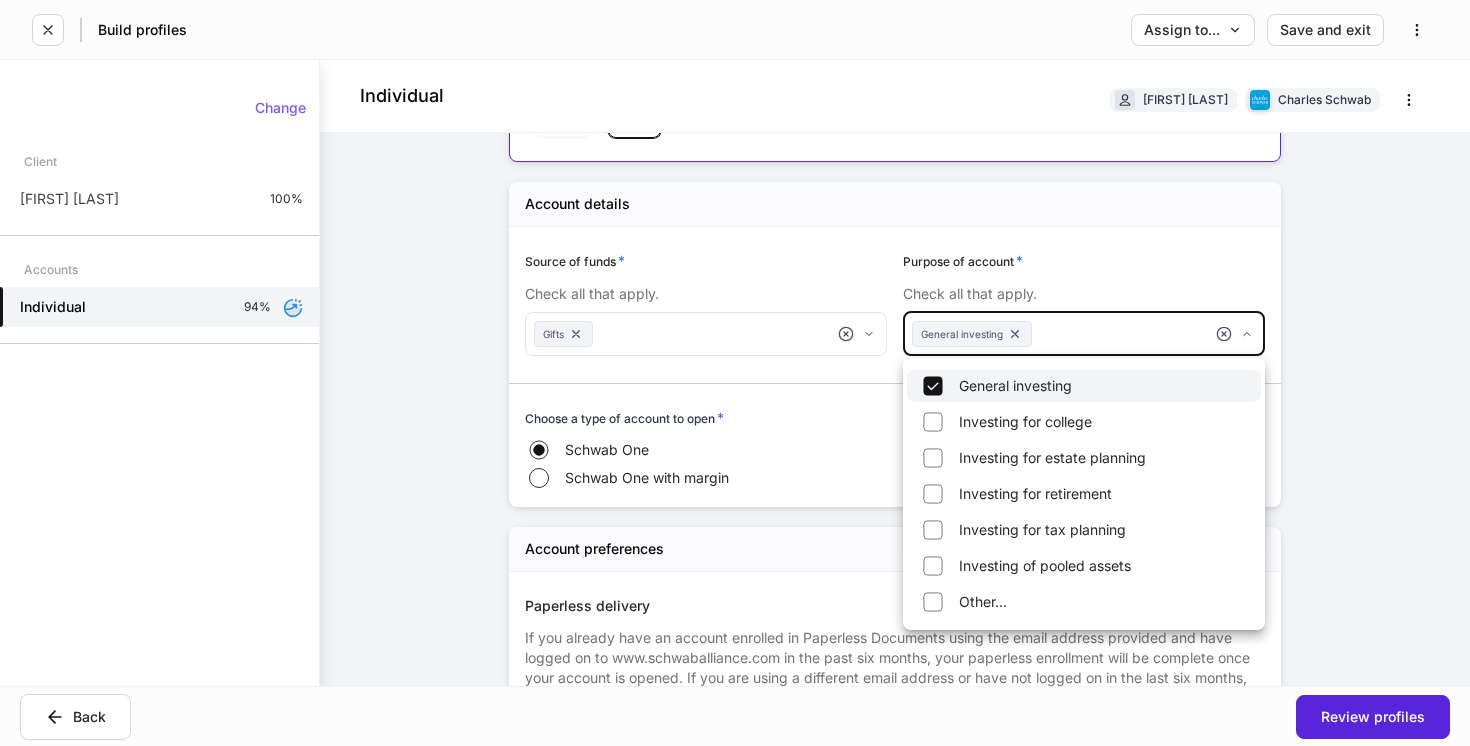 click at bounding box center (735, 373) 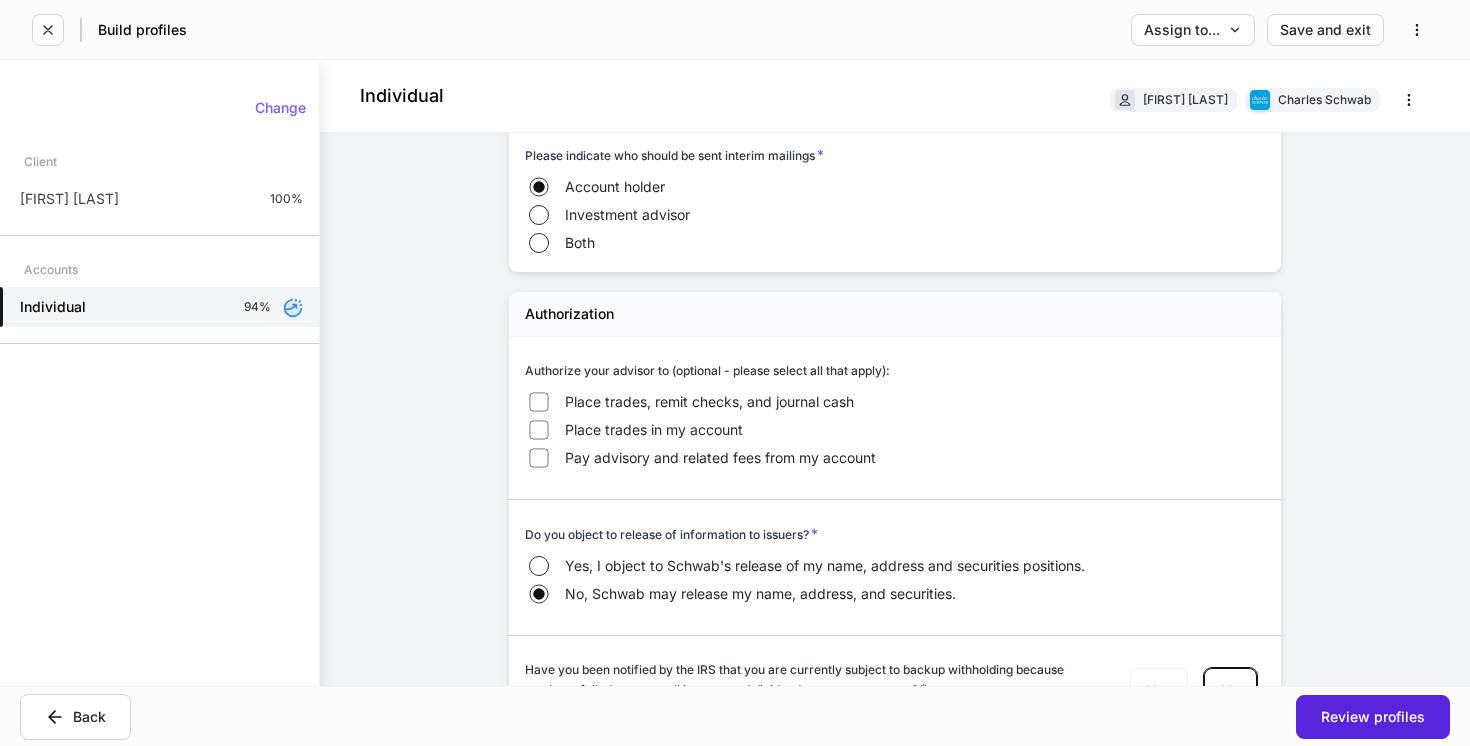 scroll, scrollTop: 2182, scrollLeft: 0, axis: vertical 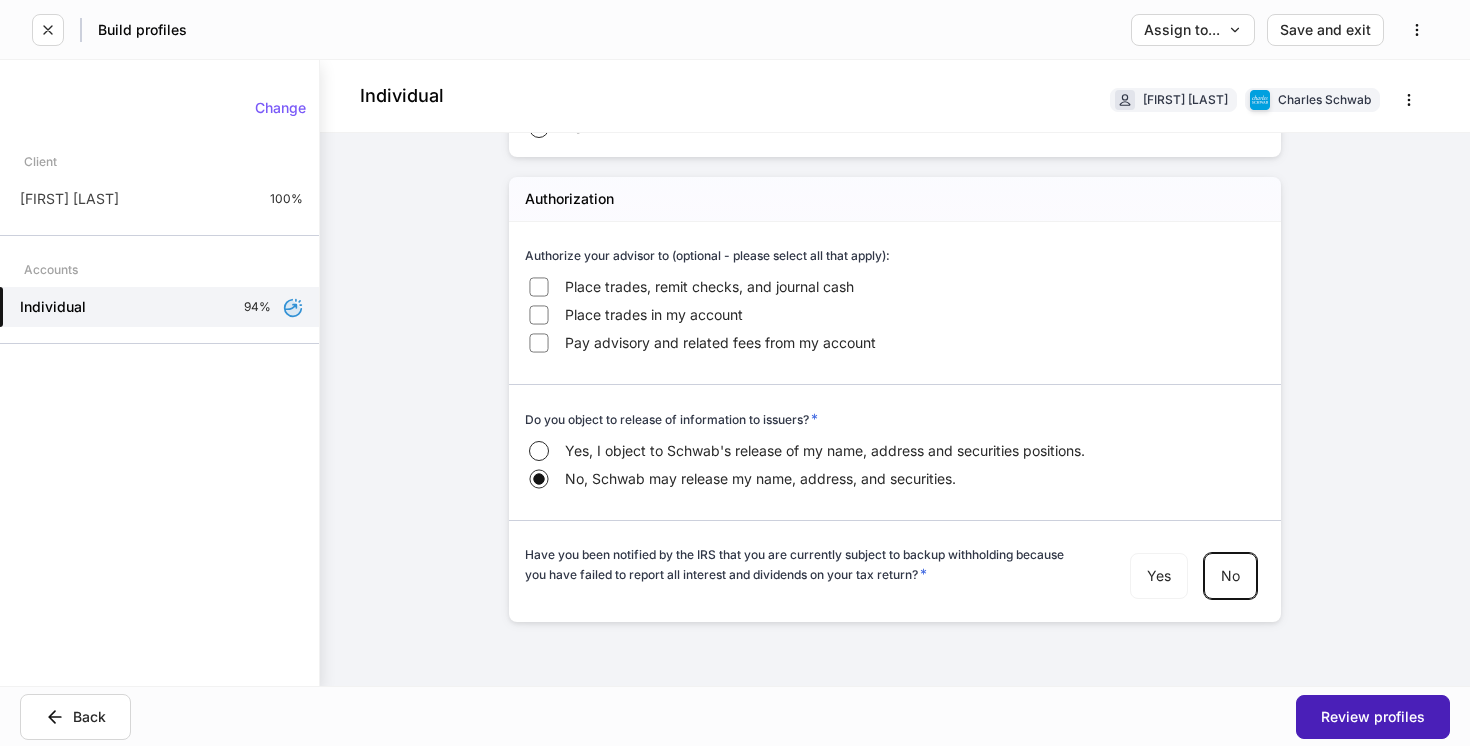 click on "Review profiles" at bounding box center (1373, 717) 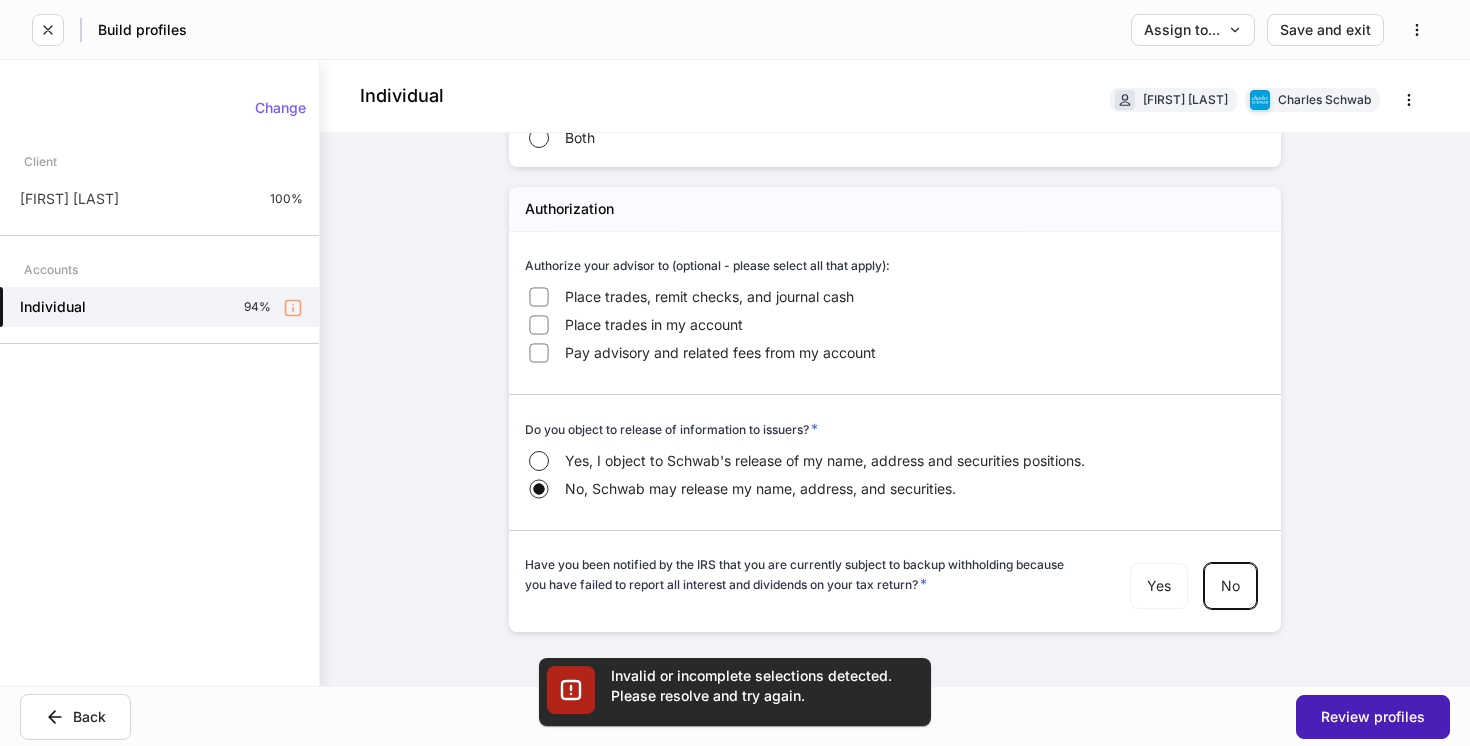 scroll, scrollTop: 41, scrollLeft: 0, axis: vertical 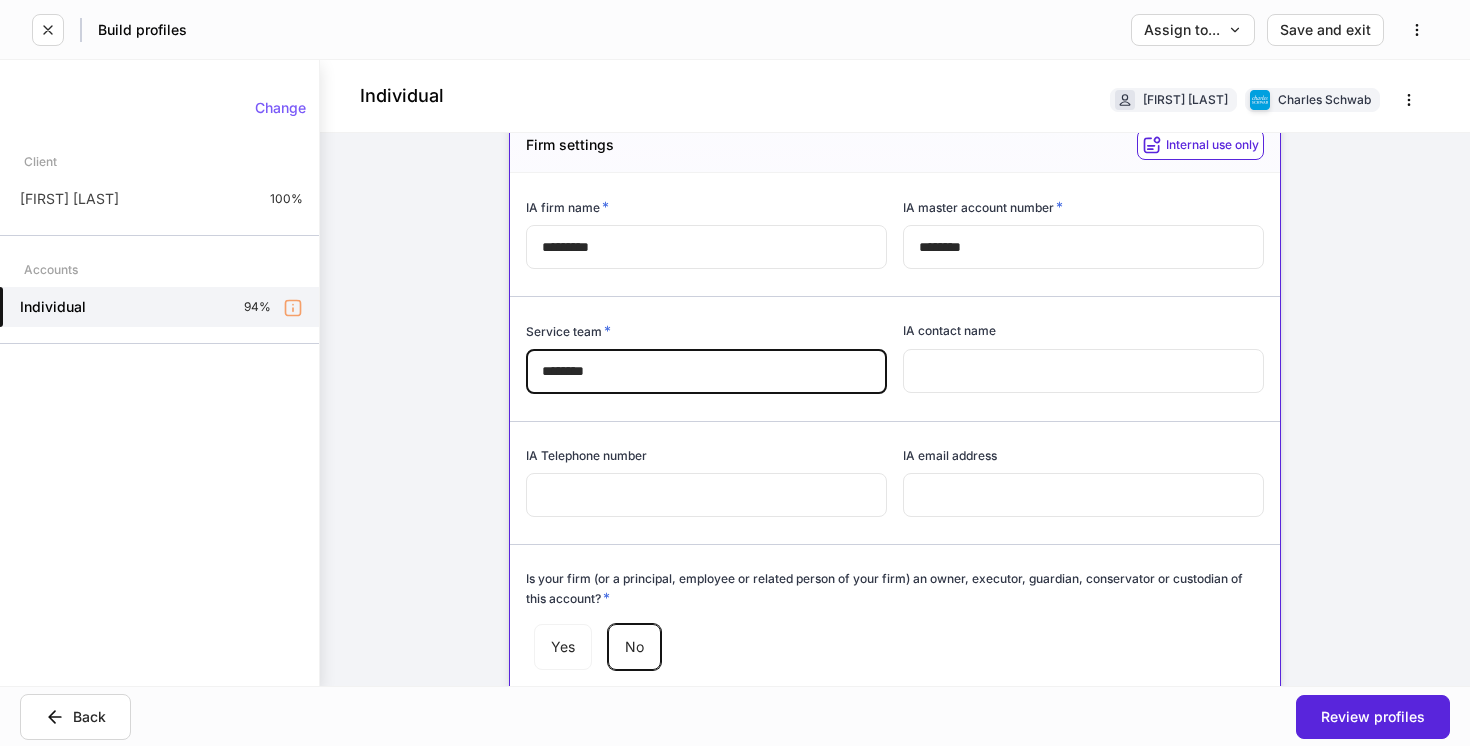 type on "********" 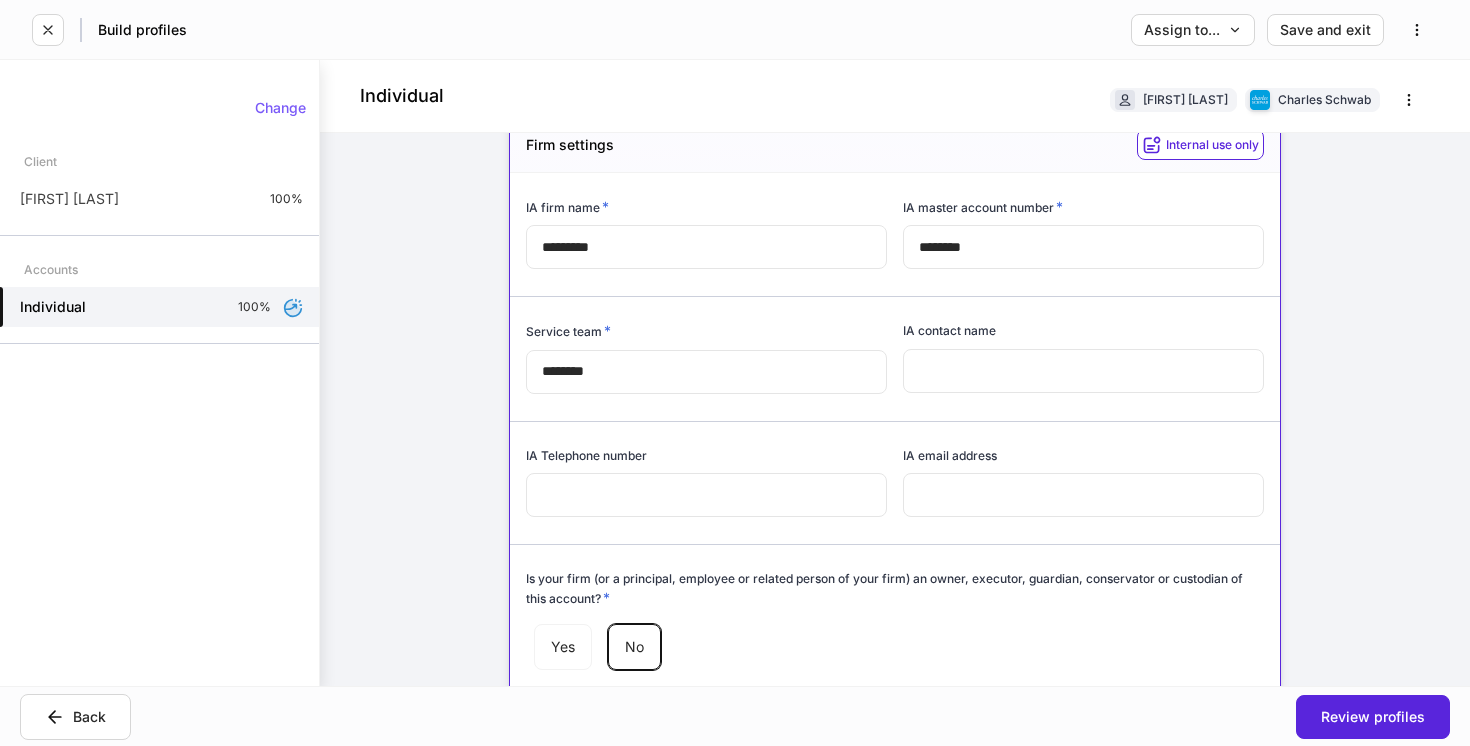 click on "Is your firm (or a principal, employee or related person of your firm) an owner, executor, guardian, conservator or custodian of this account? *" at bounding box center (895, 588) 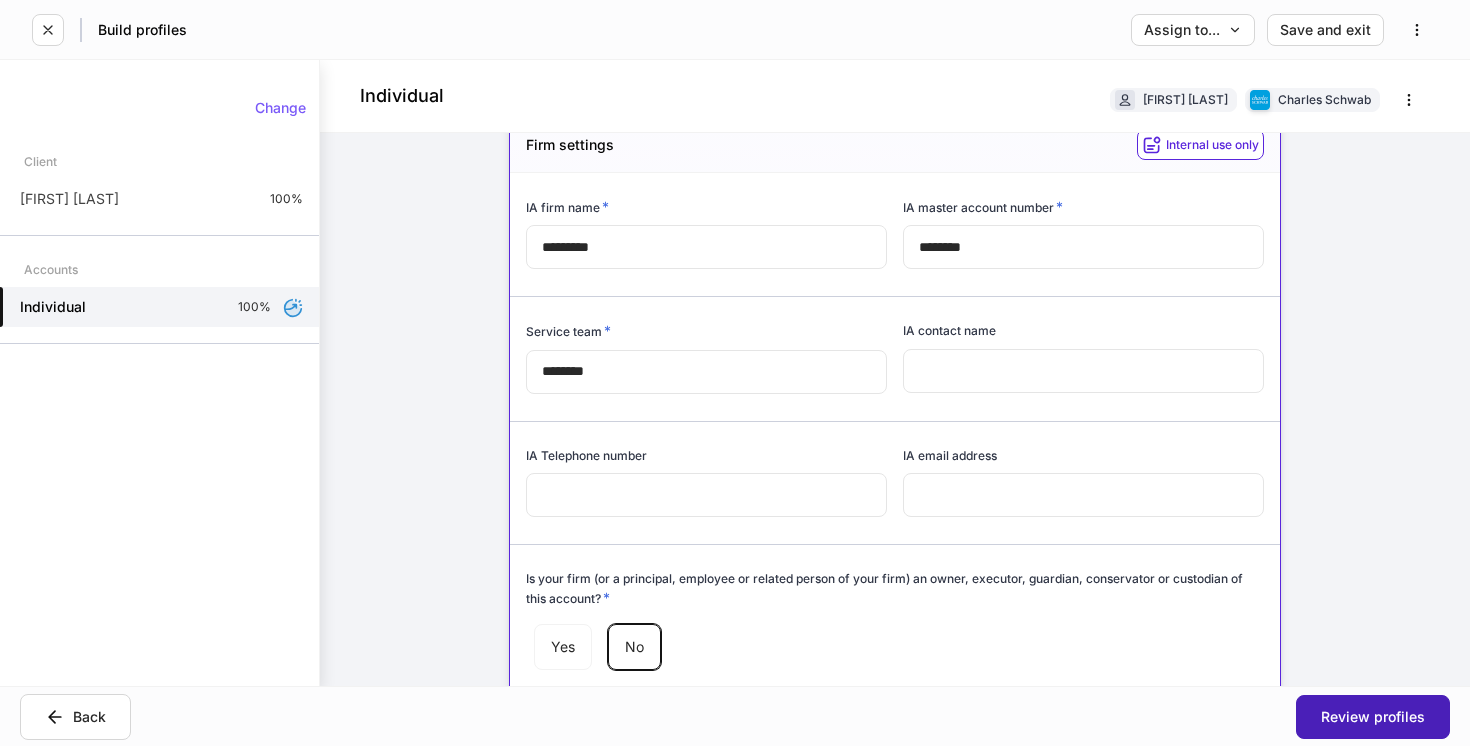 click on "Review profiles" at bounding box center [1373, 717] 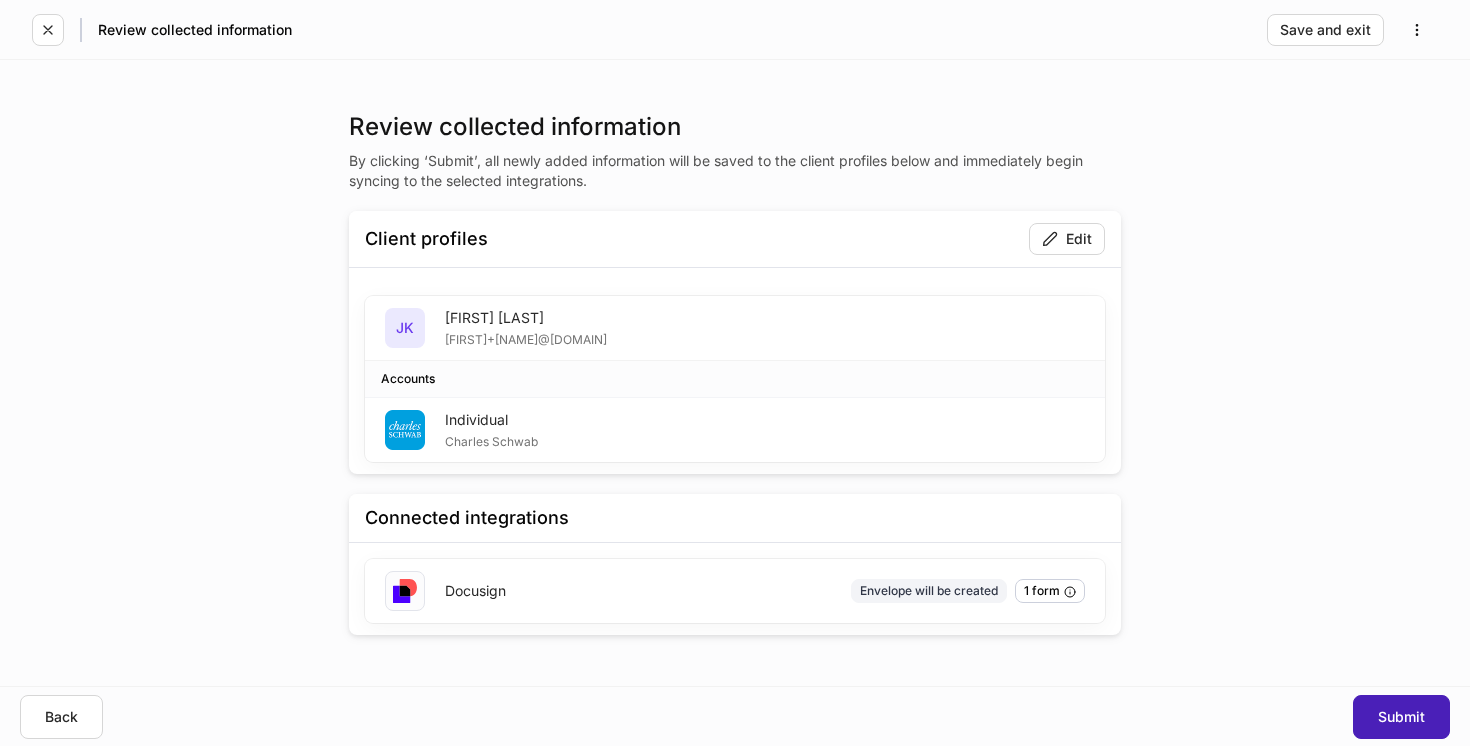 click on "Submit" at bounding box center (1401, 717) 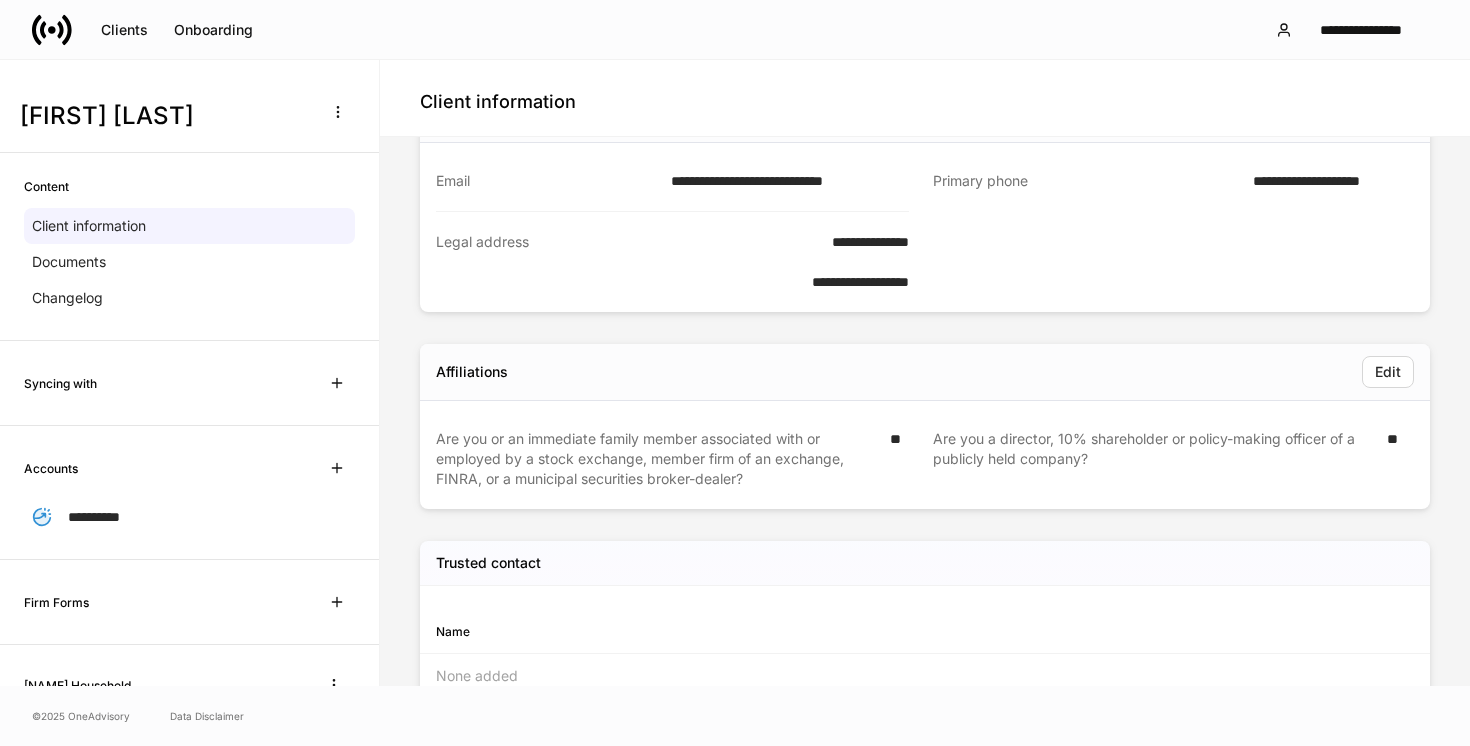 scroll, scrollTop: 550, scrollLeft: 0, axis: vertical 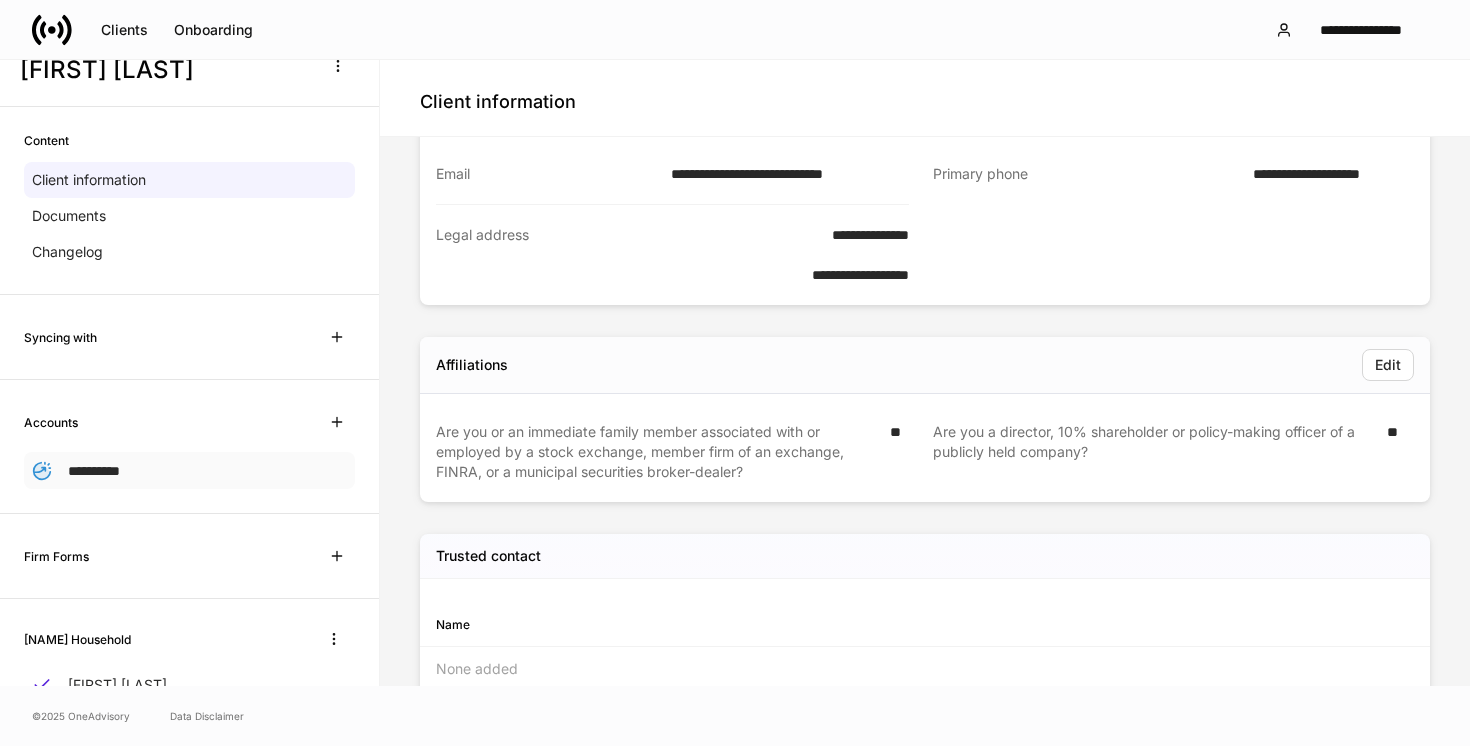 click on "**********" at bounding box center (189, 470) 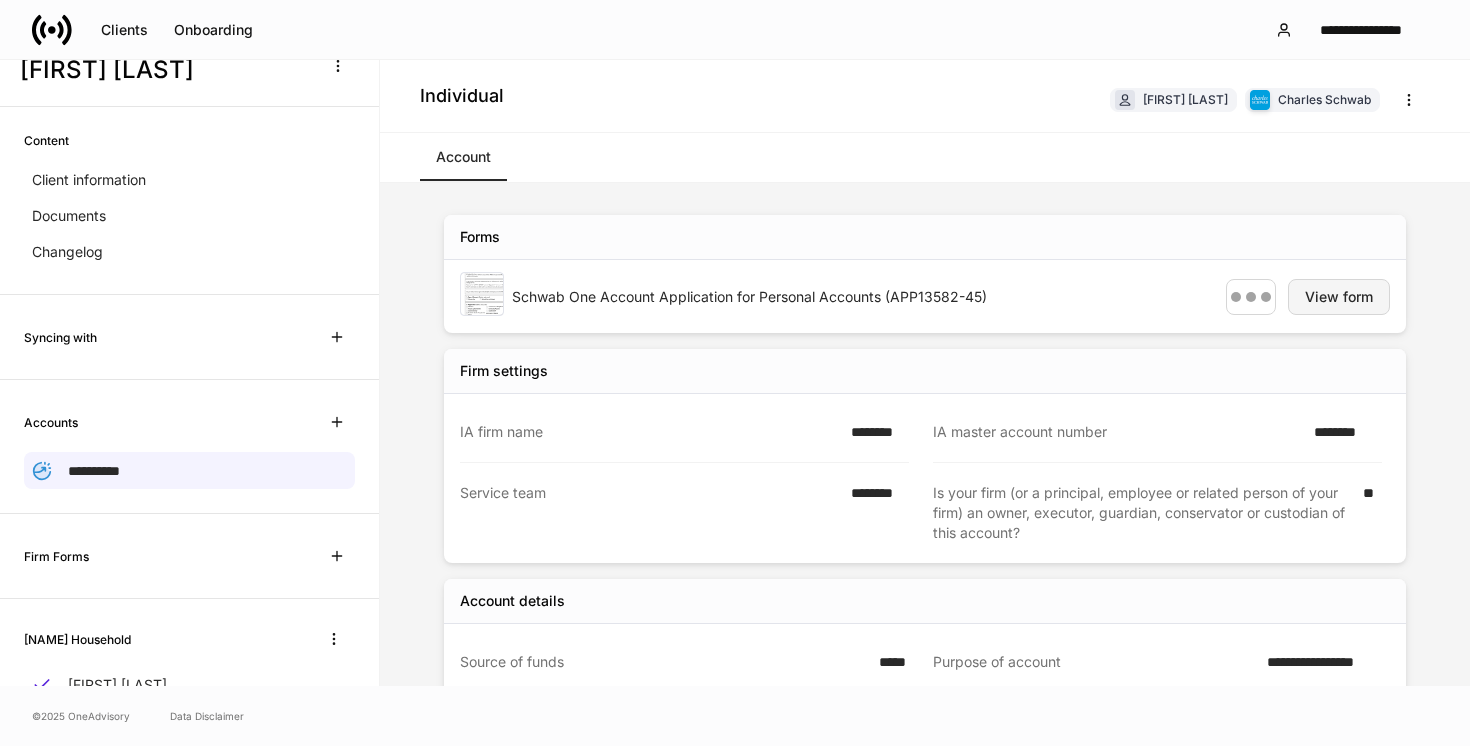click on "View form" at bounding box center [1339, 297] 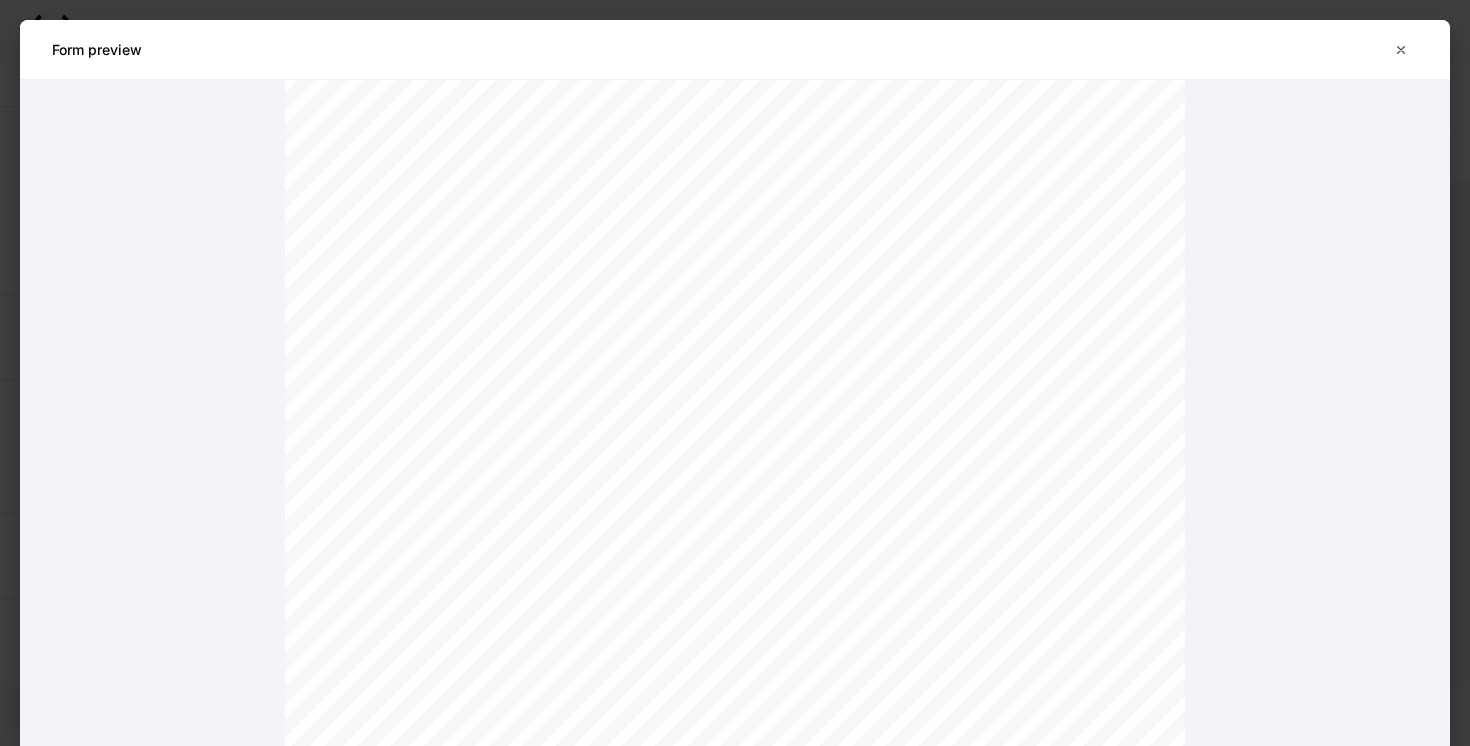 scroll, scrollTop: 0, scrollLeft: 0, axis: both 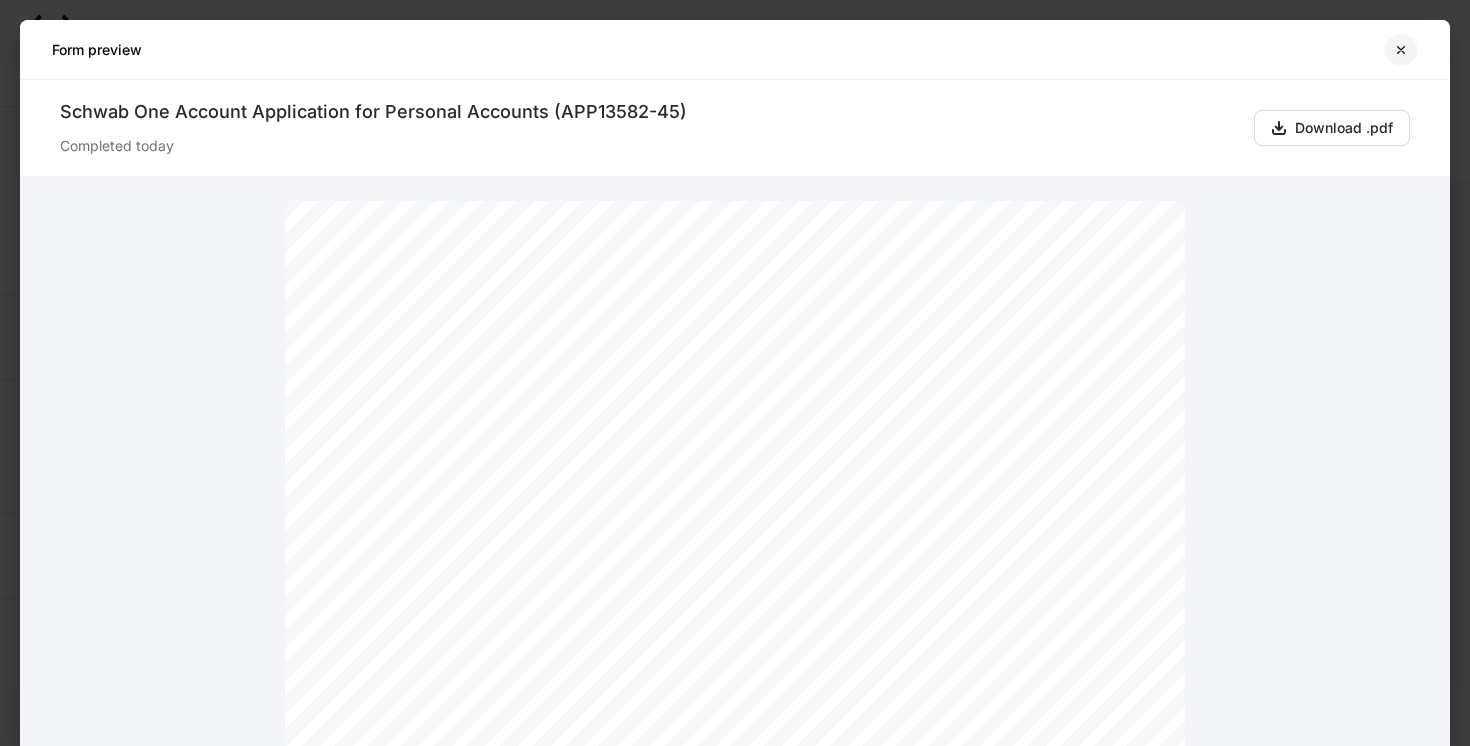 click 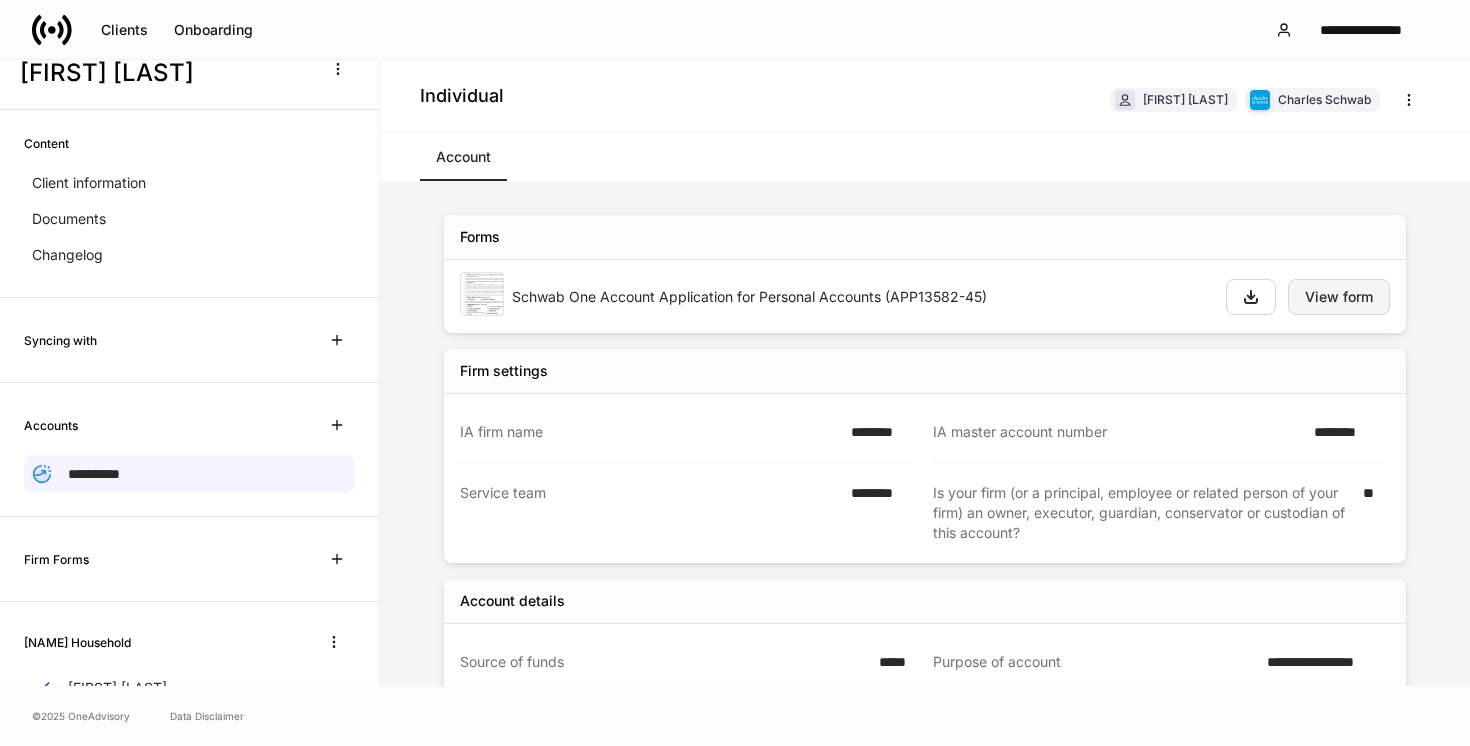 scroll, scrollTop: 1, scrollLeft: 0, axis: vertical 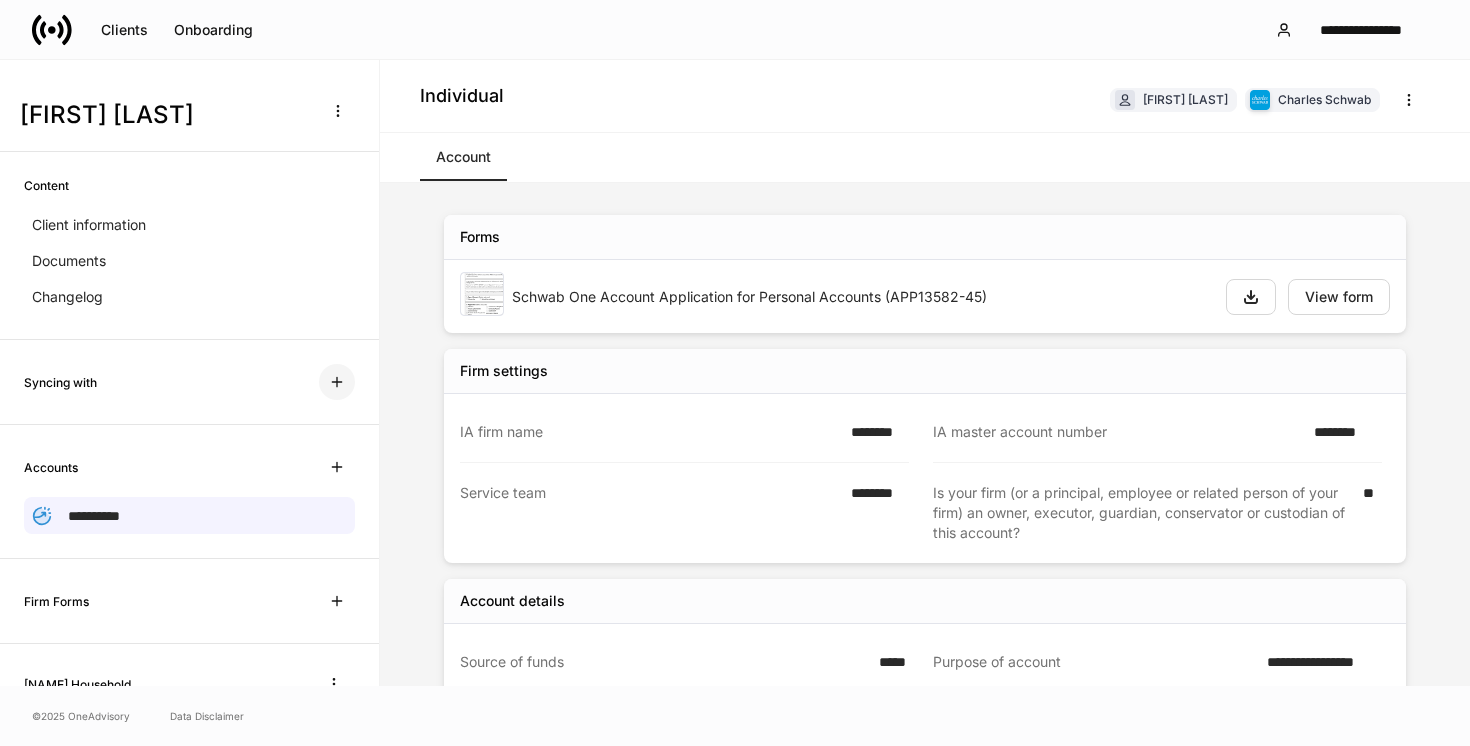 click 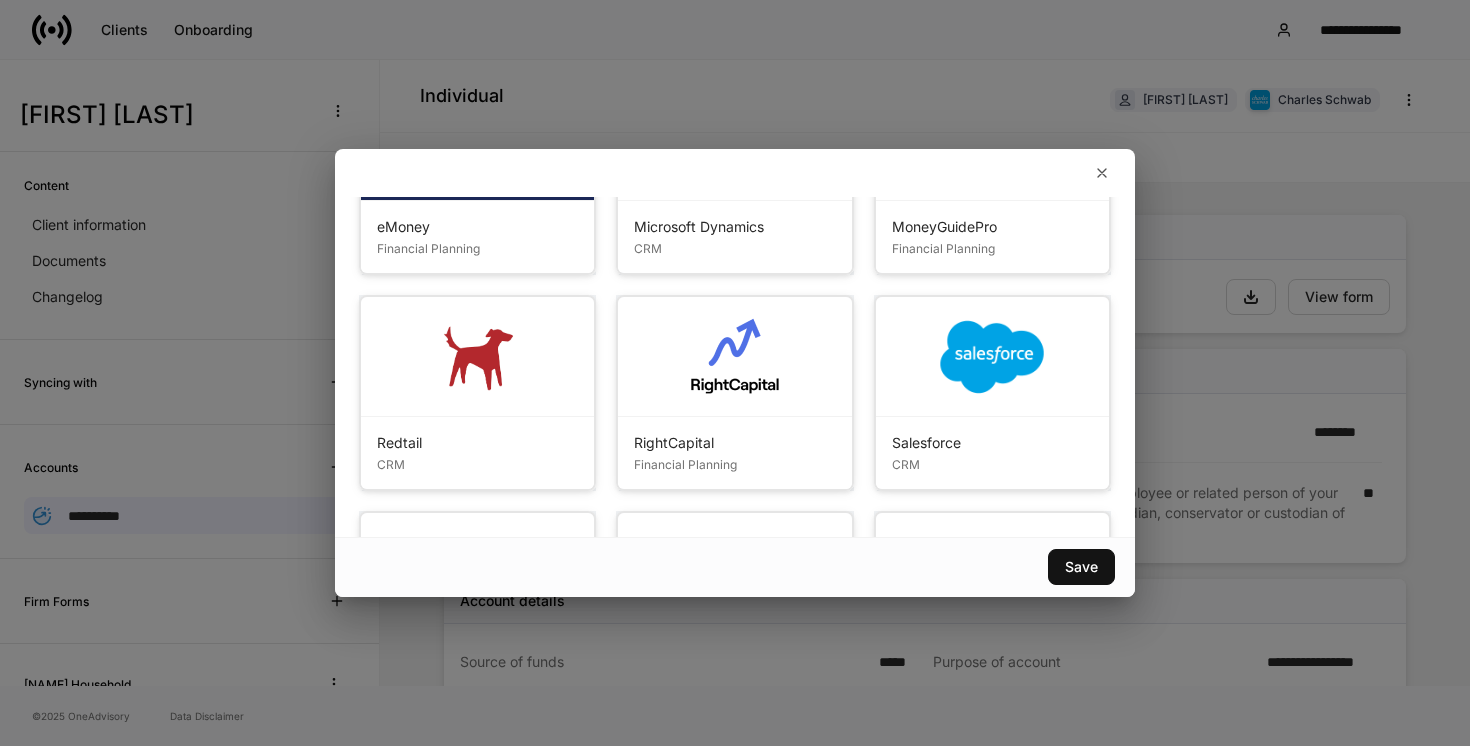 scroll, scrollTop: 161, scrollLeft: 0, axis: vertical 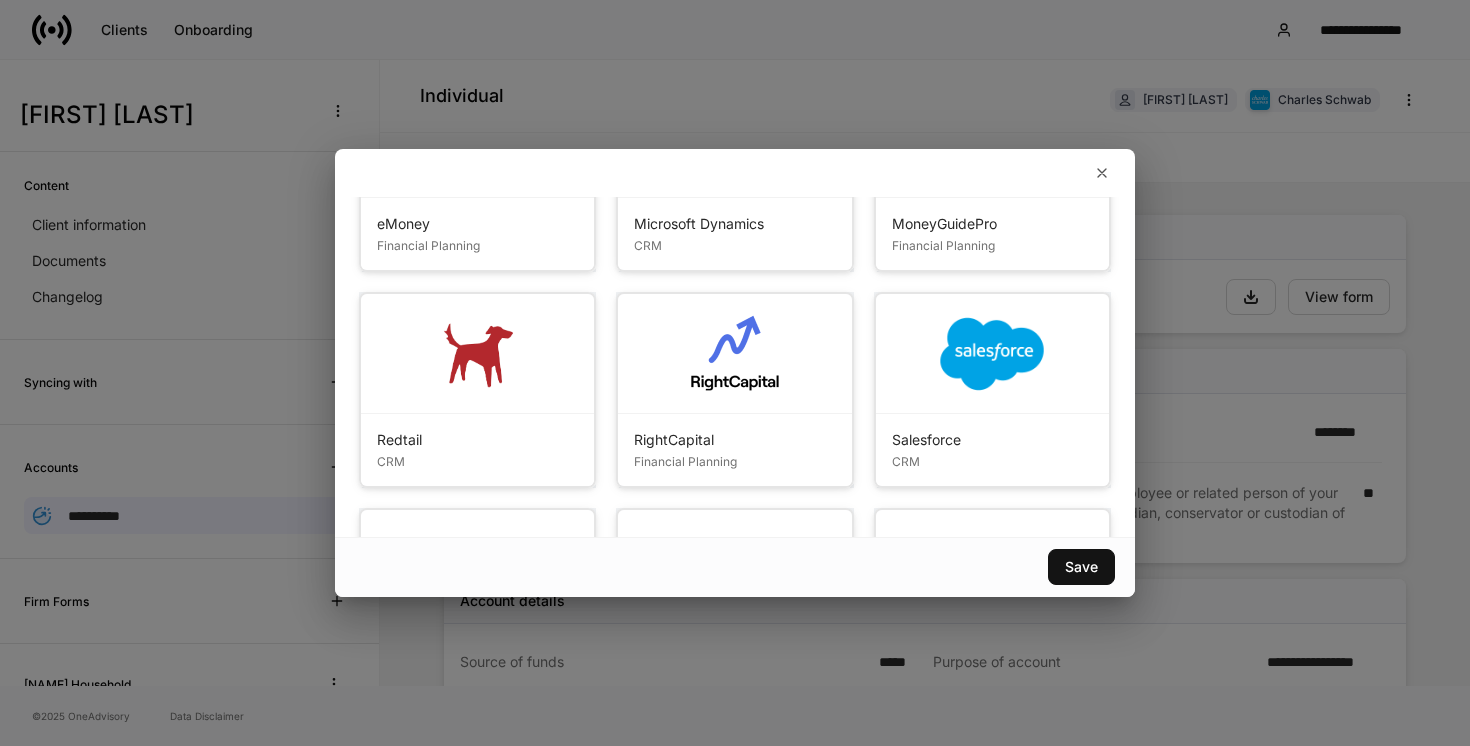 click at bounding box center [992, 354] 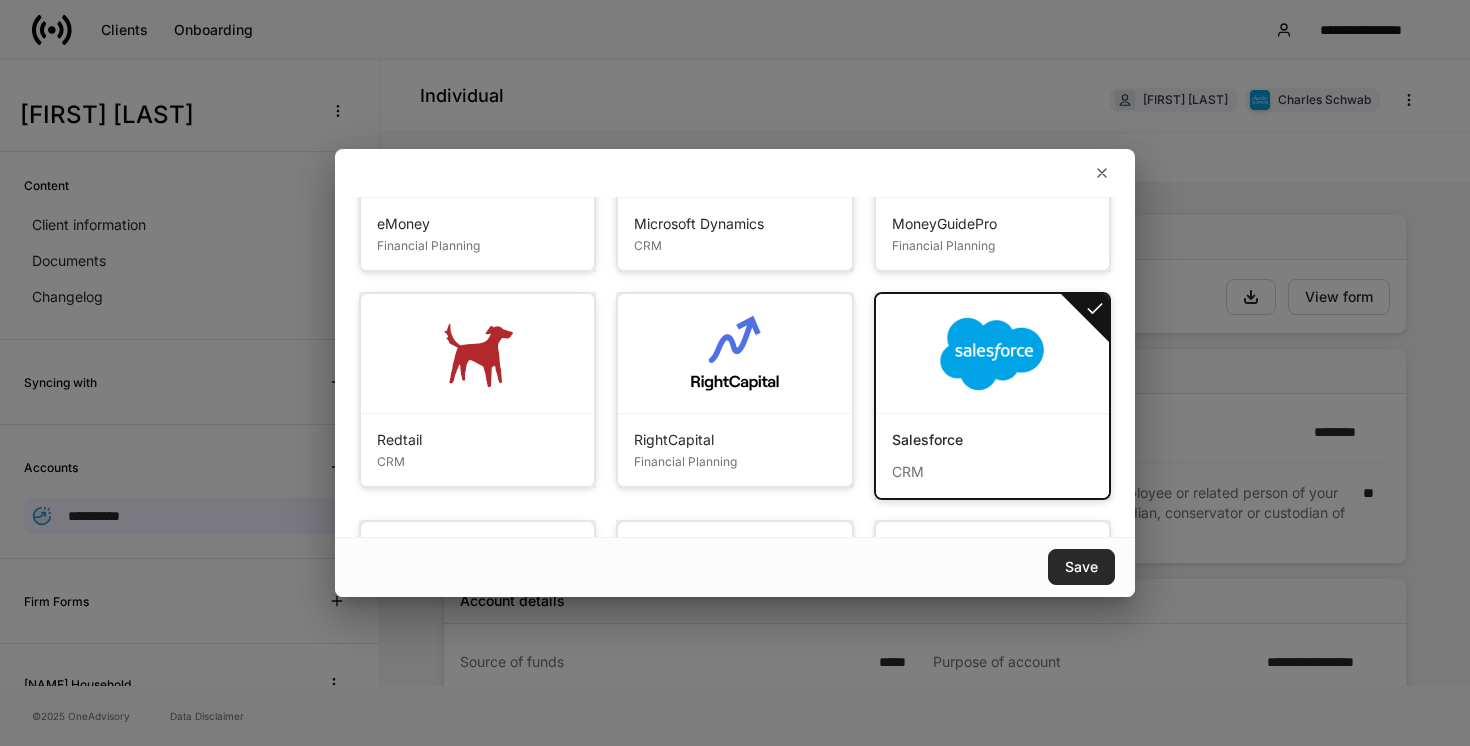 click on "Save" at bounding box center (1081, 567) 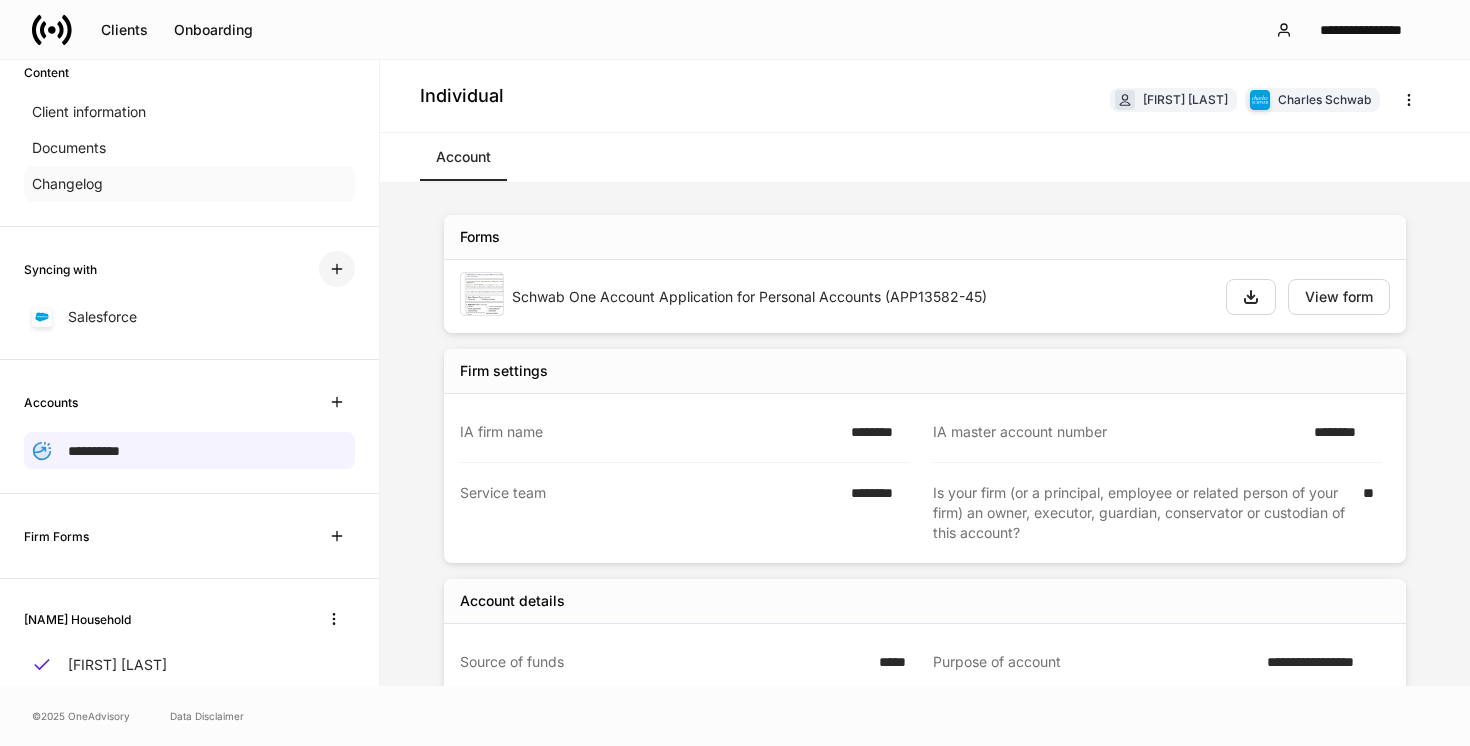 scroll, scrollTop: 0, scrollLeft: 0, axis: both 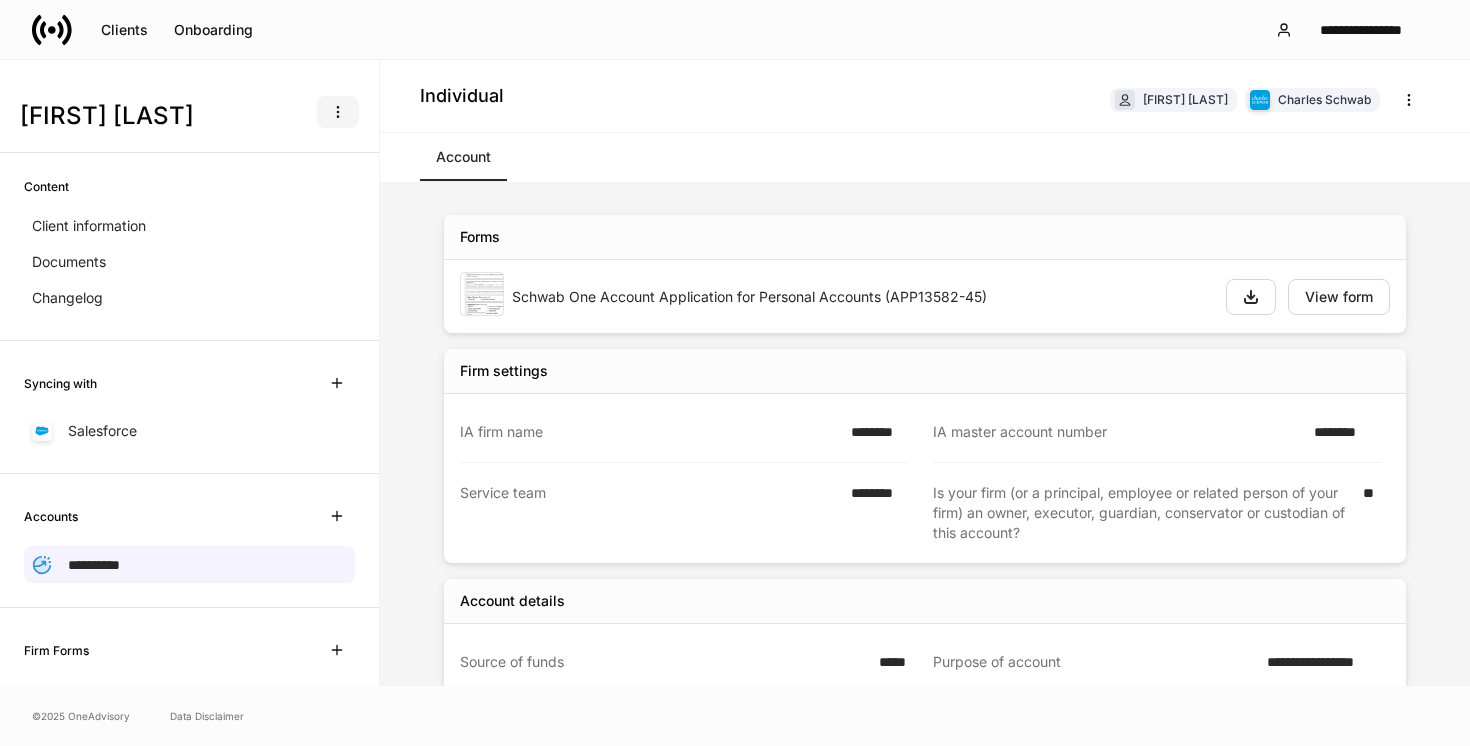 click at bounding box center [338, 112] 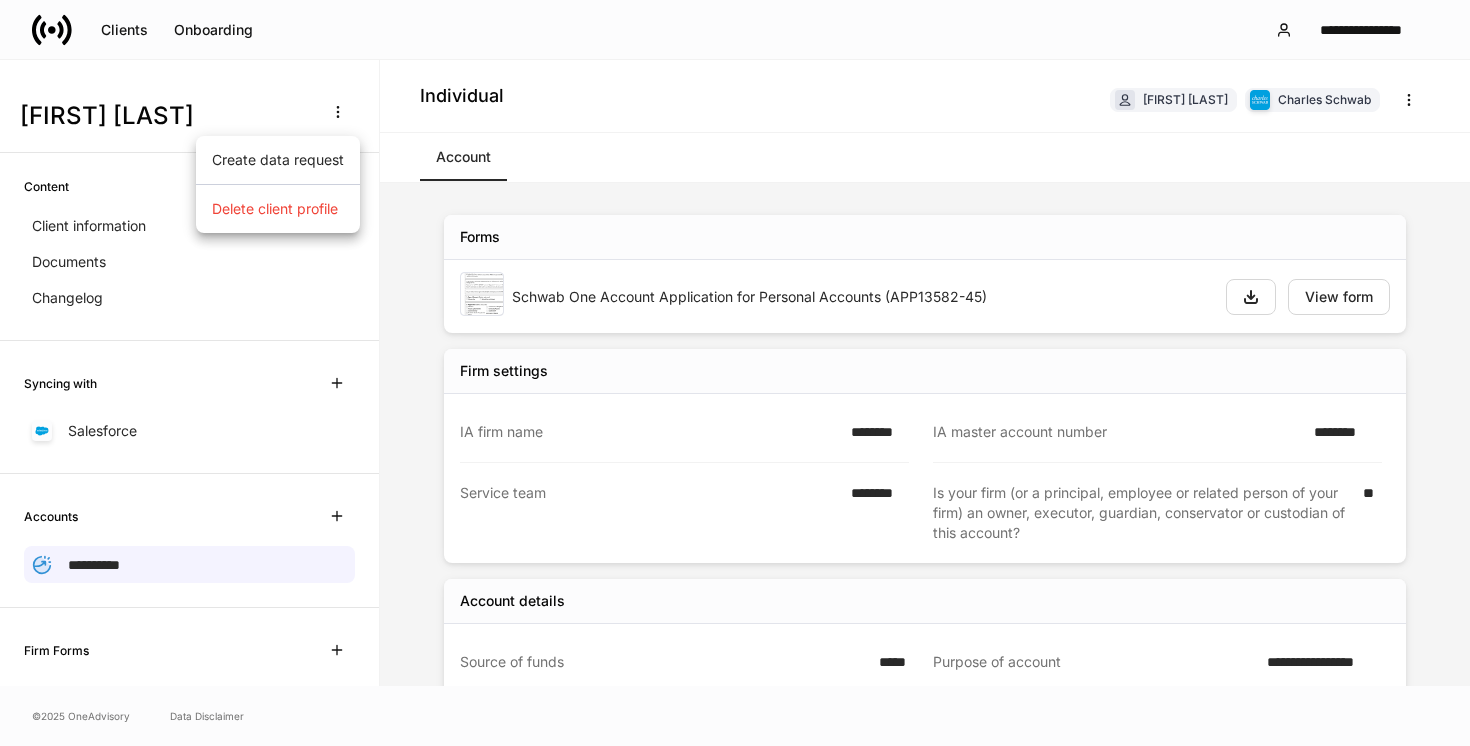 click at bounding box center (735, 373) 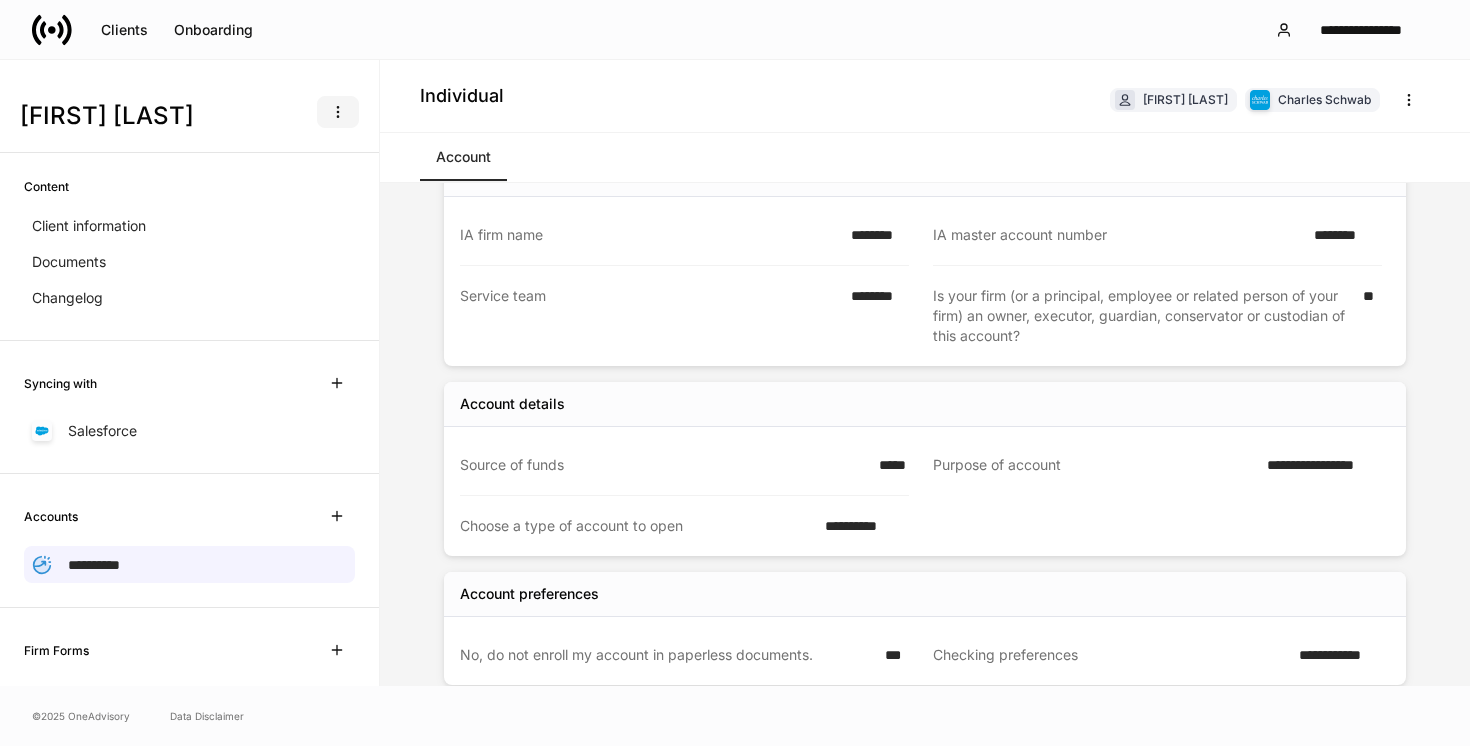 scroll, scrollTop: 0, scrollLeft: 0, axis: both 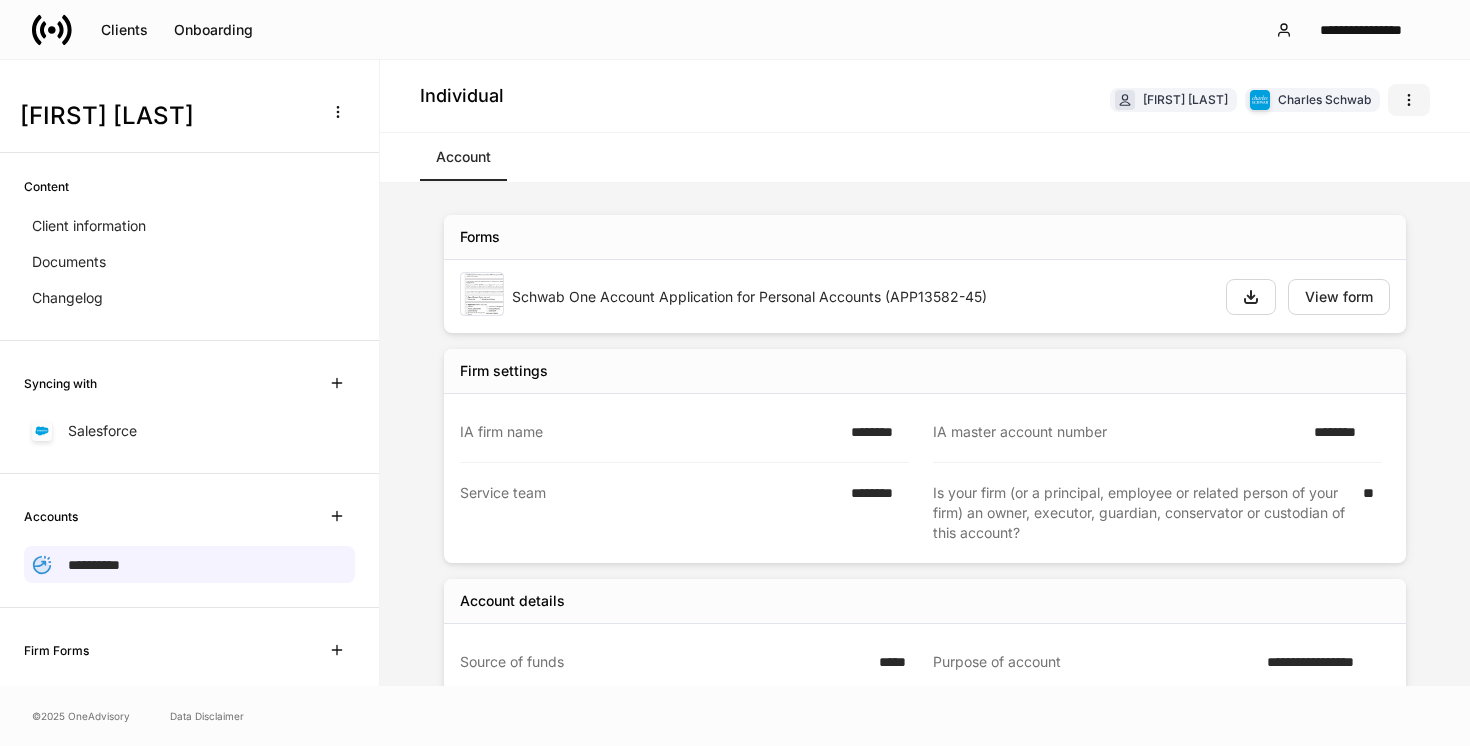 click 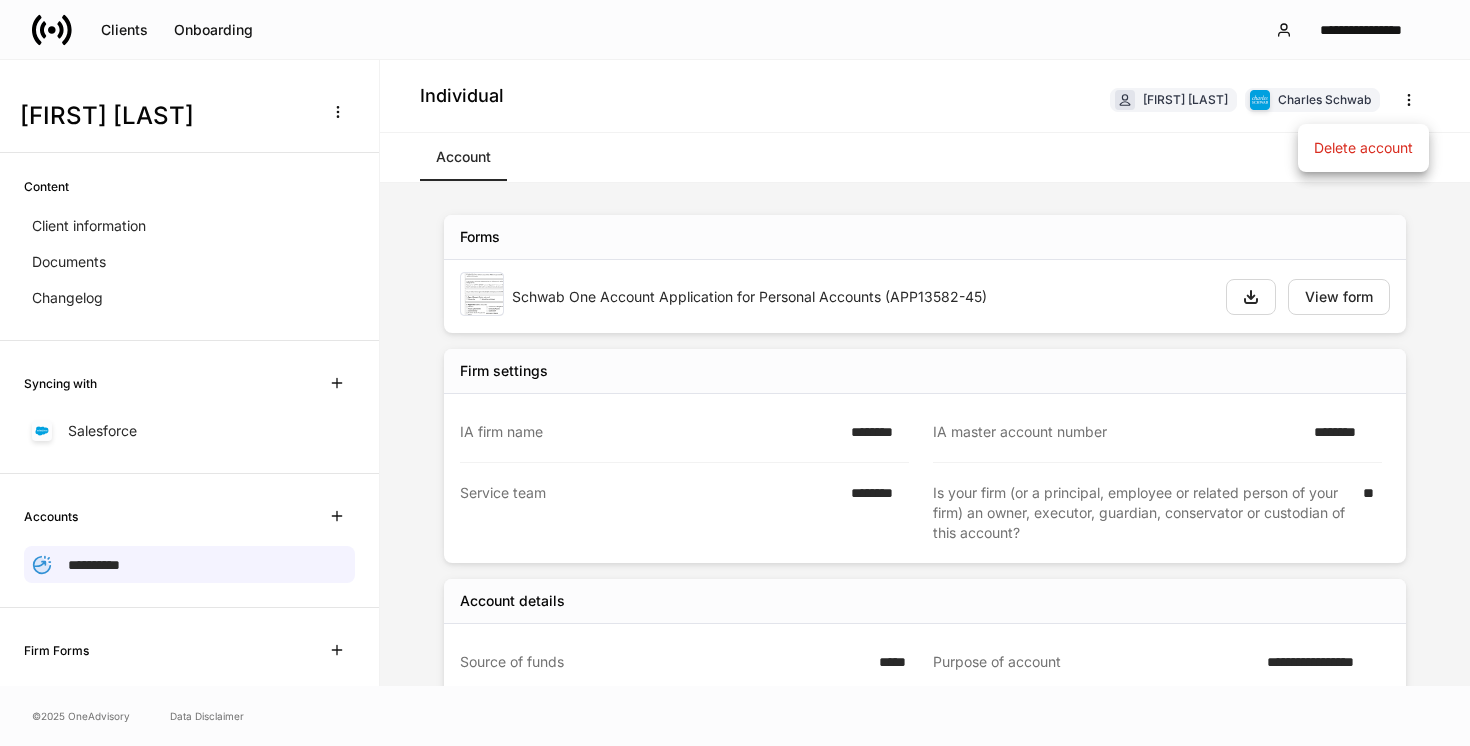 click at bounding box center (735, 373) 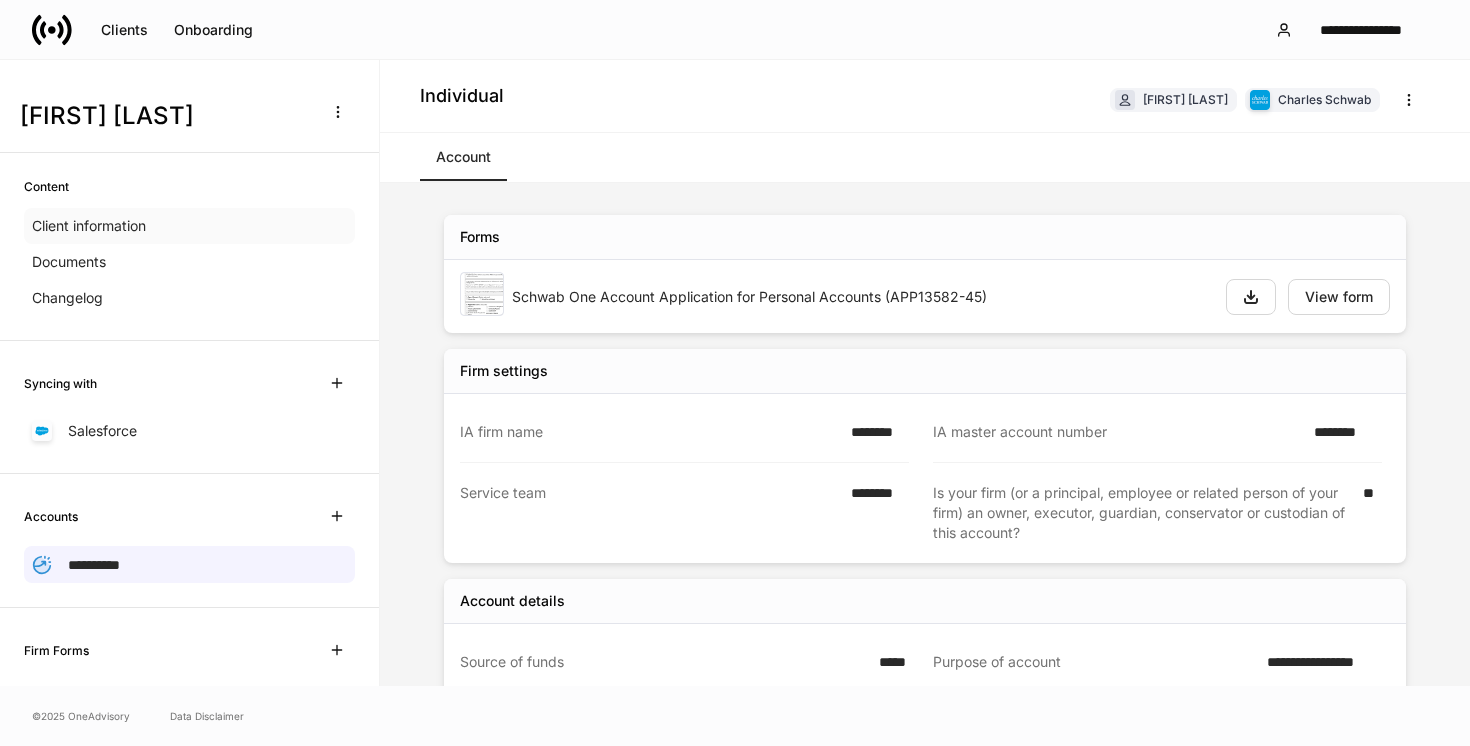 click on "Client information" at bounding box center [189, 226] 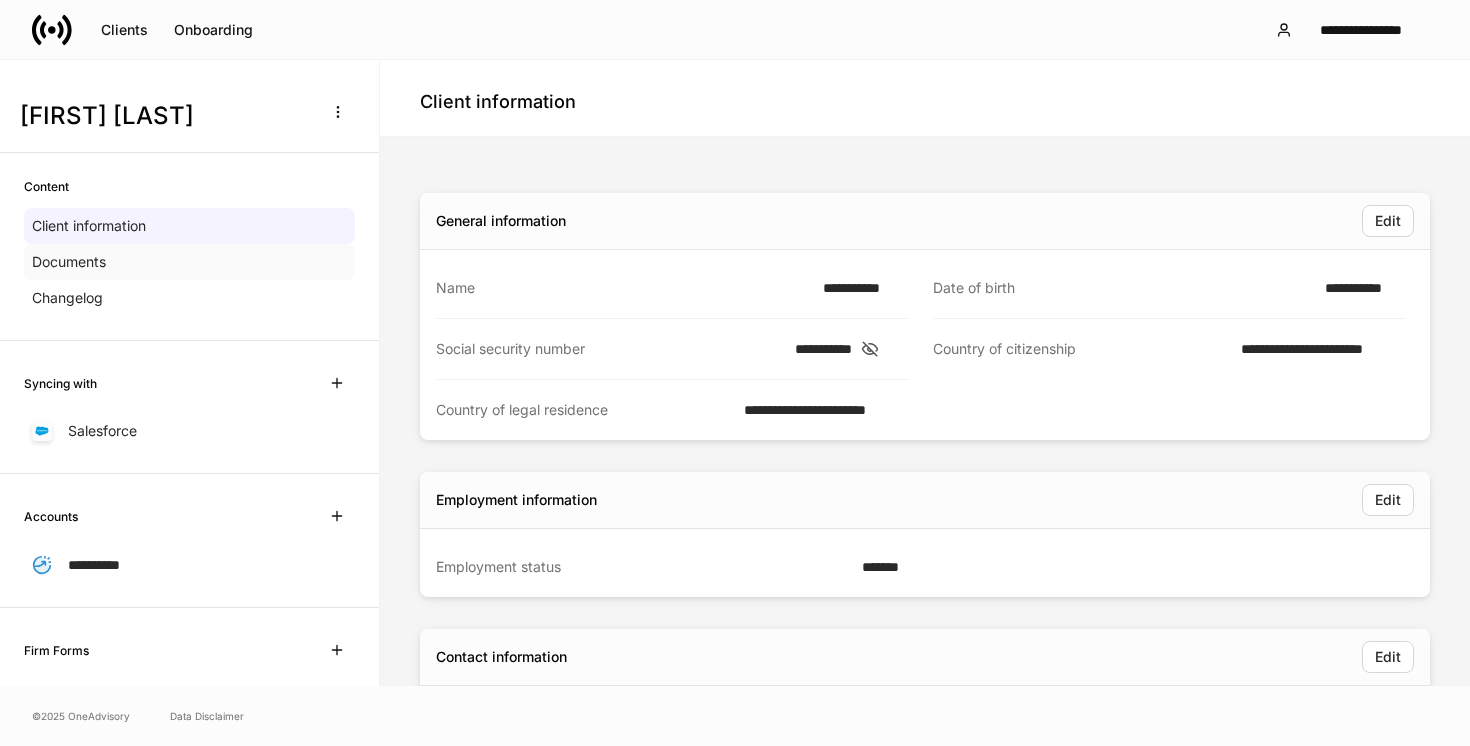 click on "Documents" at bounding box center [189, 262] 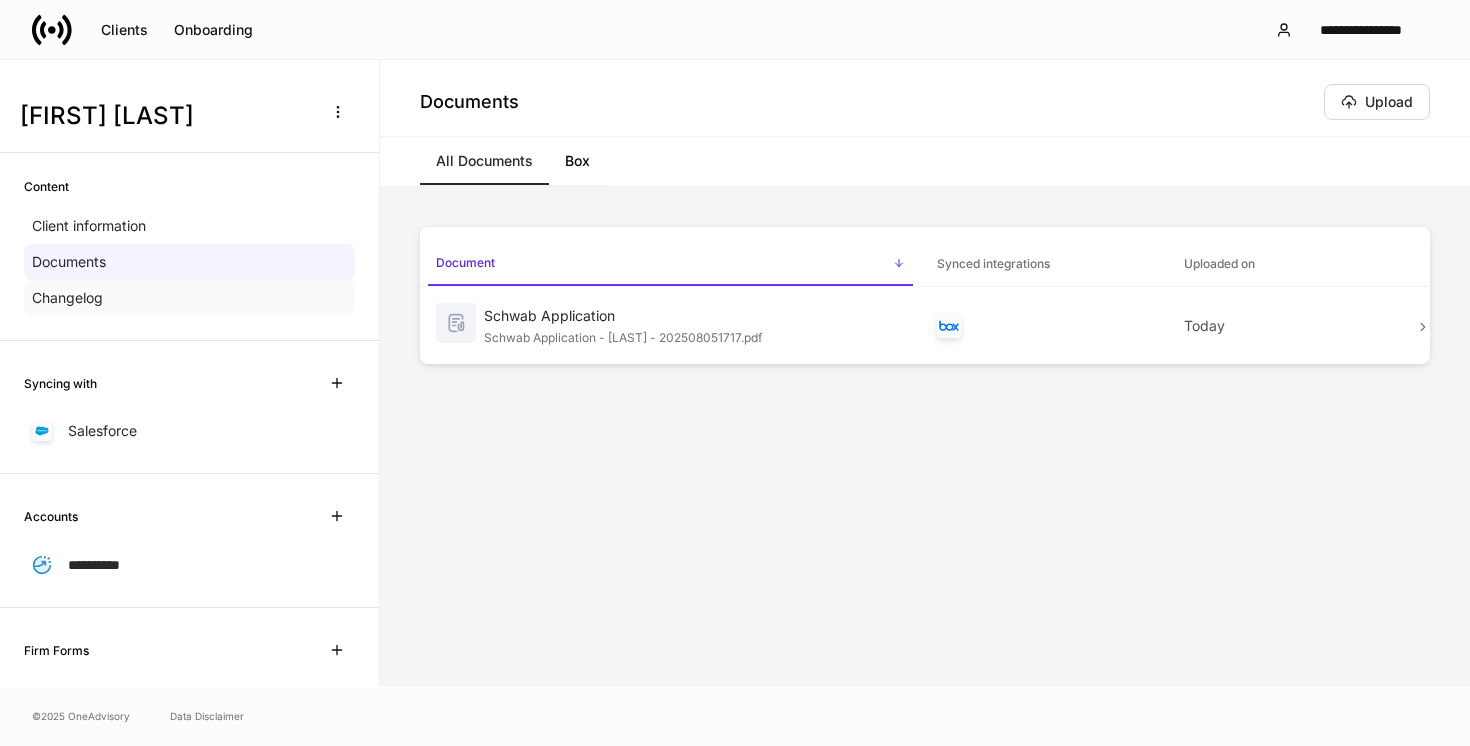 click on "Changelog" at bounding box center [189, 298] 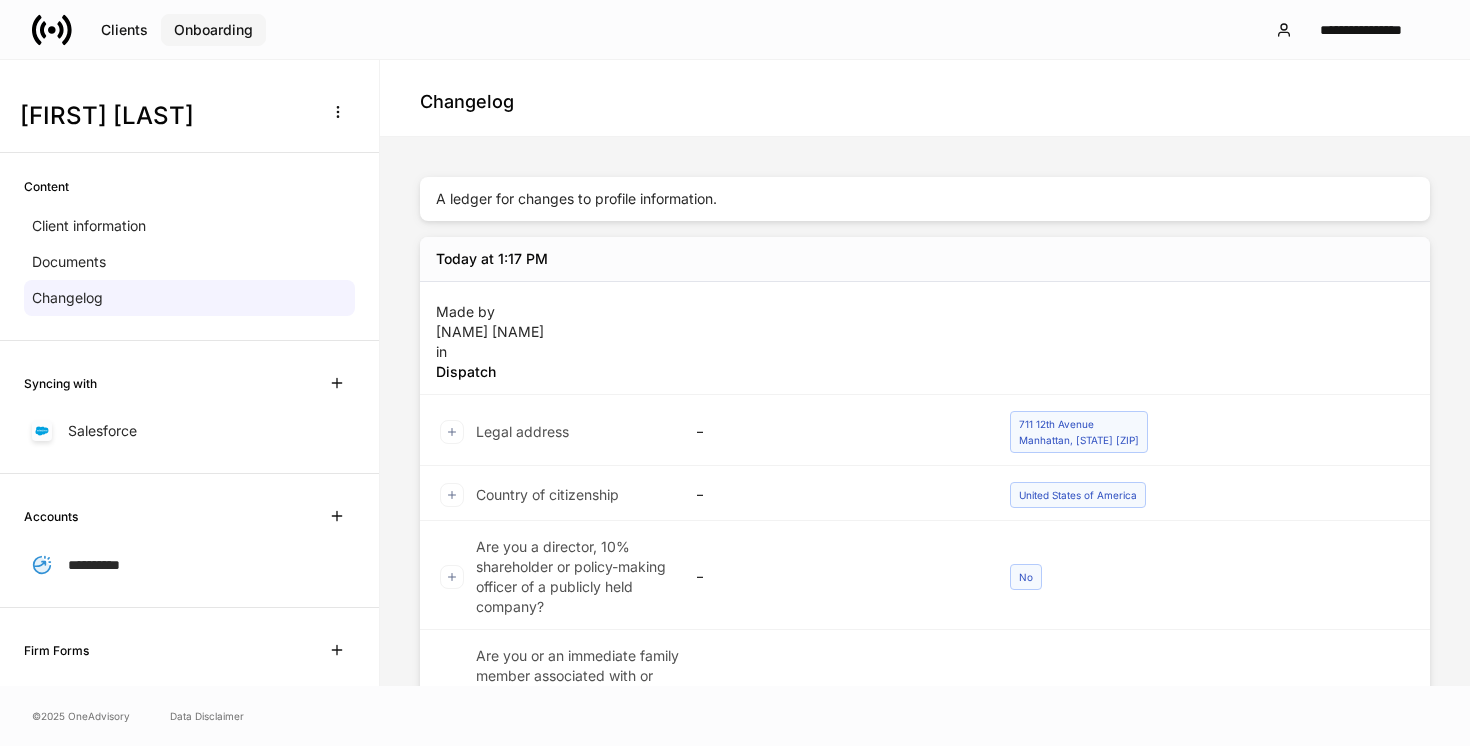 click on "Onboarding" at bounding box center [213, 30] 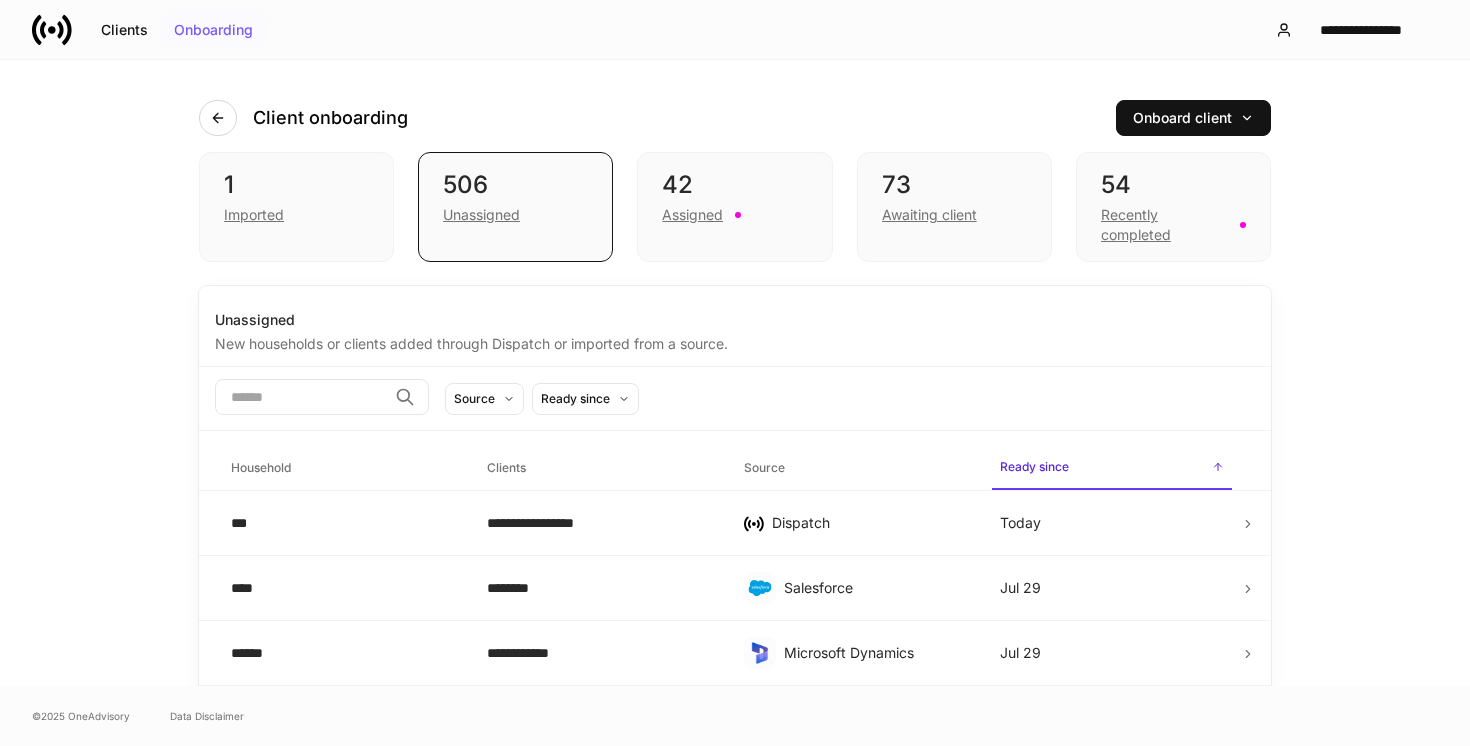 type 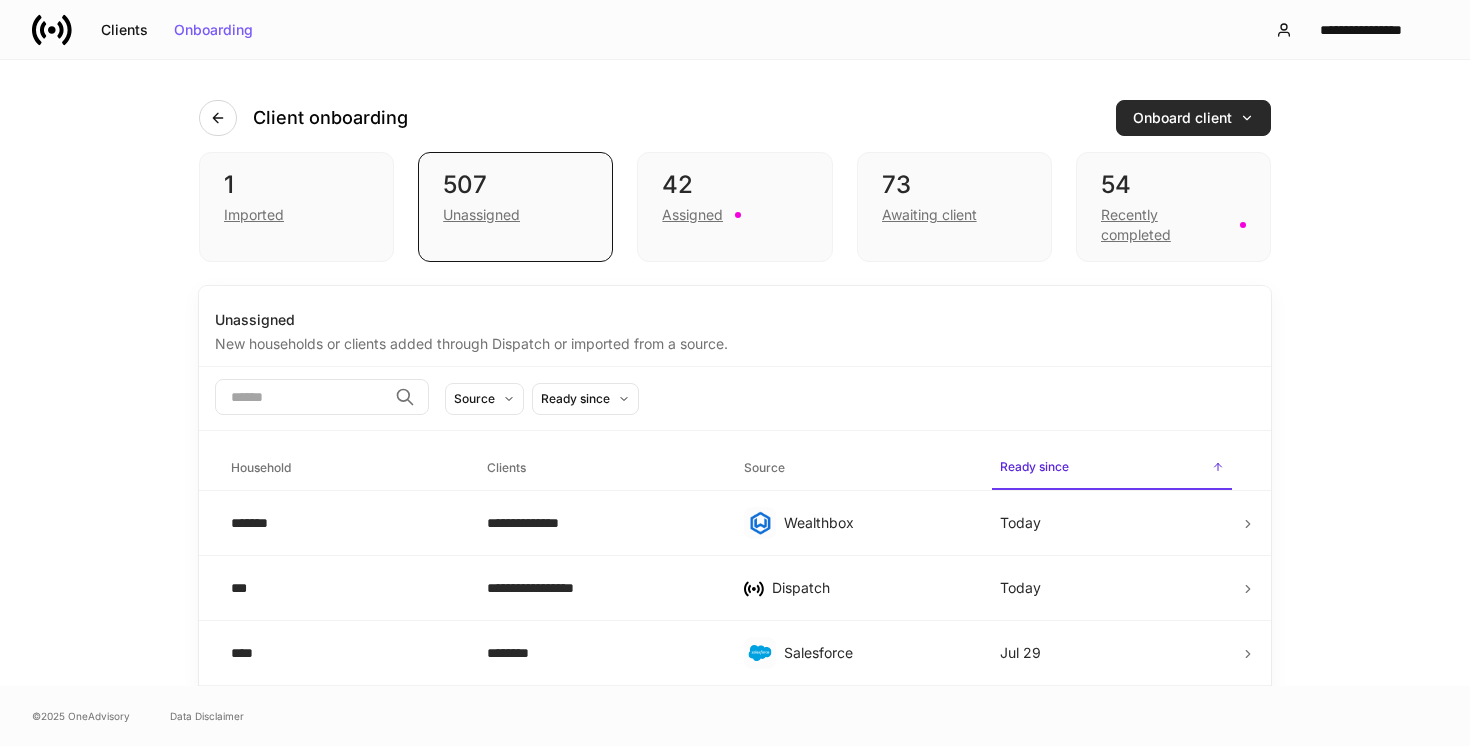 click on "Onboard client" at bounding box center (1193, 118) 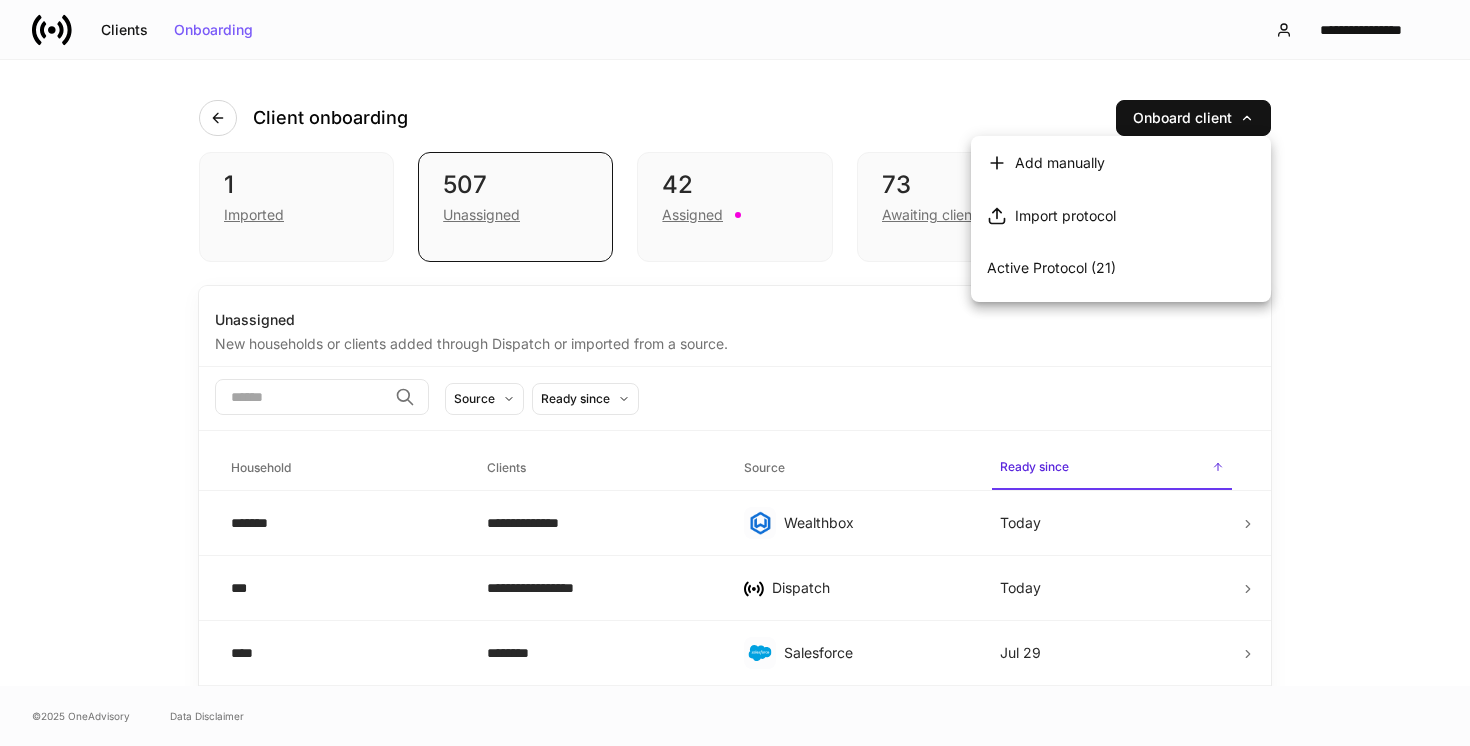 click at bounding box center (735, 373) 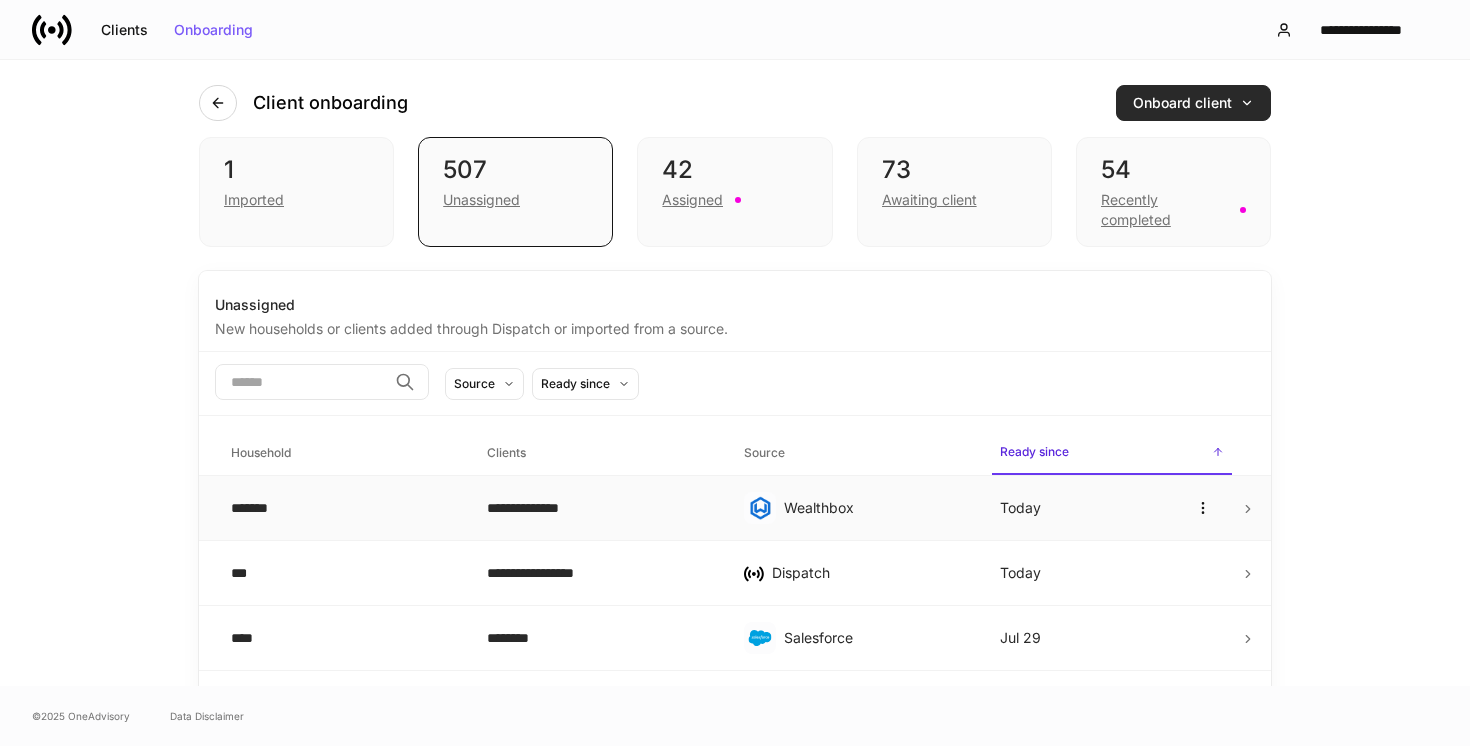 scroll, scrollTop: 10, scrollLeft: 0, axis: vertical 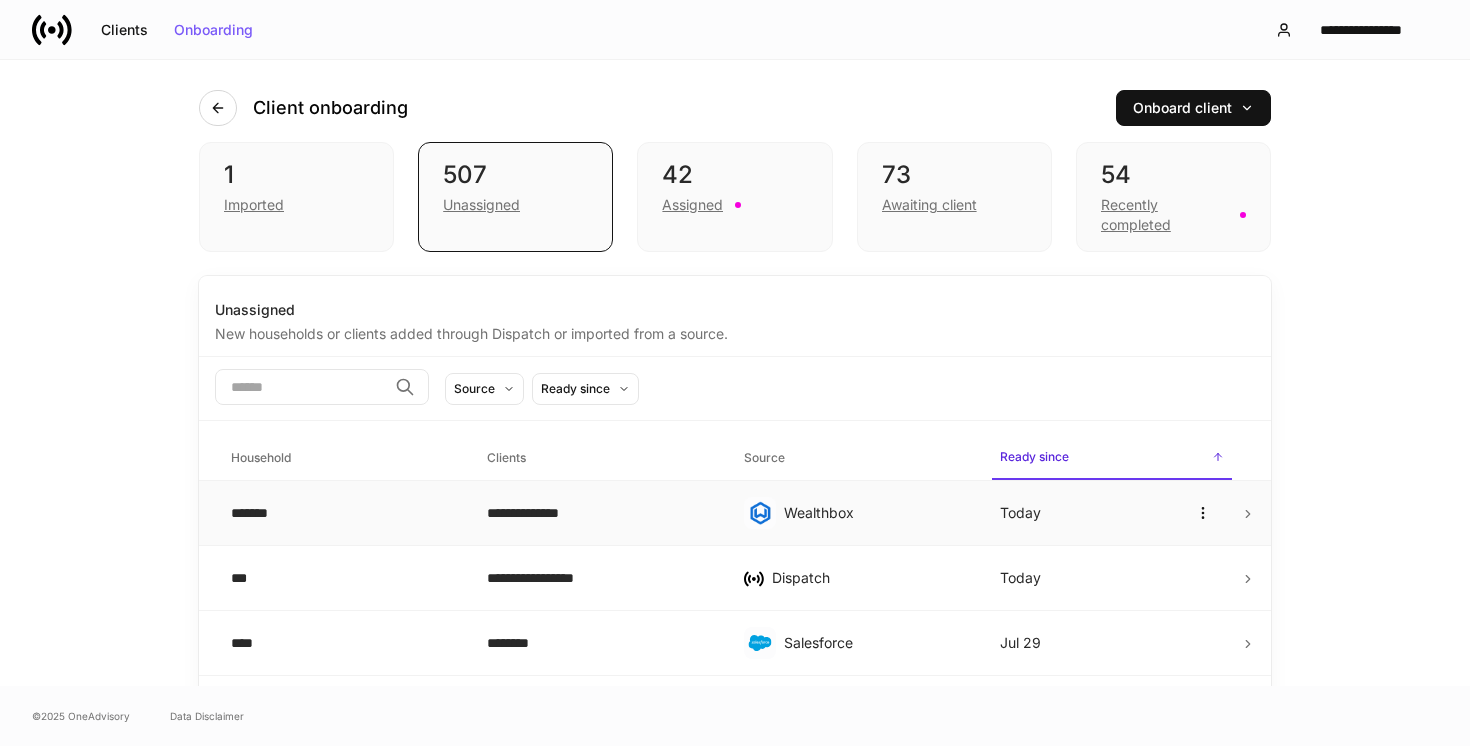click on "**********" at bounding box center [599, 513] 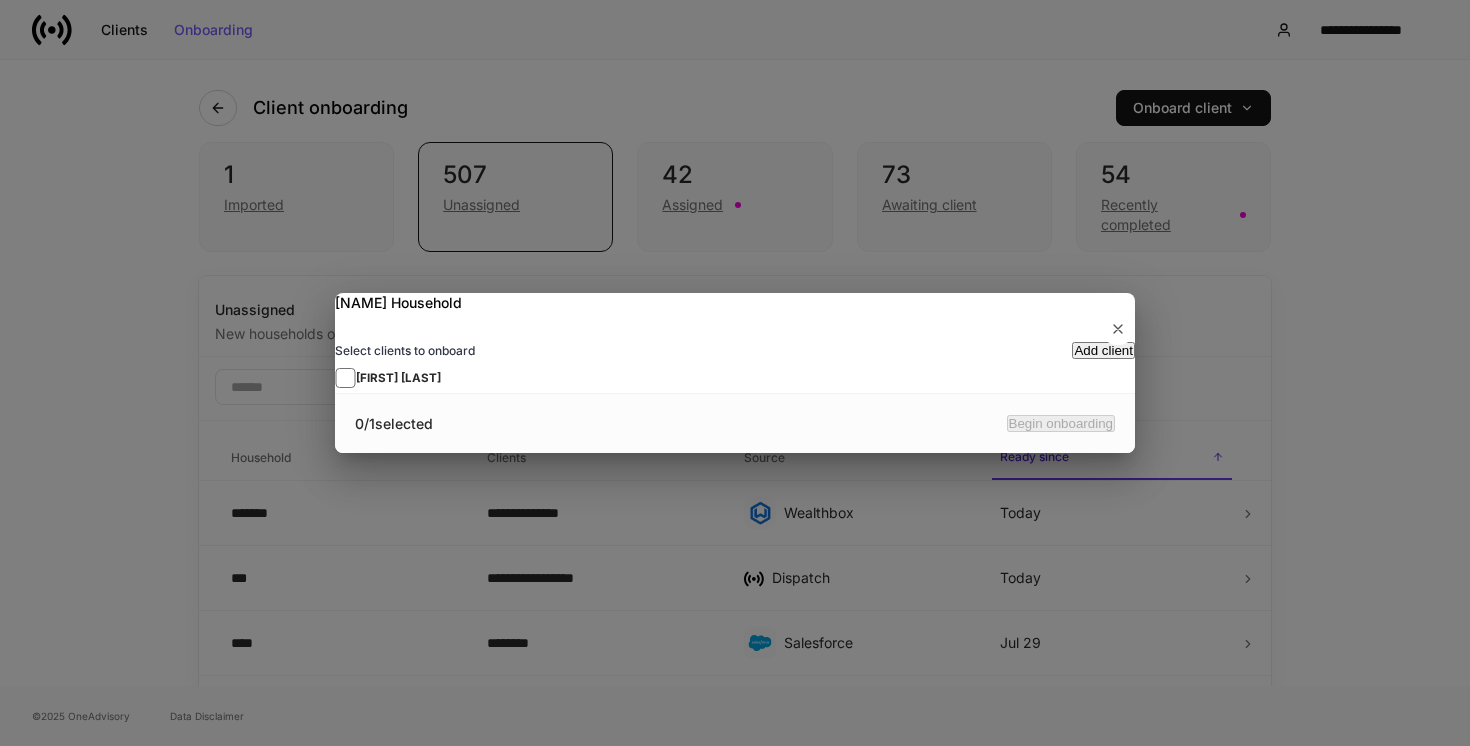 click on "[FIRST] [LAST]" at bounding box center (735, 379) 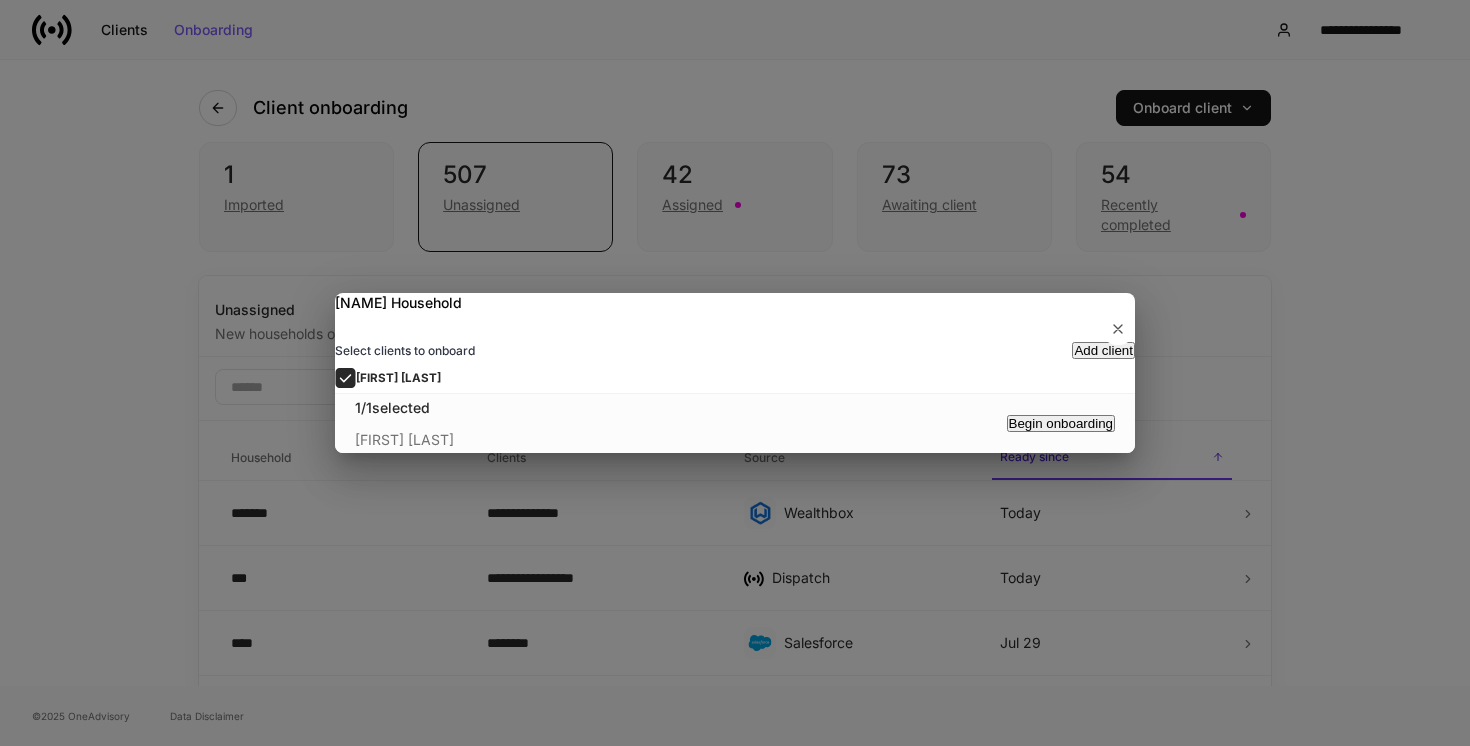 click on "Add client" at bounding box center (1103, 350) 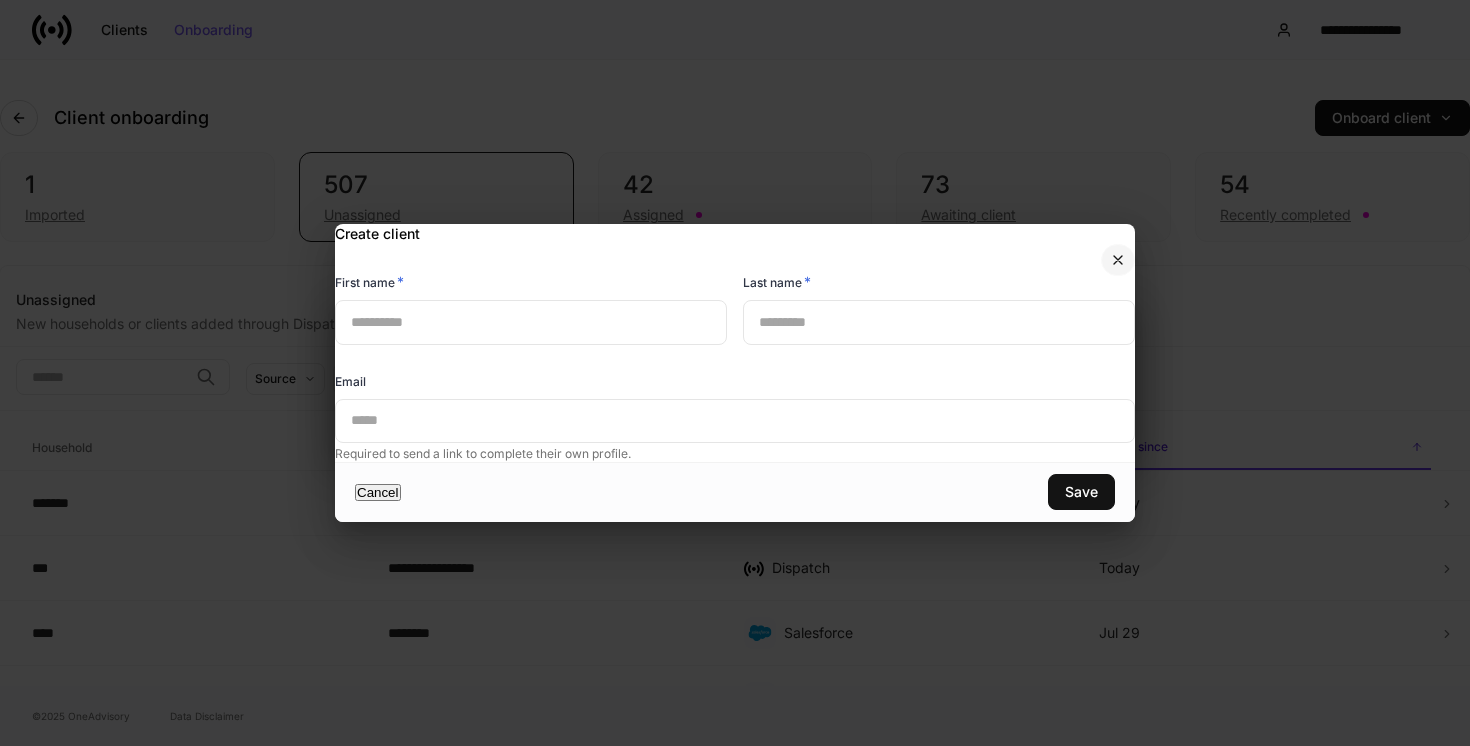 click at bounding box center [1118, 260] 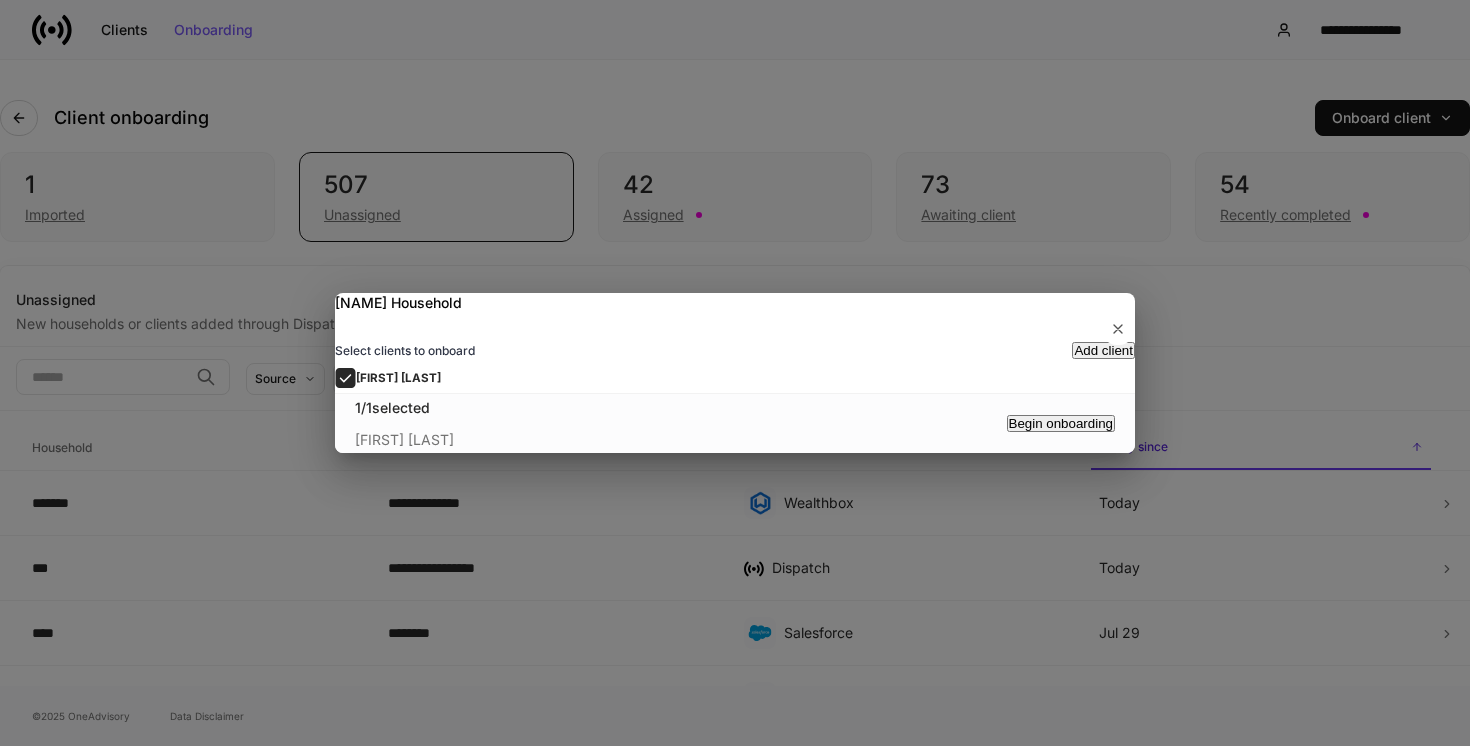 click on "Begin onboarding" at bounding box center (1061, 423) 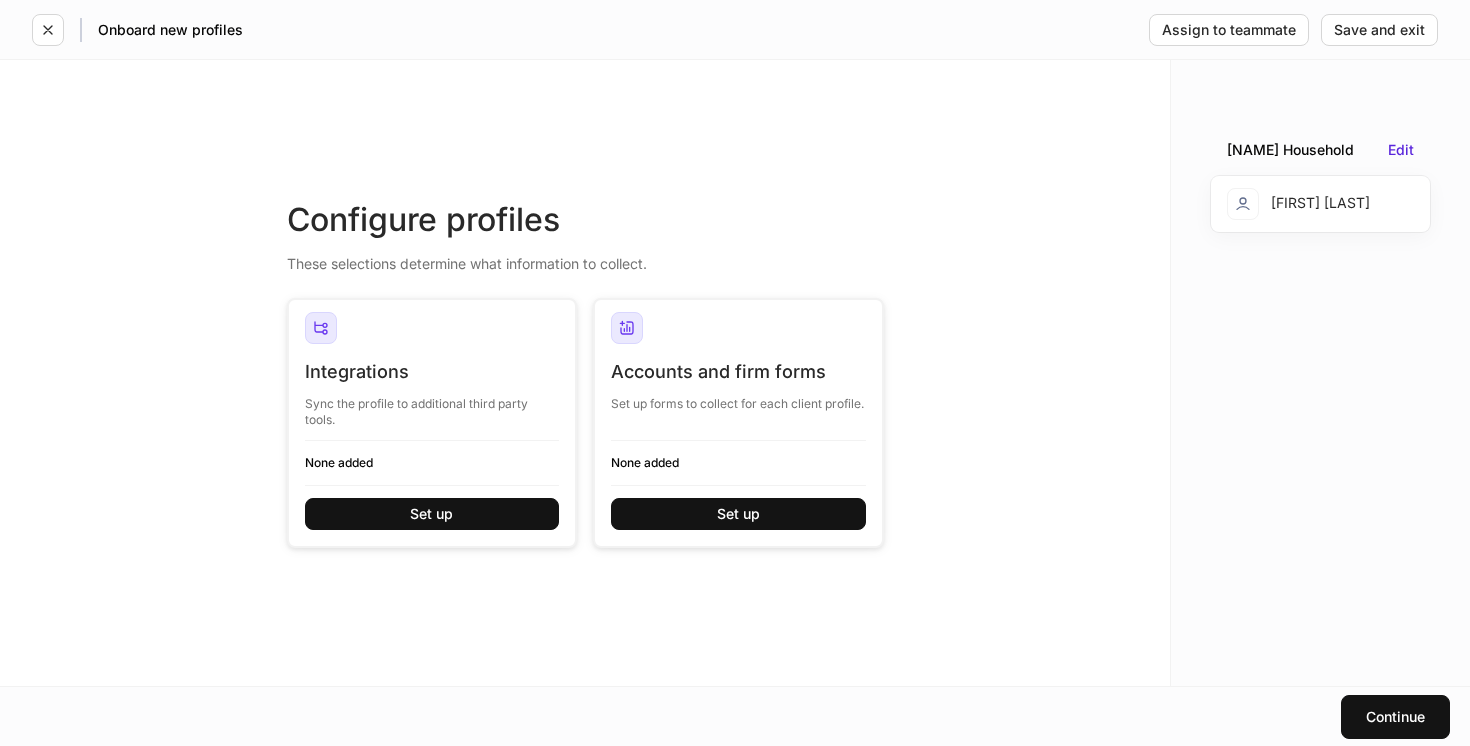 click on "[LAST] Edit" at bounding box center (1320, 150) 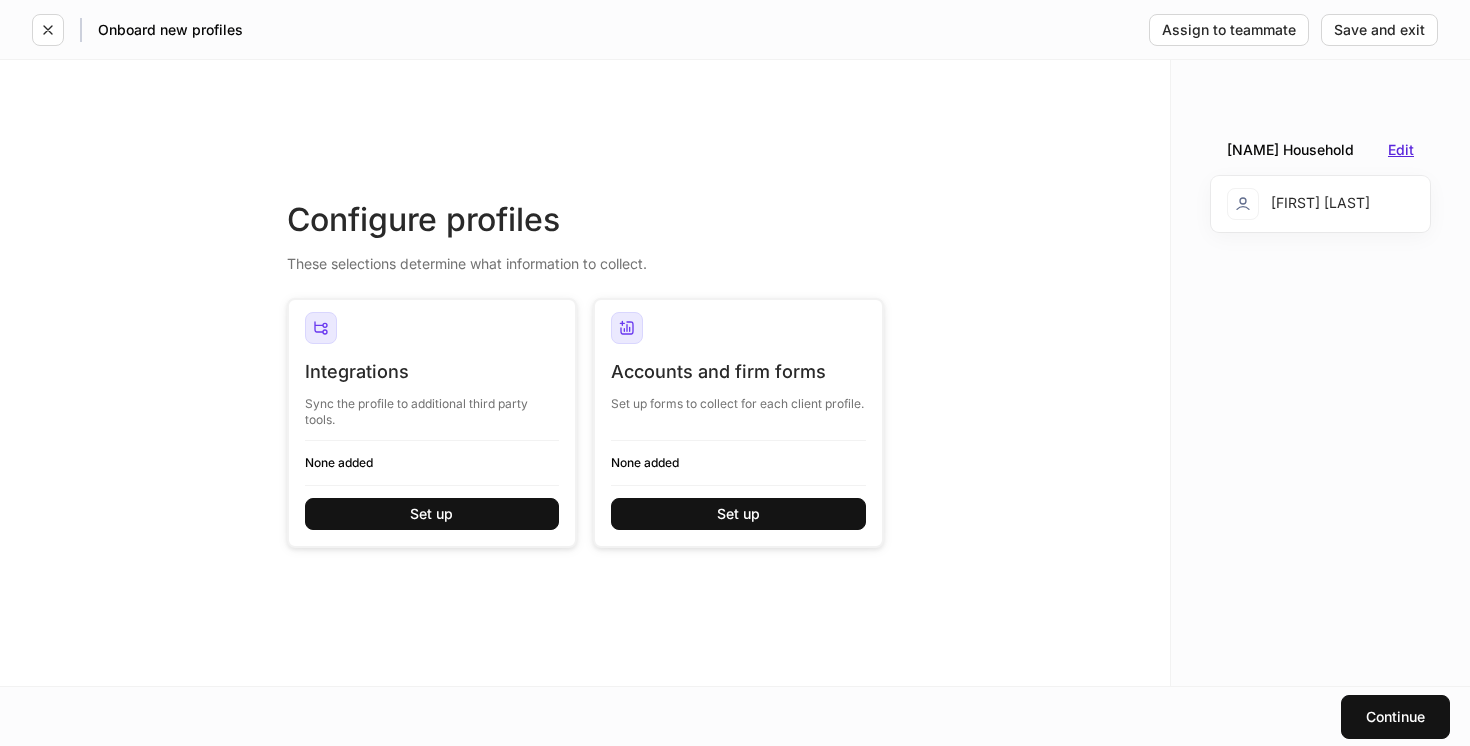 click on "Edit" at bounding box center (1401, 150) 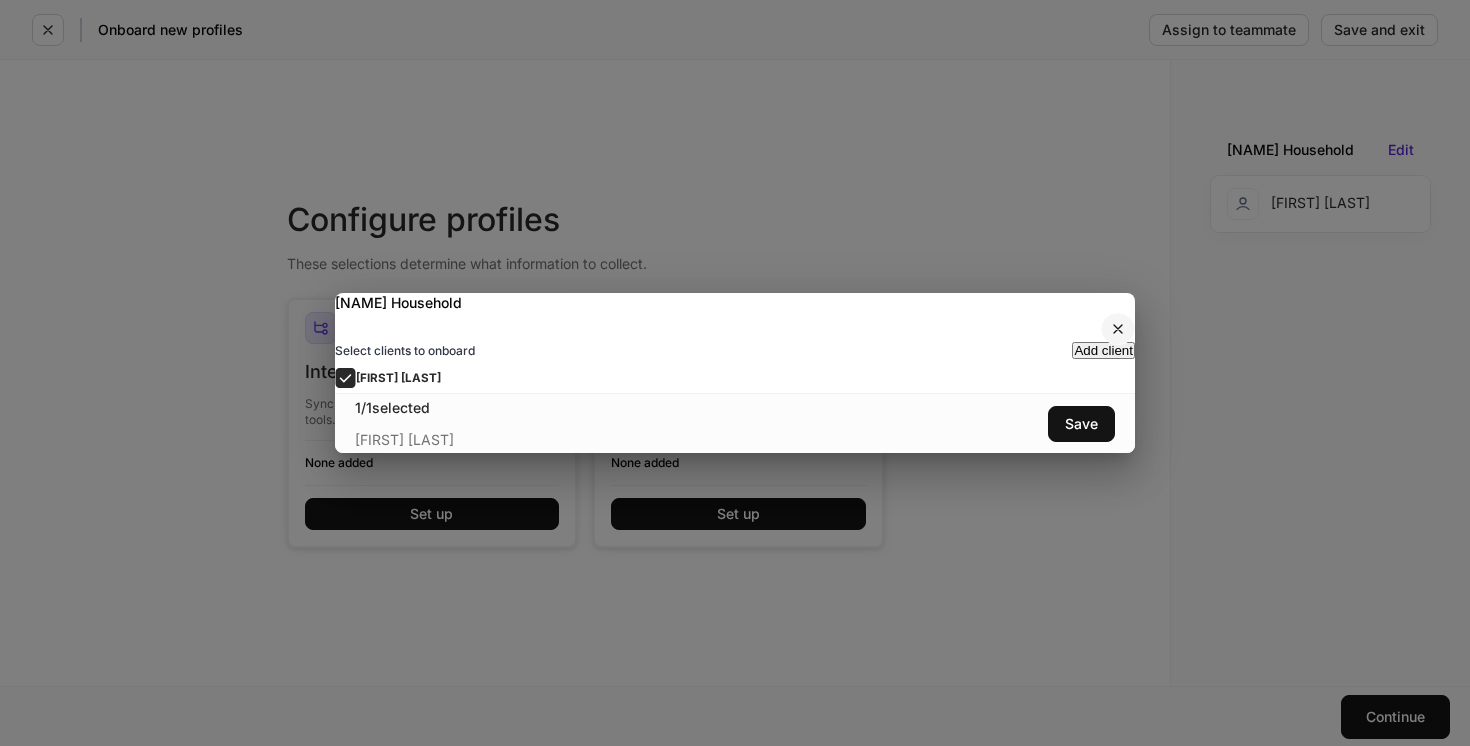 click 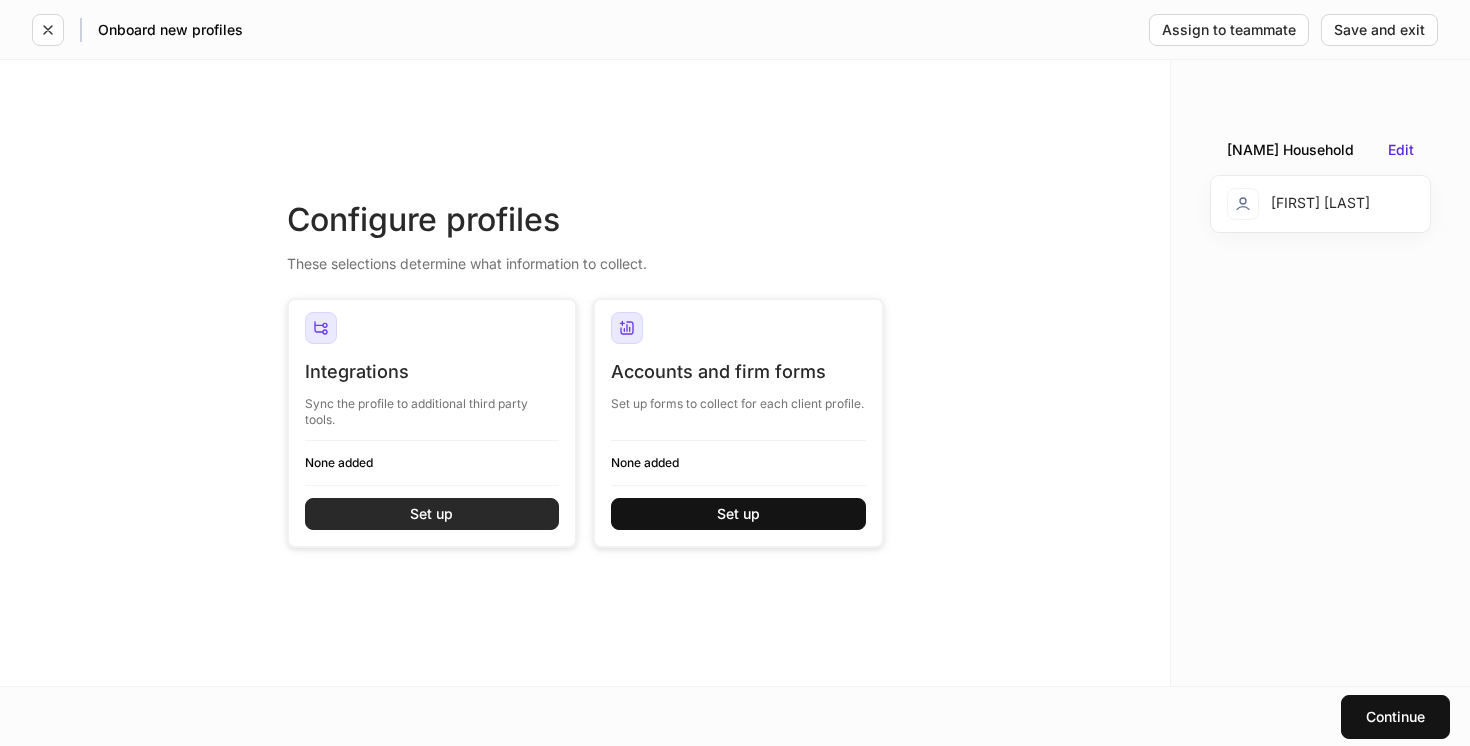 click on "Set up" at bounding box center (432, 514) 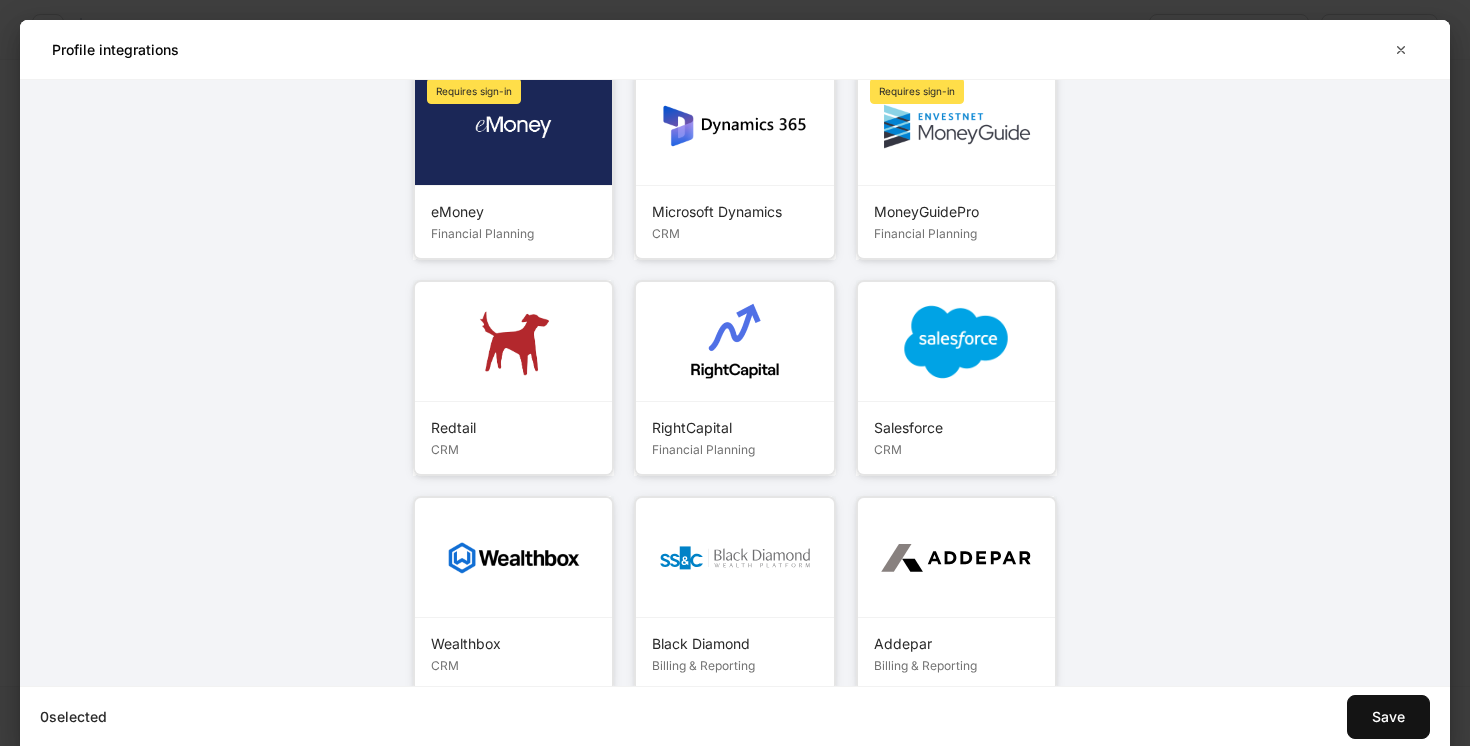 scroll, scrollTop: 254, scrollLeft: 0, axis: vertical 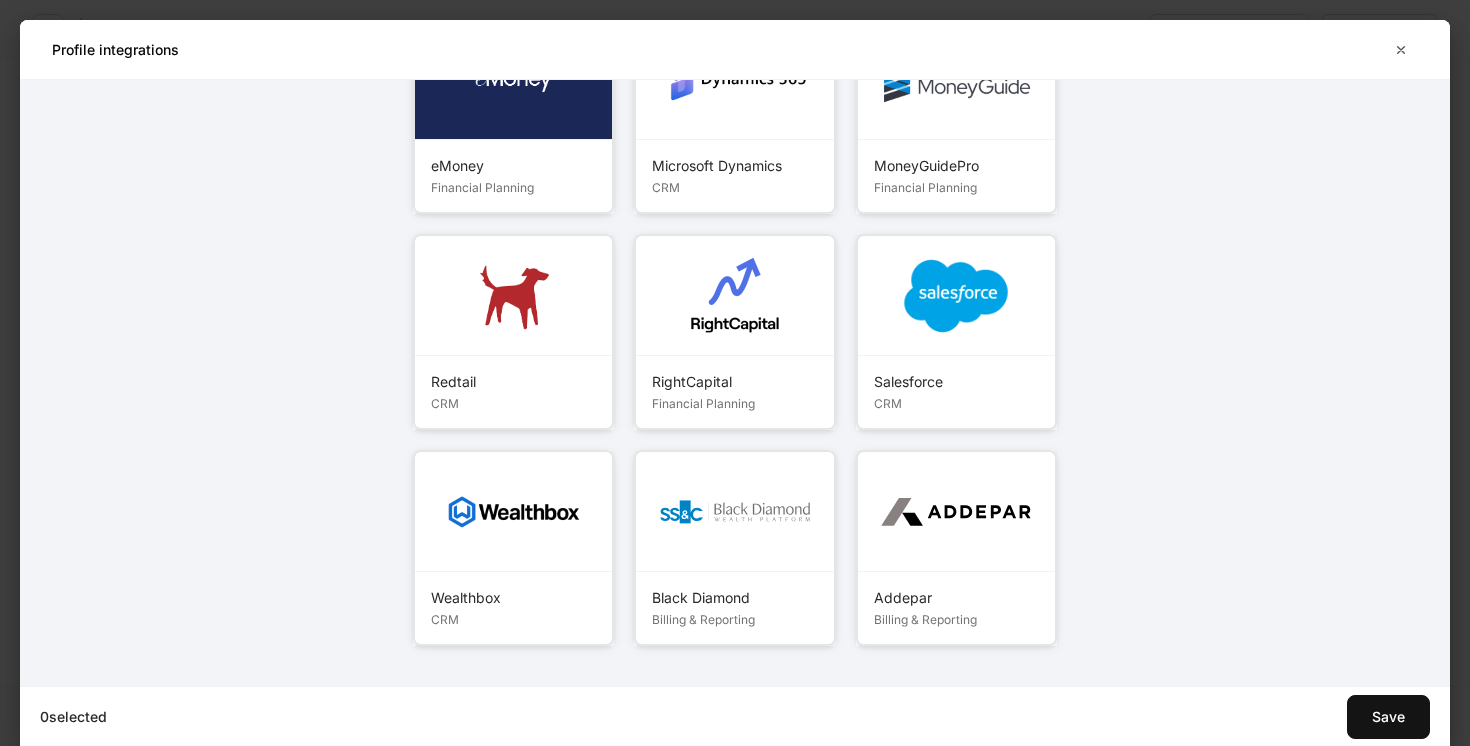 click at bounding box center (514, 512) 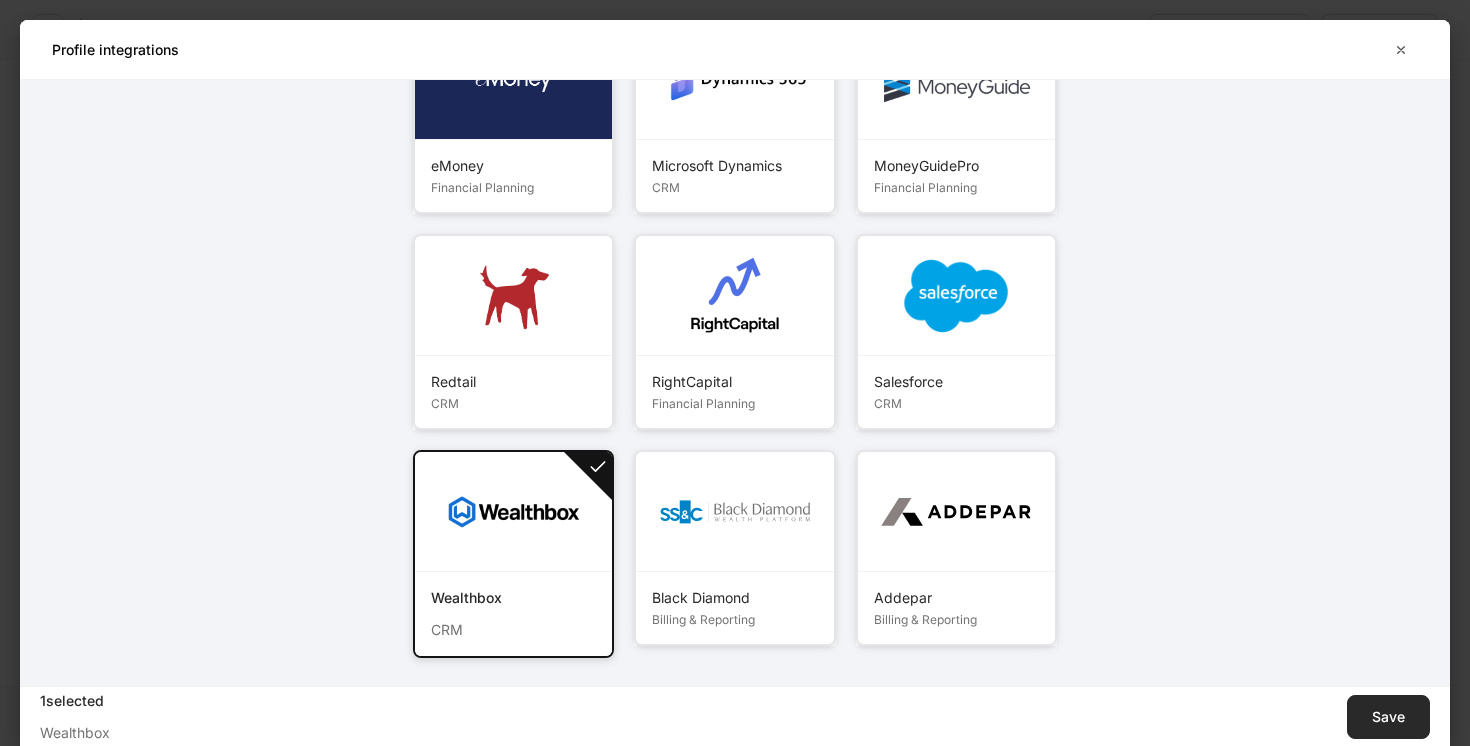 click on "Save" at bounding box center (1388, 717) 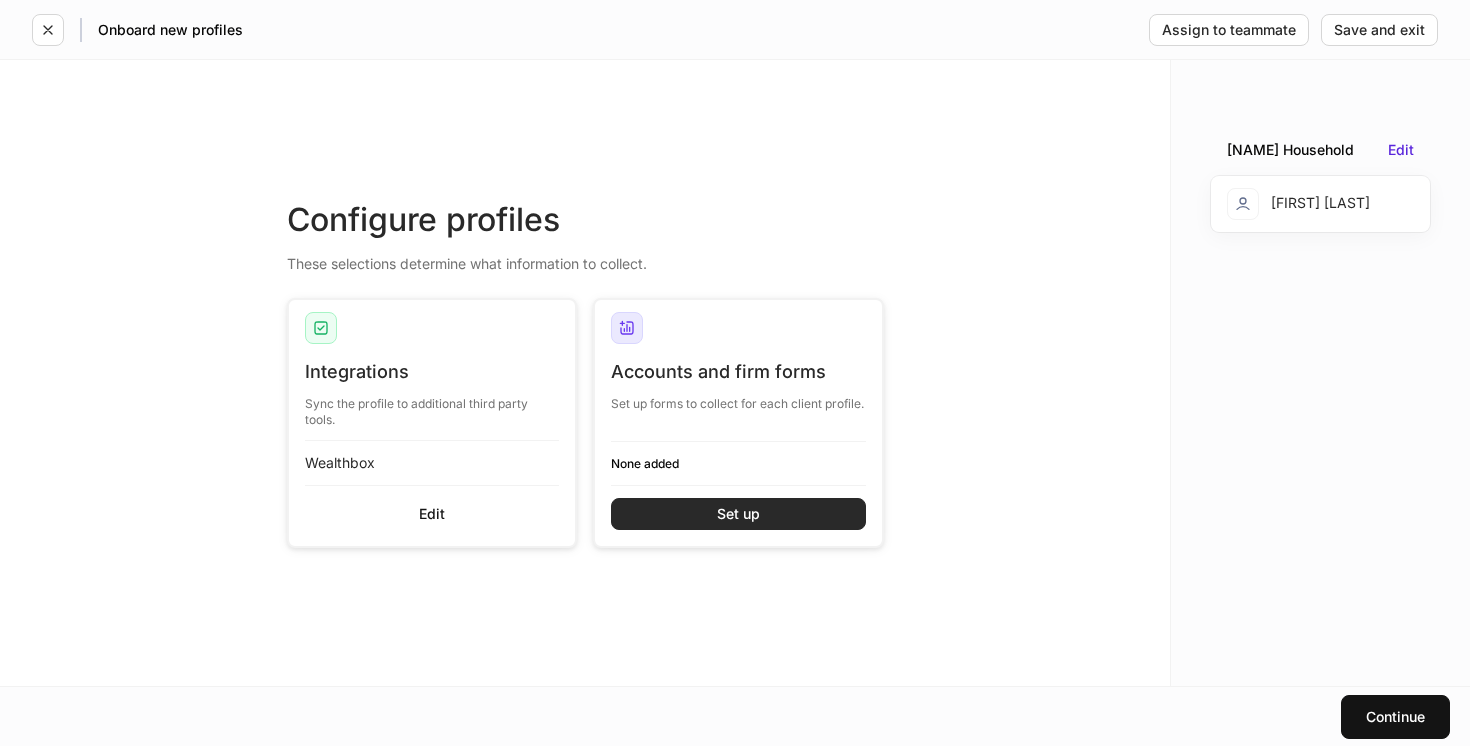 click on "Set up" at bounding box center (738, 514) 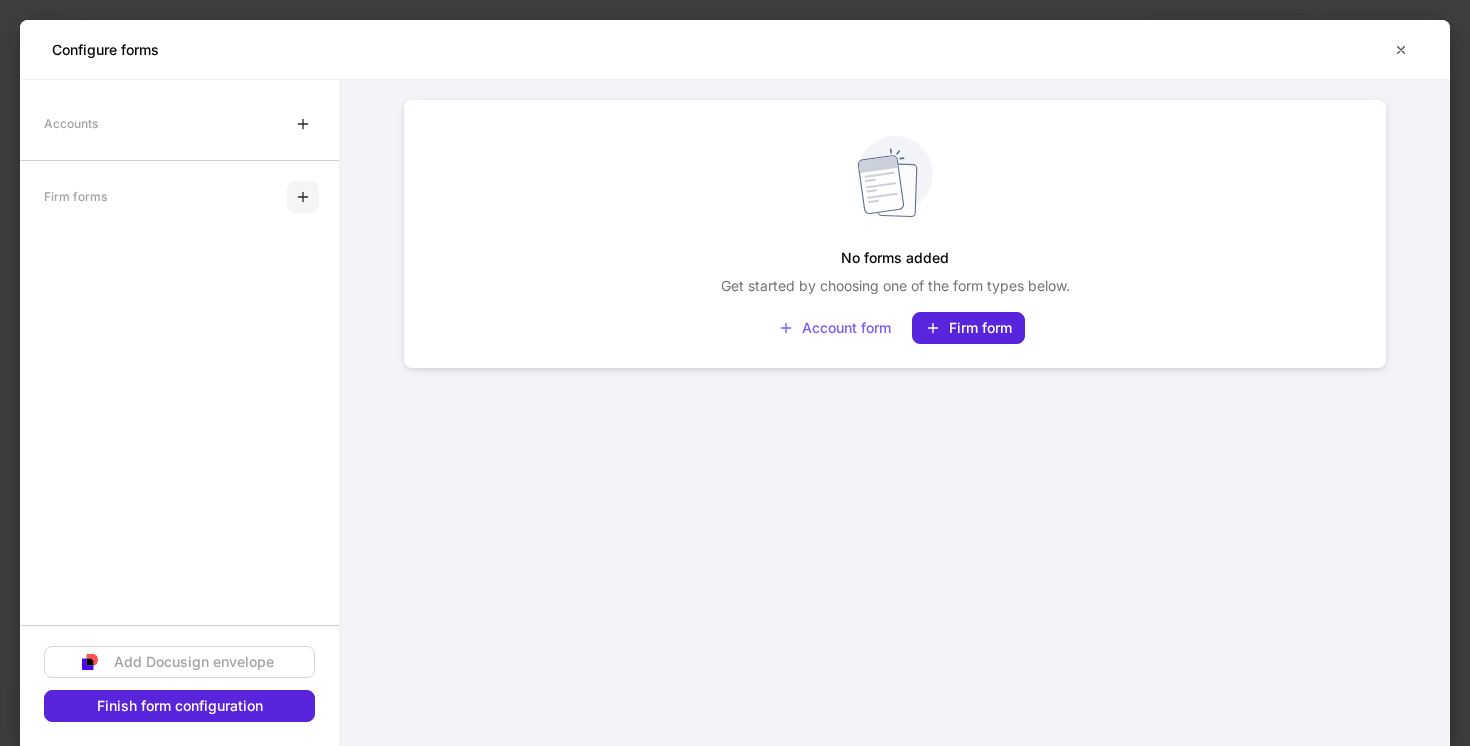 click at bounding box center [303, 197] 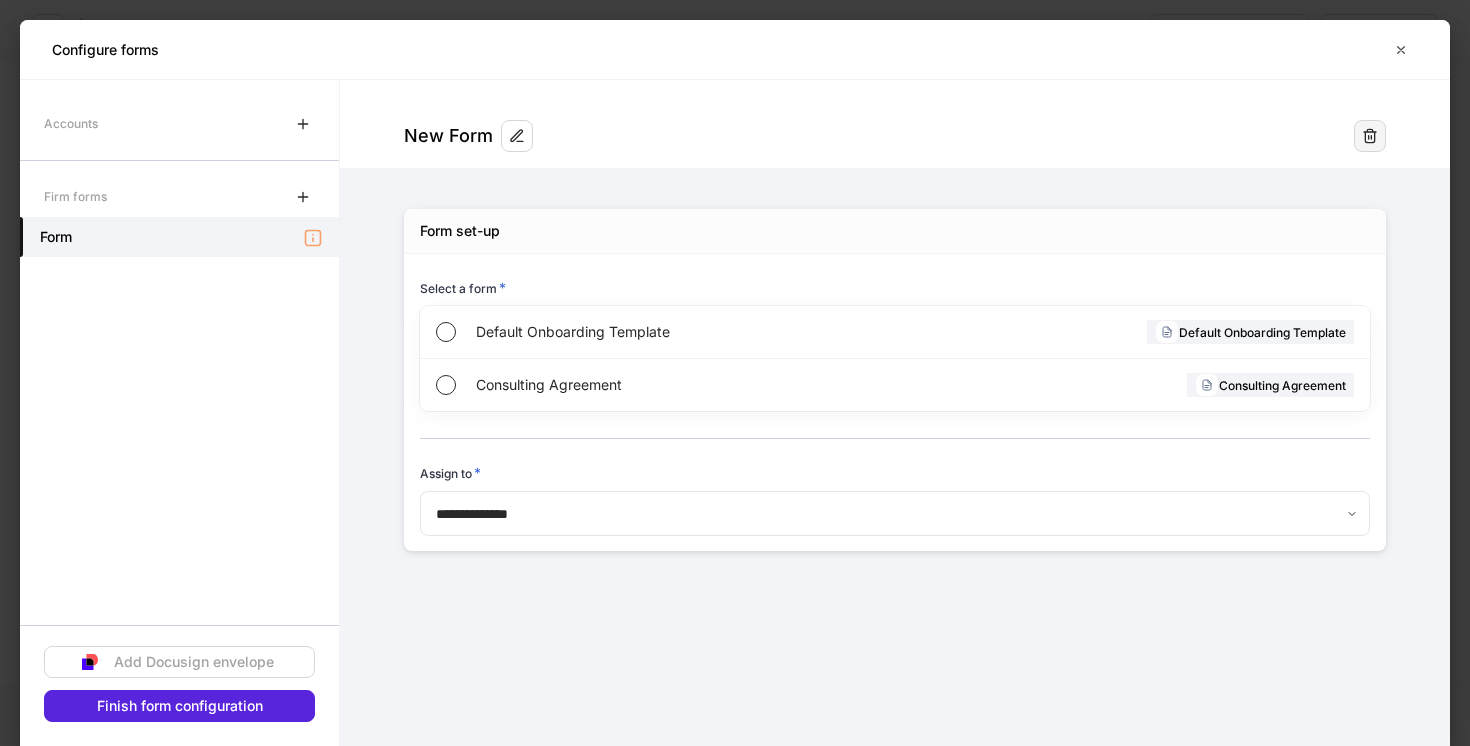 click 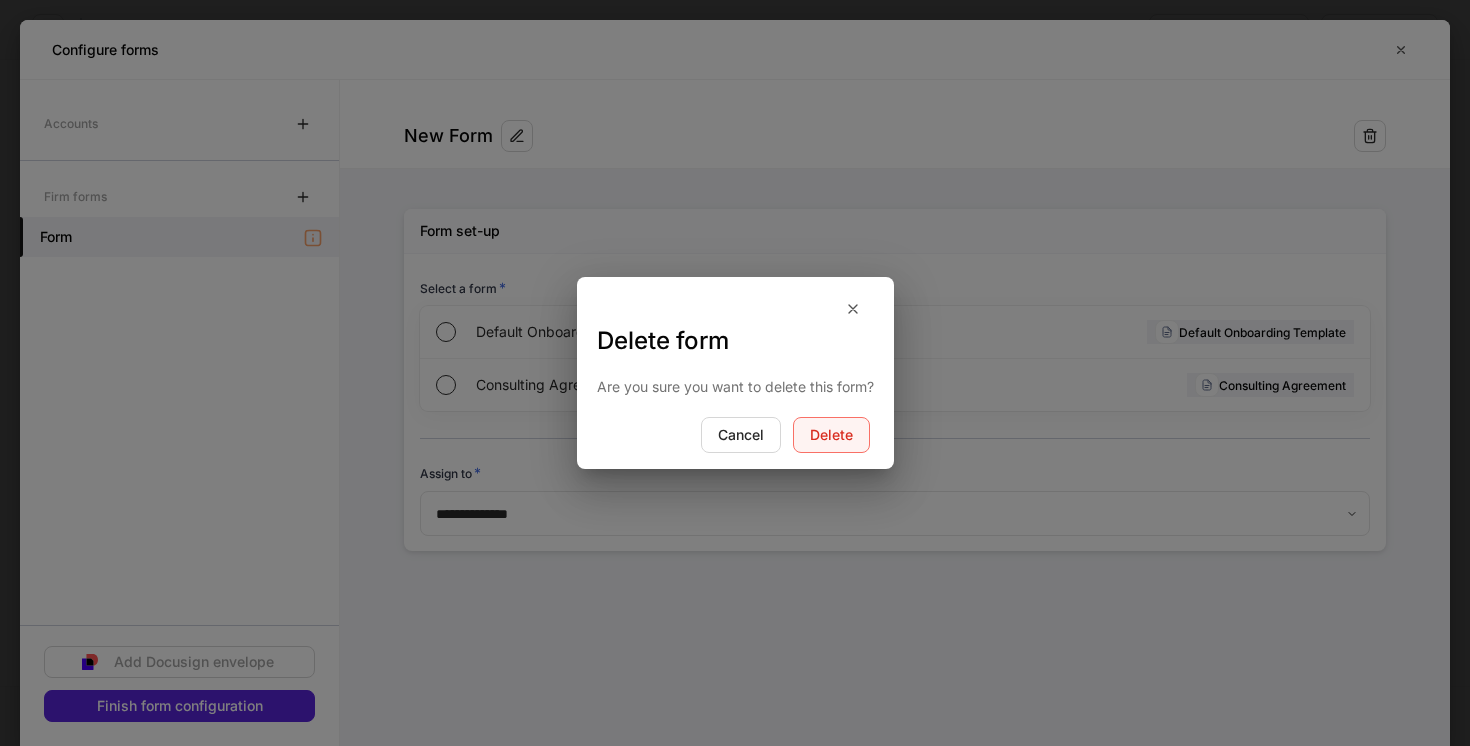 click on "Delete" at bounding box center [831, 435] 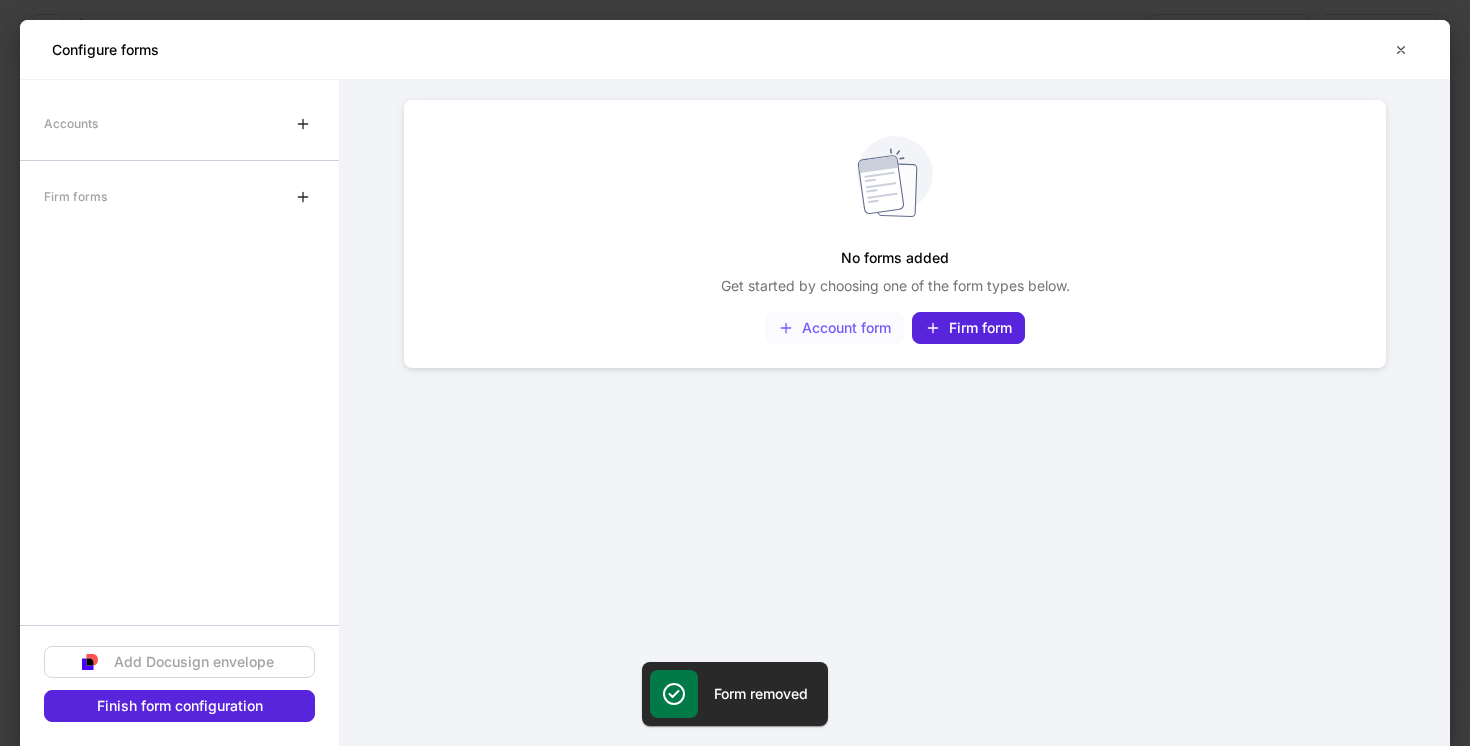 click on "Account form" at bounding box center [834, 328] 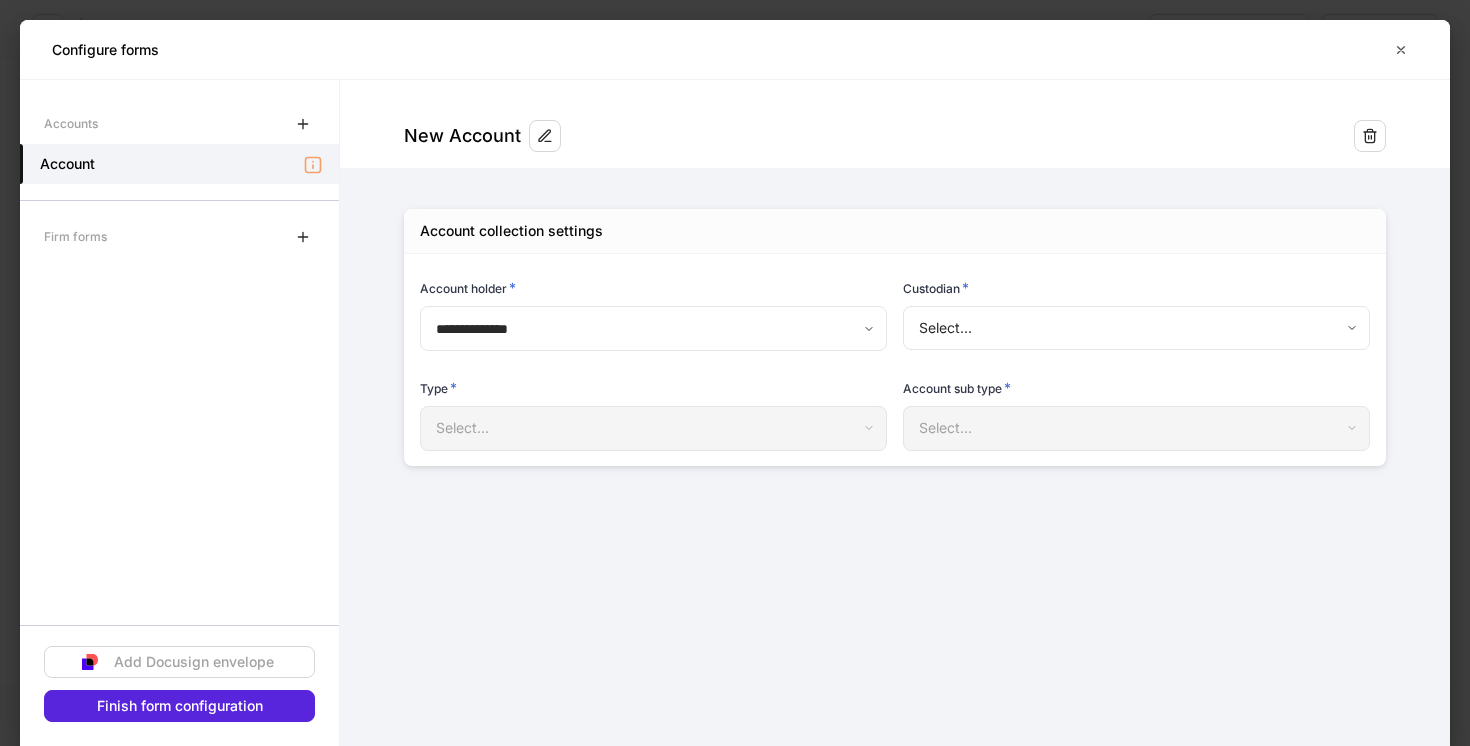 click on "**********" at bounding box center [735, 373] 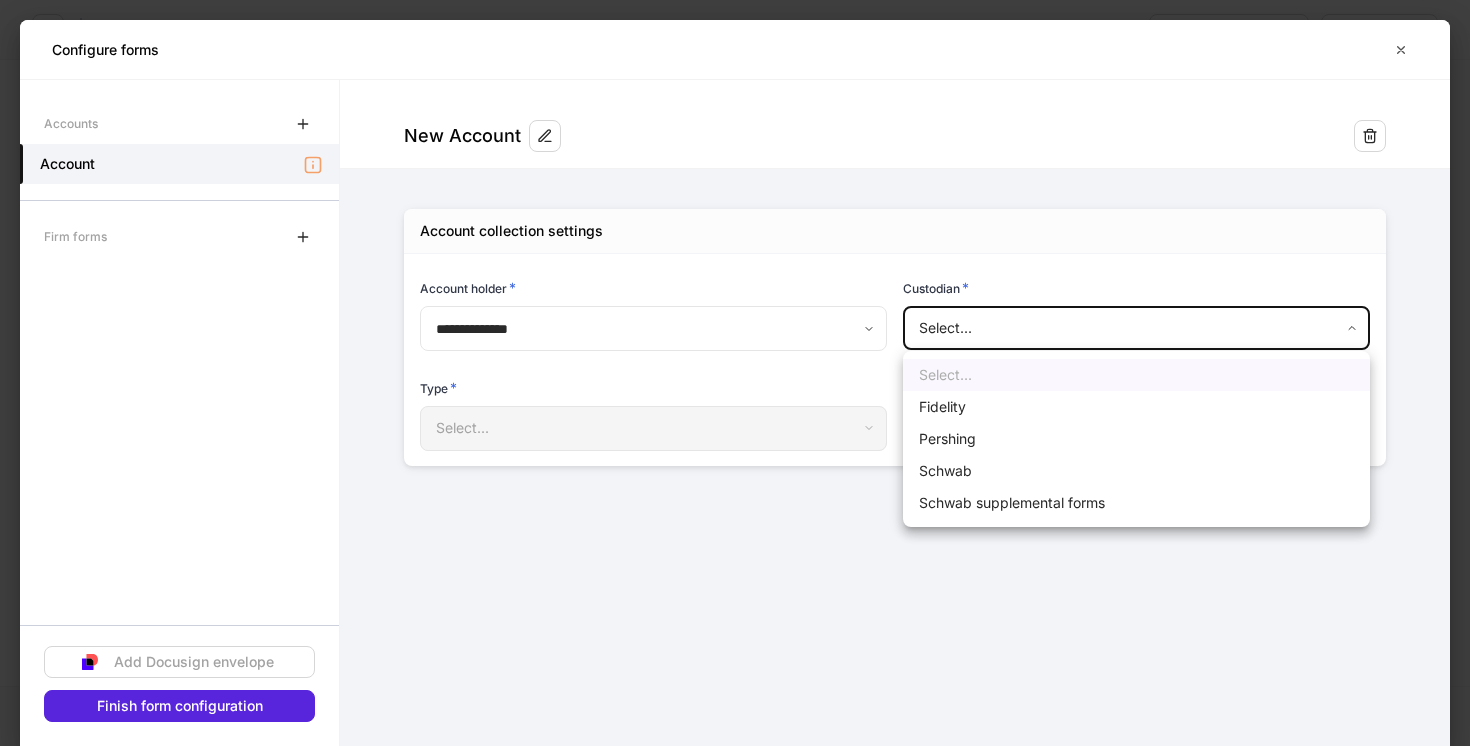 click on "Fidelity" at bounding box center [1136, 407] 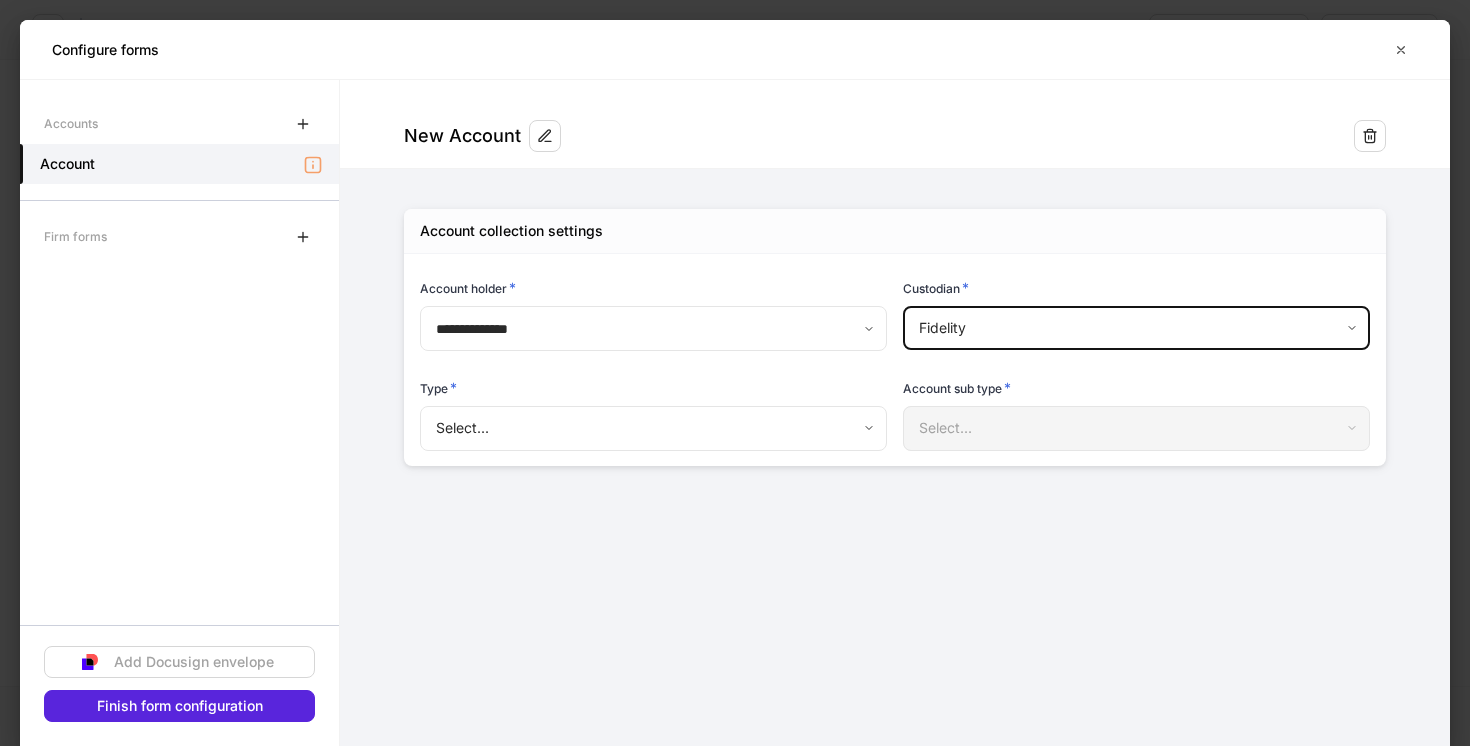 click on "**********" at bounding box center (735, 373) 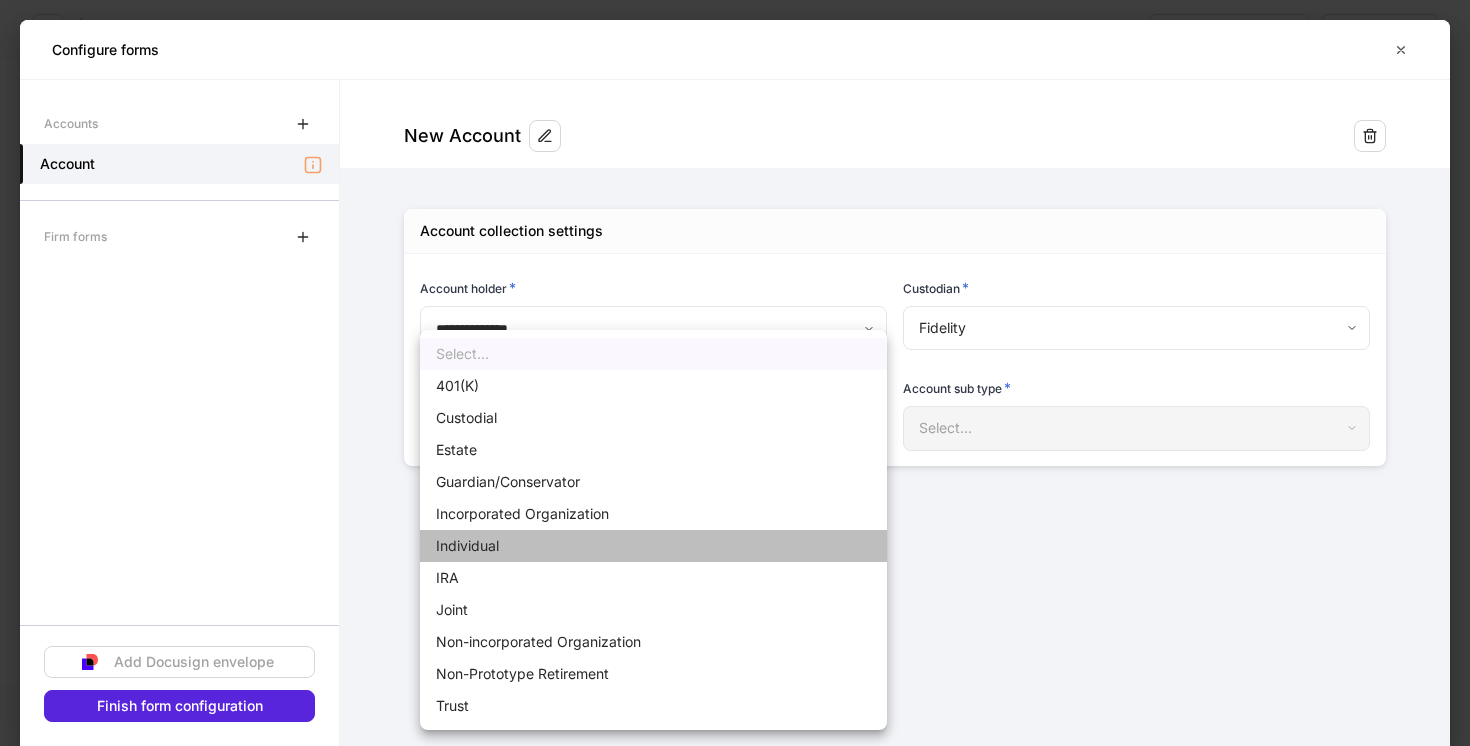 click on "Individual" at bounding box center (653, 546) 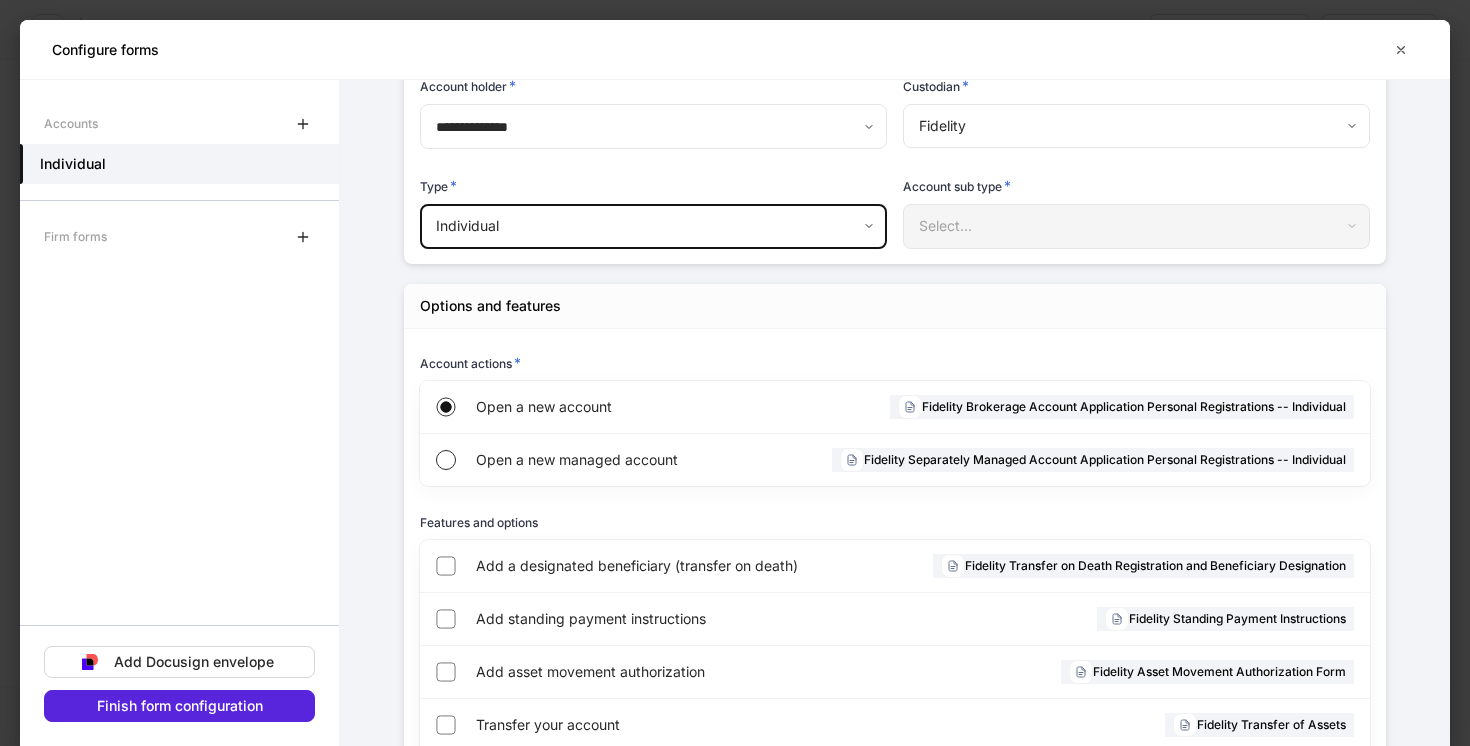 scroll, scrollTop: 195, scrollLeft: 0, axis: vertical 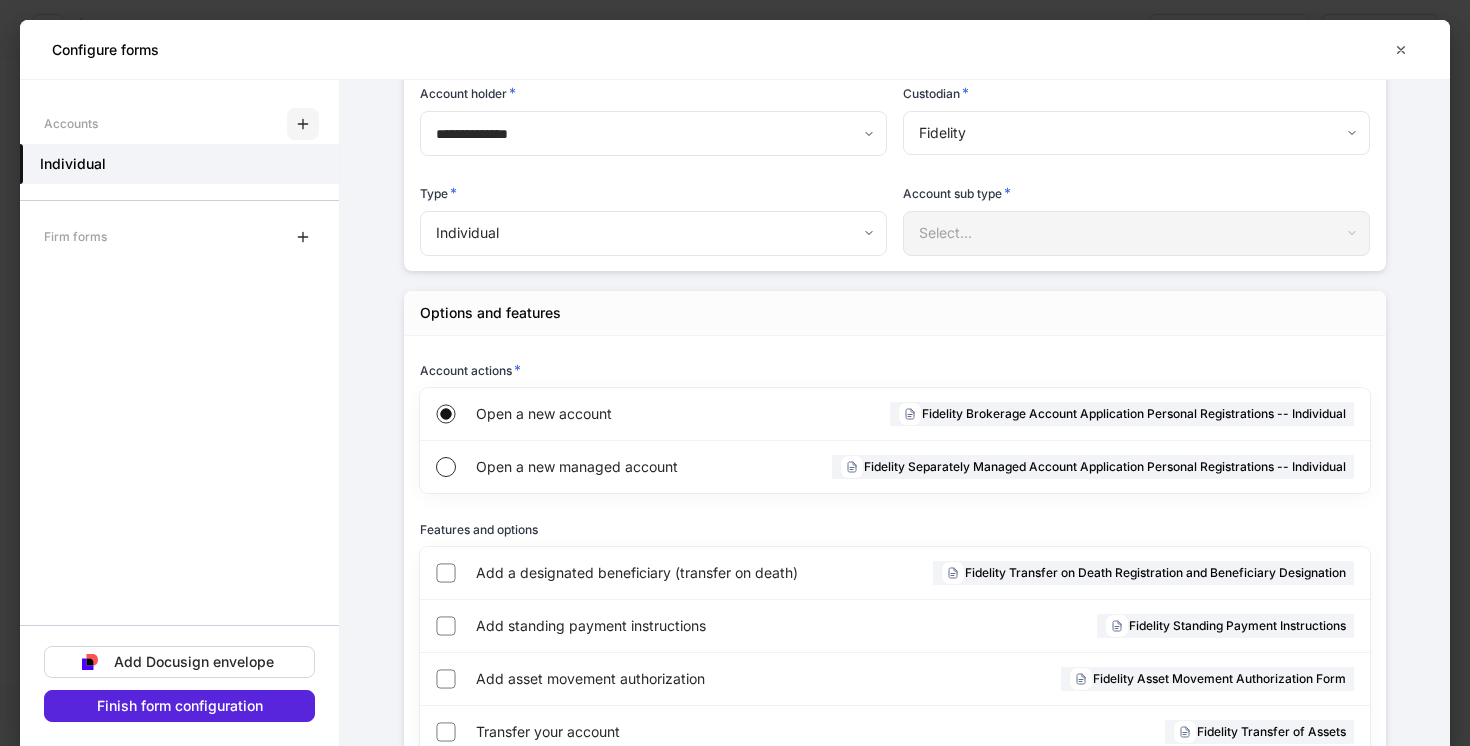 click 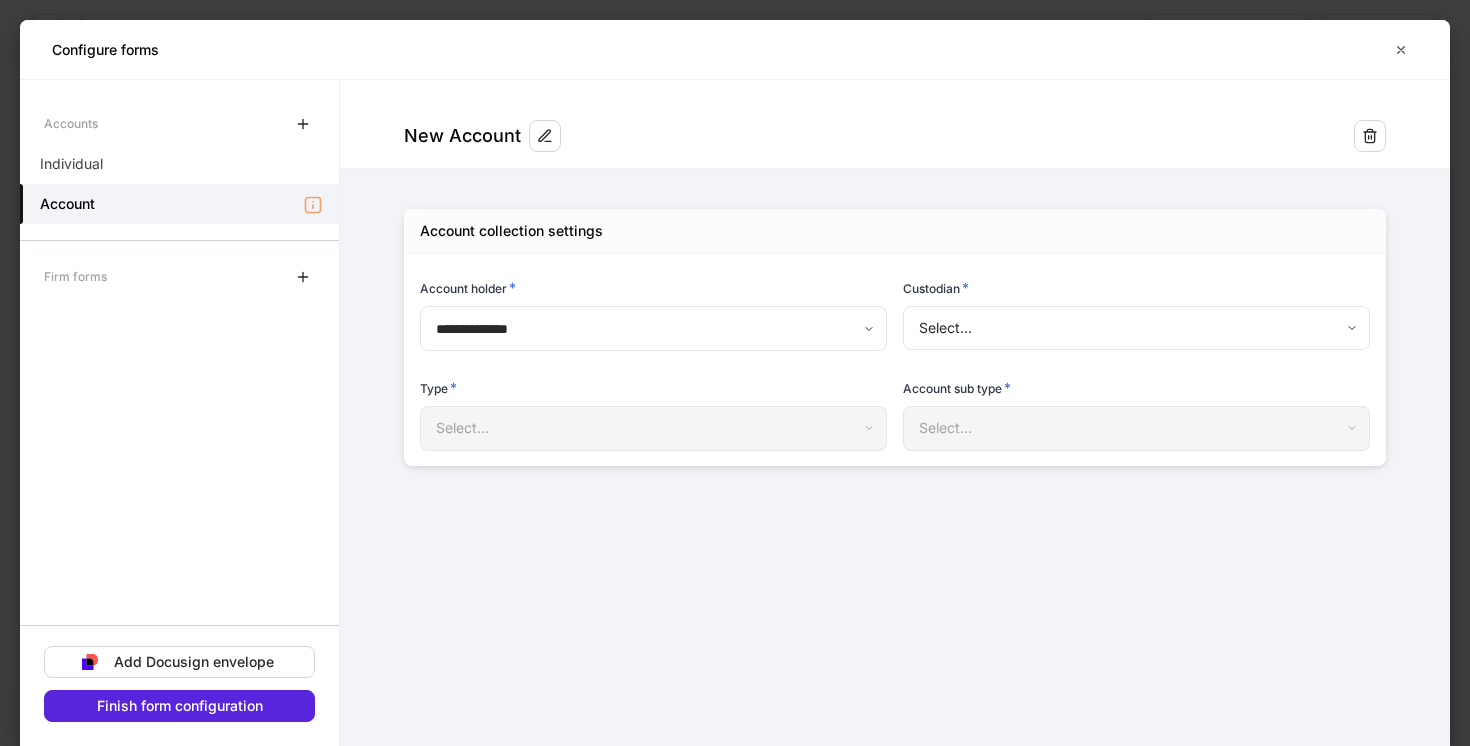 click on "**********" at bounding box center [735, 373] 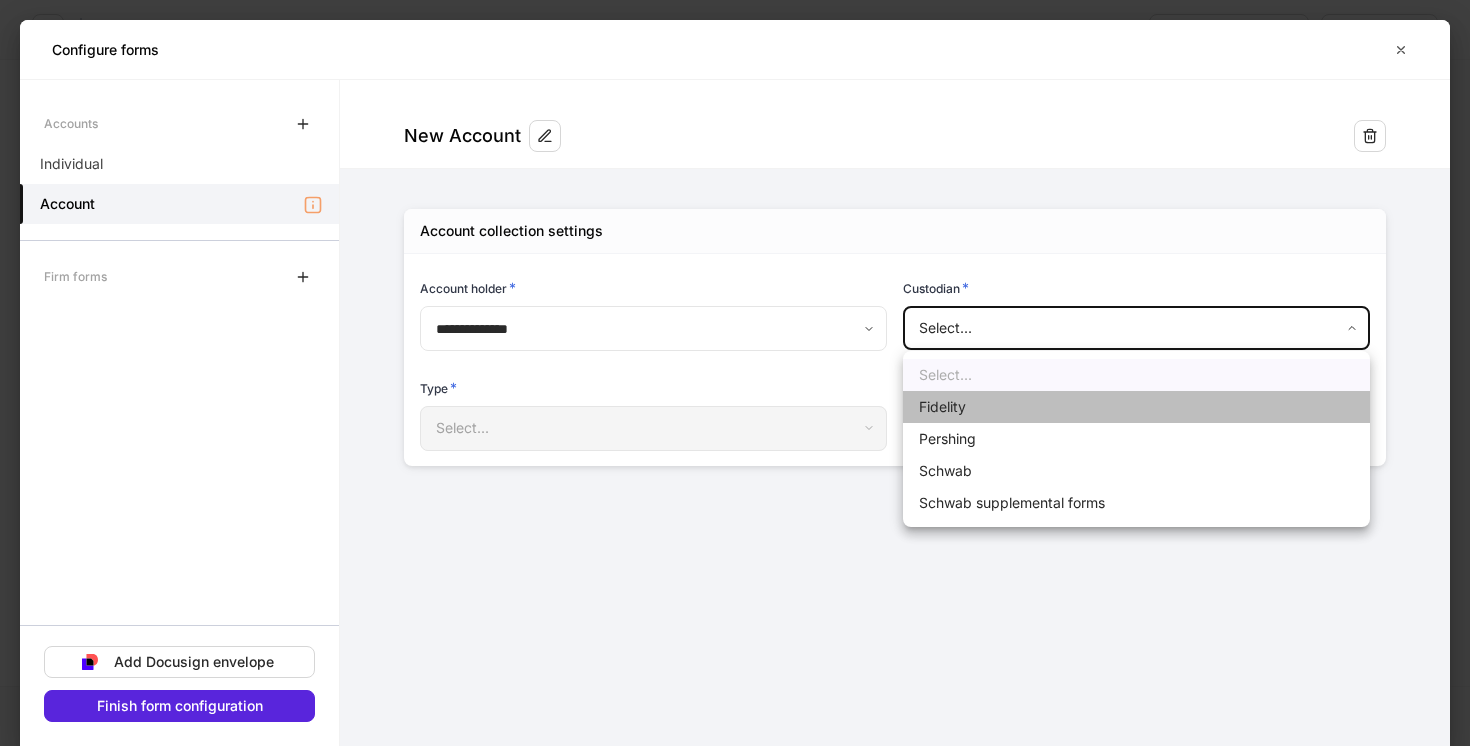 click on "Fidelity" at bounding box center [1136, 407] 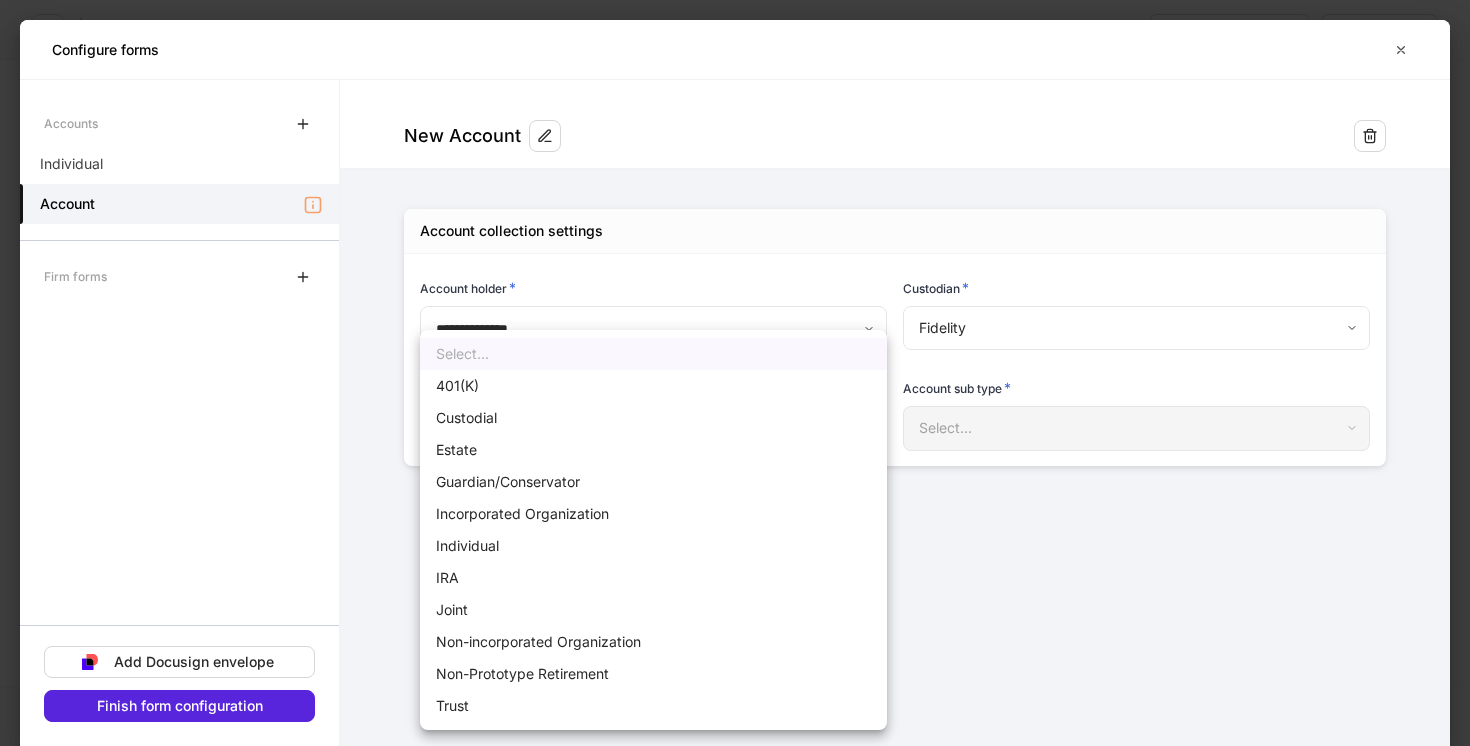 click on "**********" at bounding box center [735, 373] 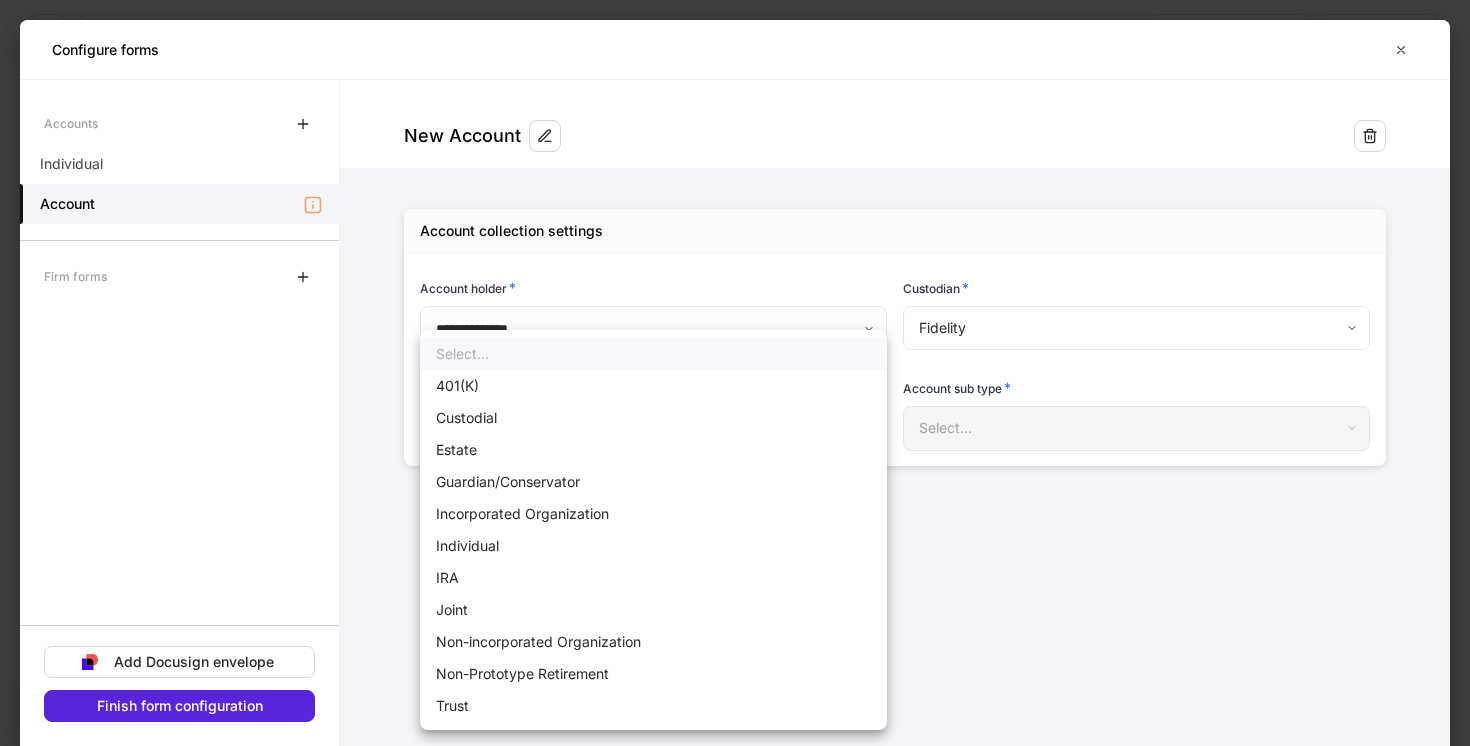 click on "IRA" at bounding box center (653, 578) 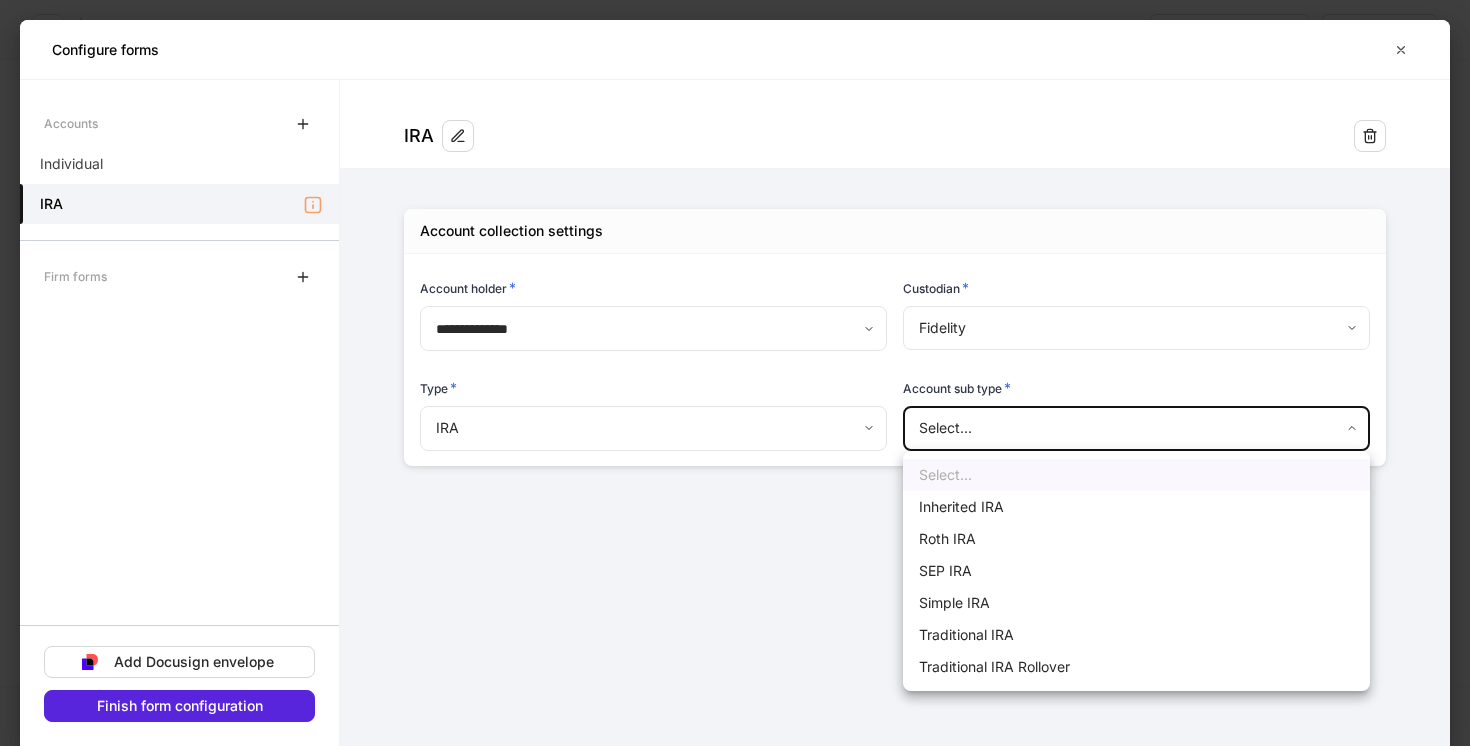 click on "**********" at bounding box center (735, 373) 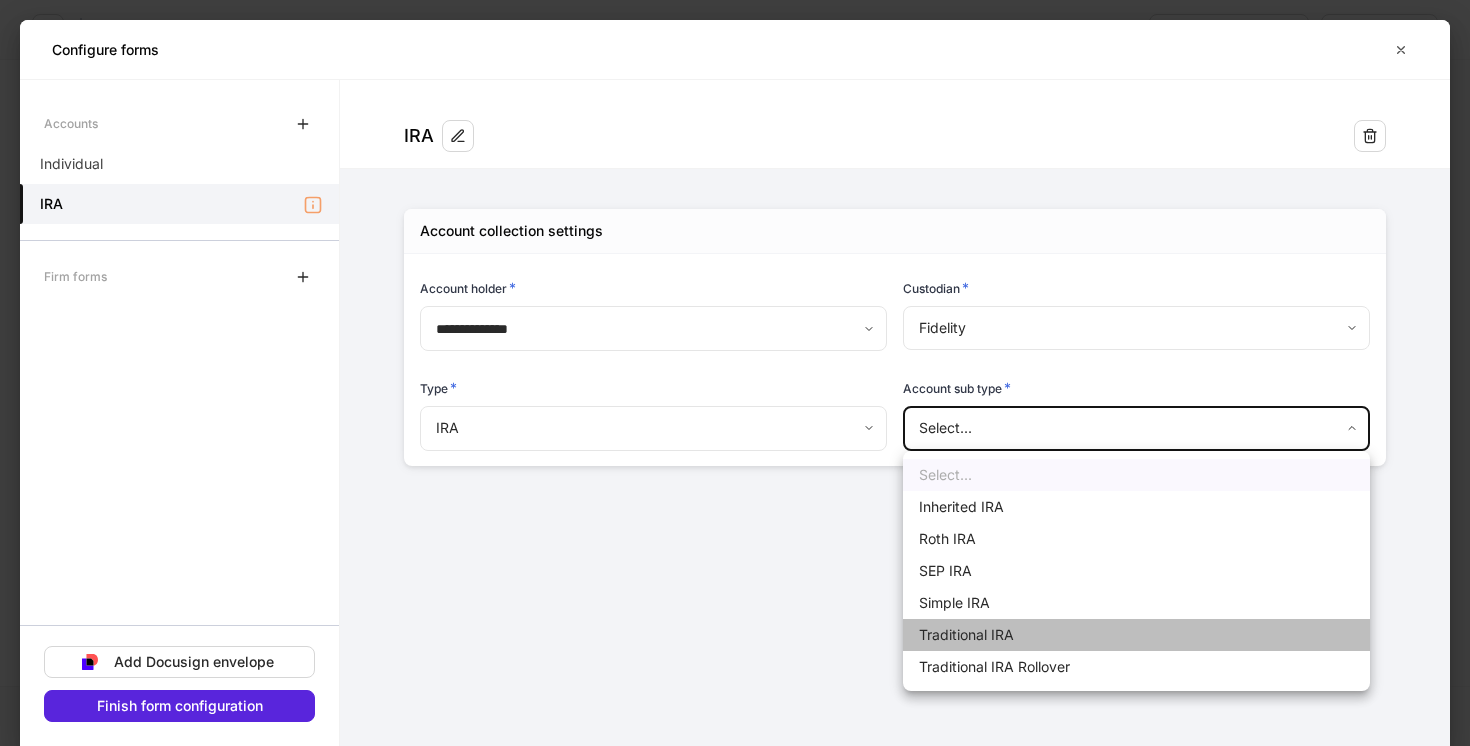 click on "Traditional IRA" at bounding box center (1136, 635) 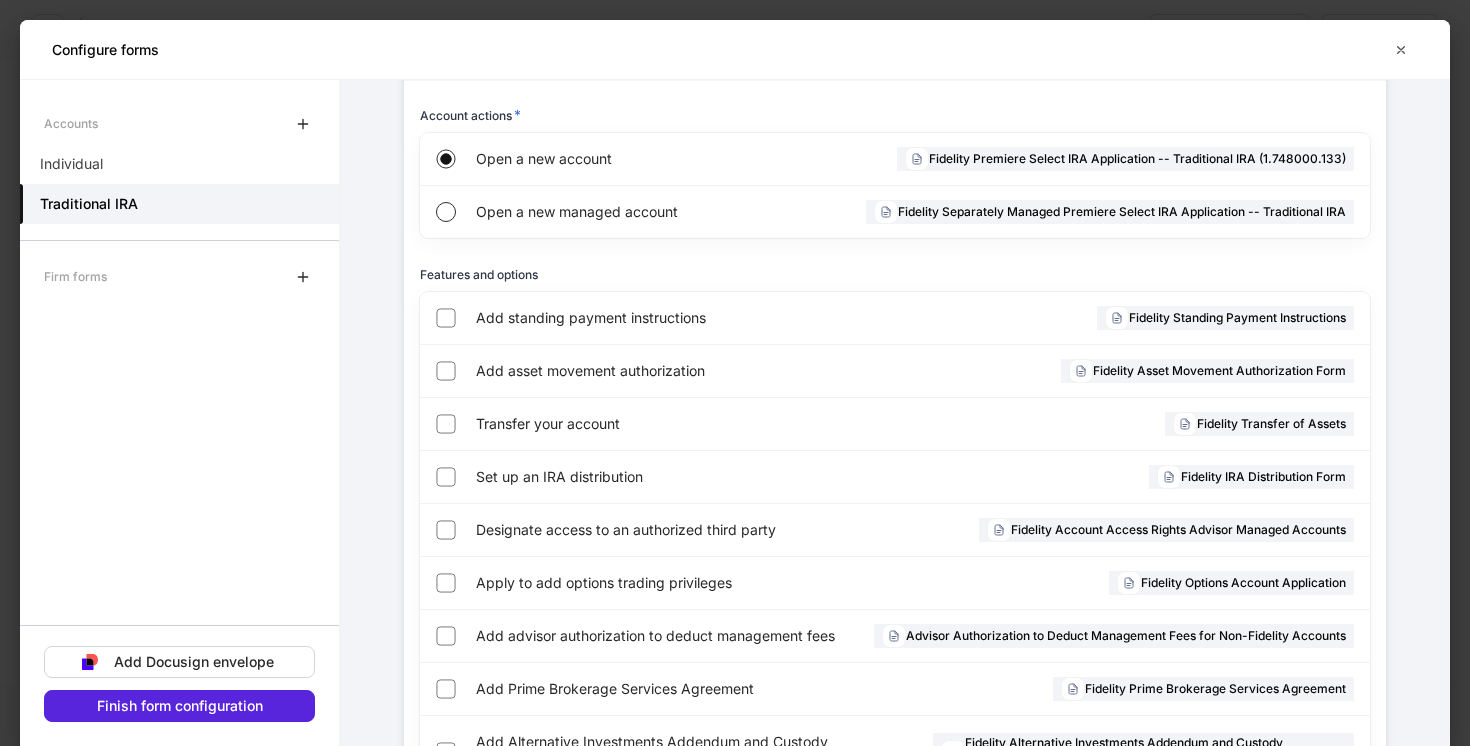 scroll, scrollTop: 456, scrollLeft: 0, axis: vertical 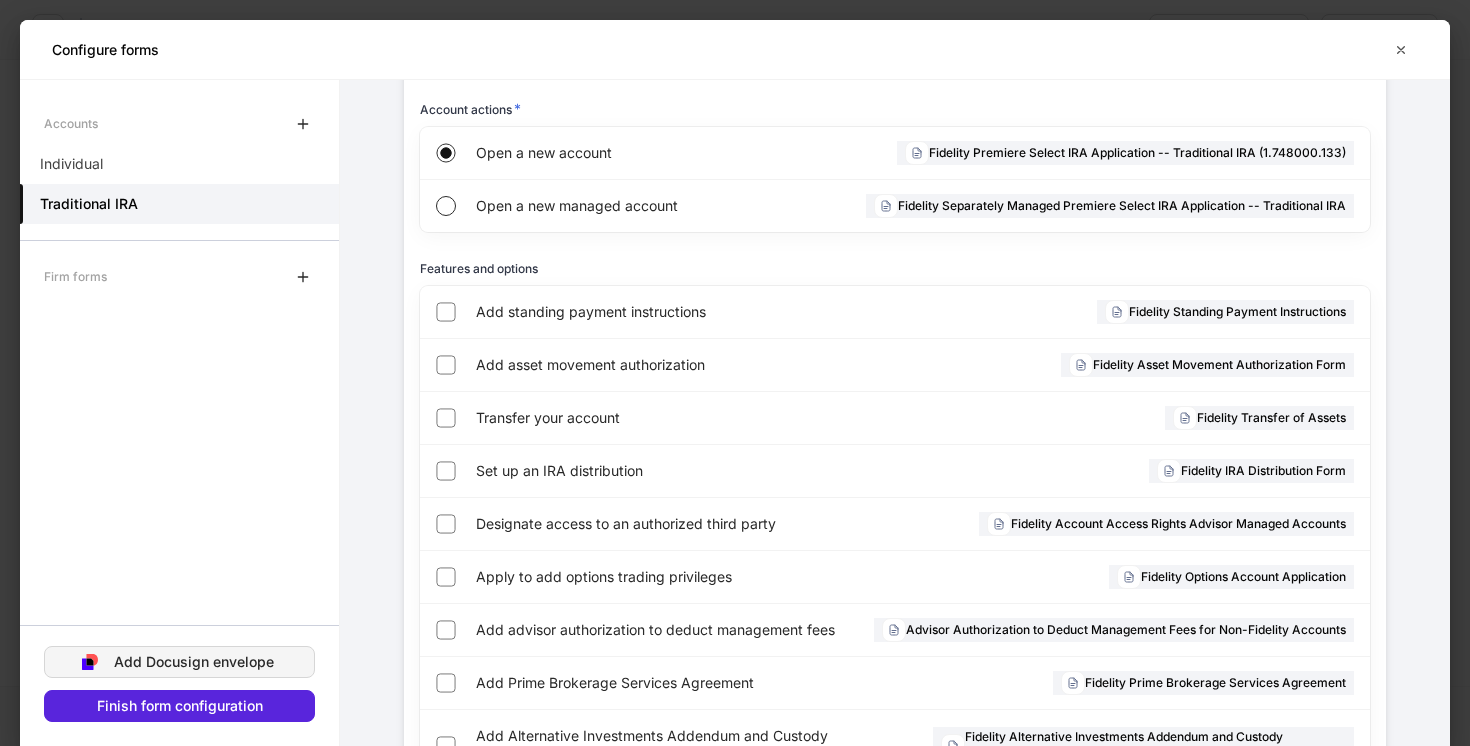 click on "Add Docusign envelope" at bounding box center [194, 662] 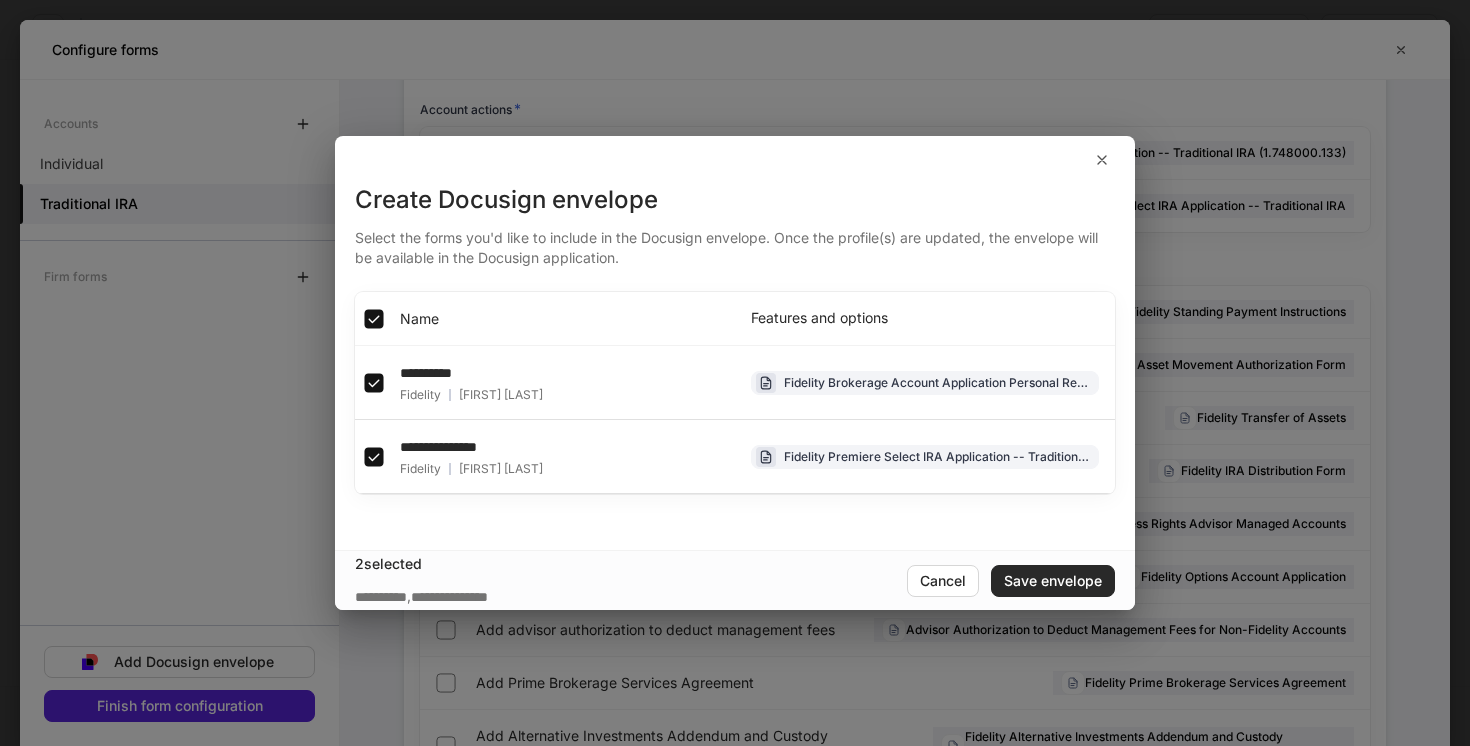click on "Save envelope" at bounding box center (1053, 581) 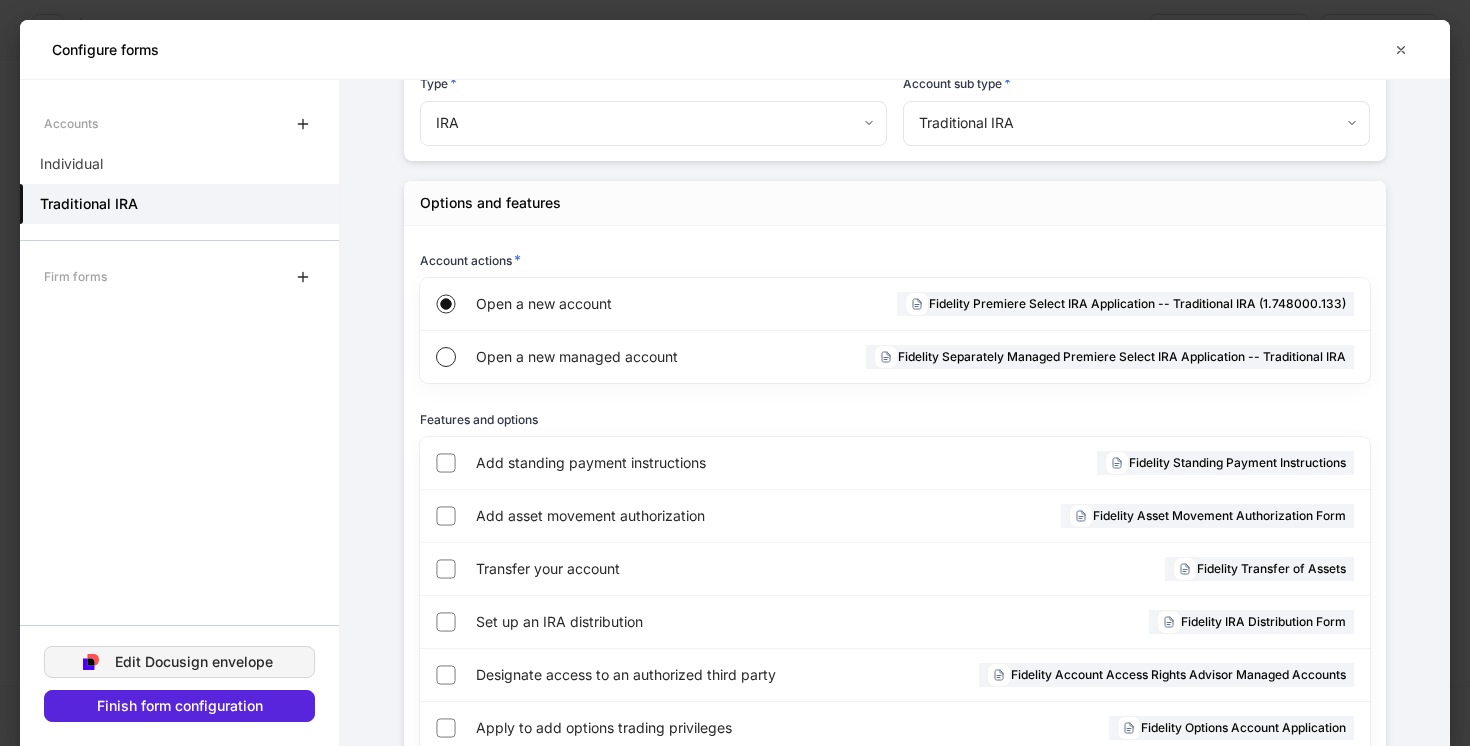 scroll, scrollTop: 323, scrollLeft: 0, axis: vertical 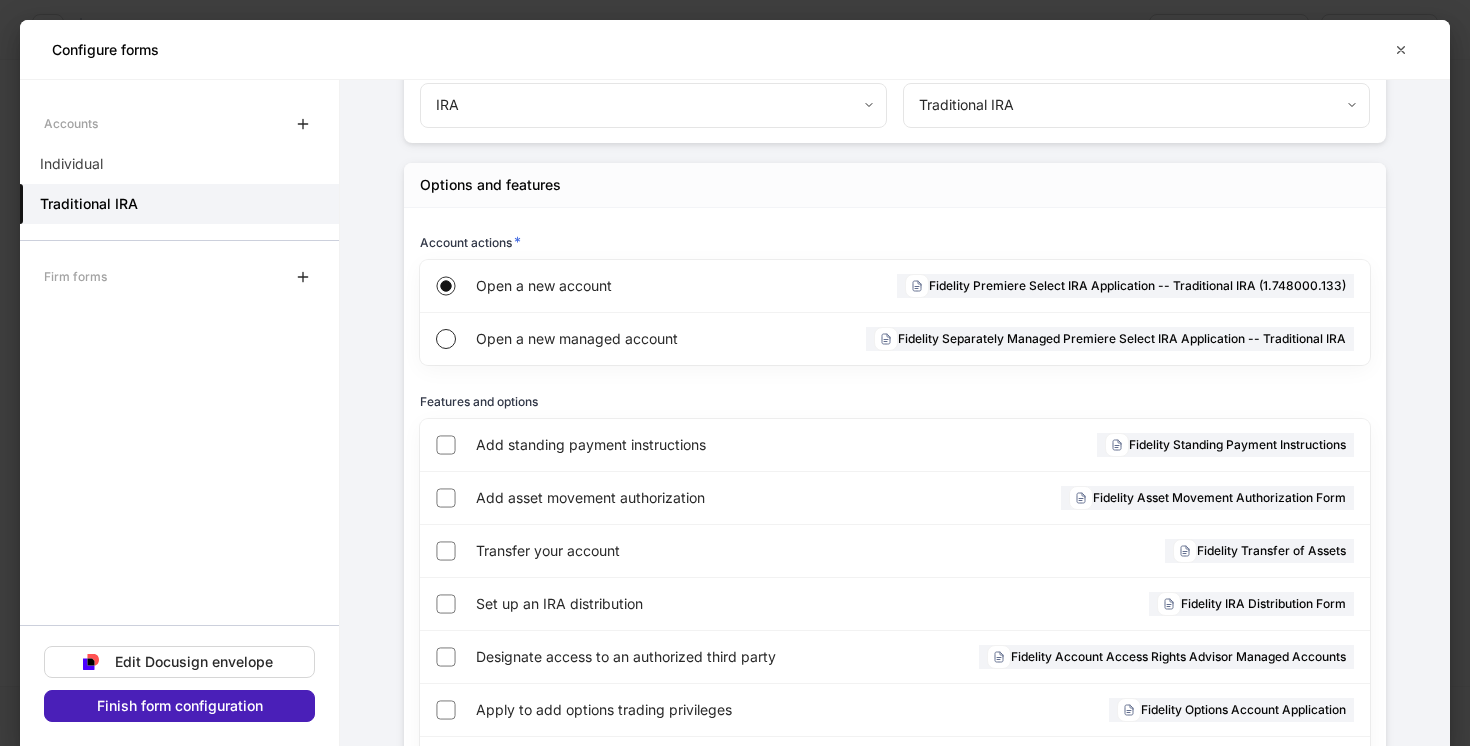 click on "Finish form configuration" at bounding box center (180, 706) 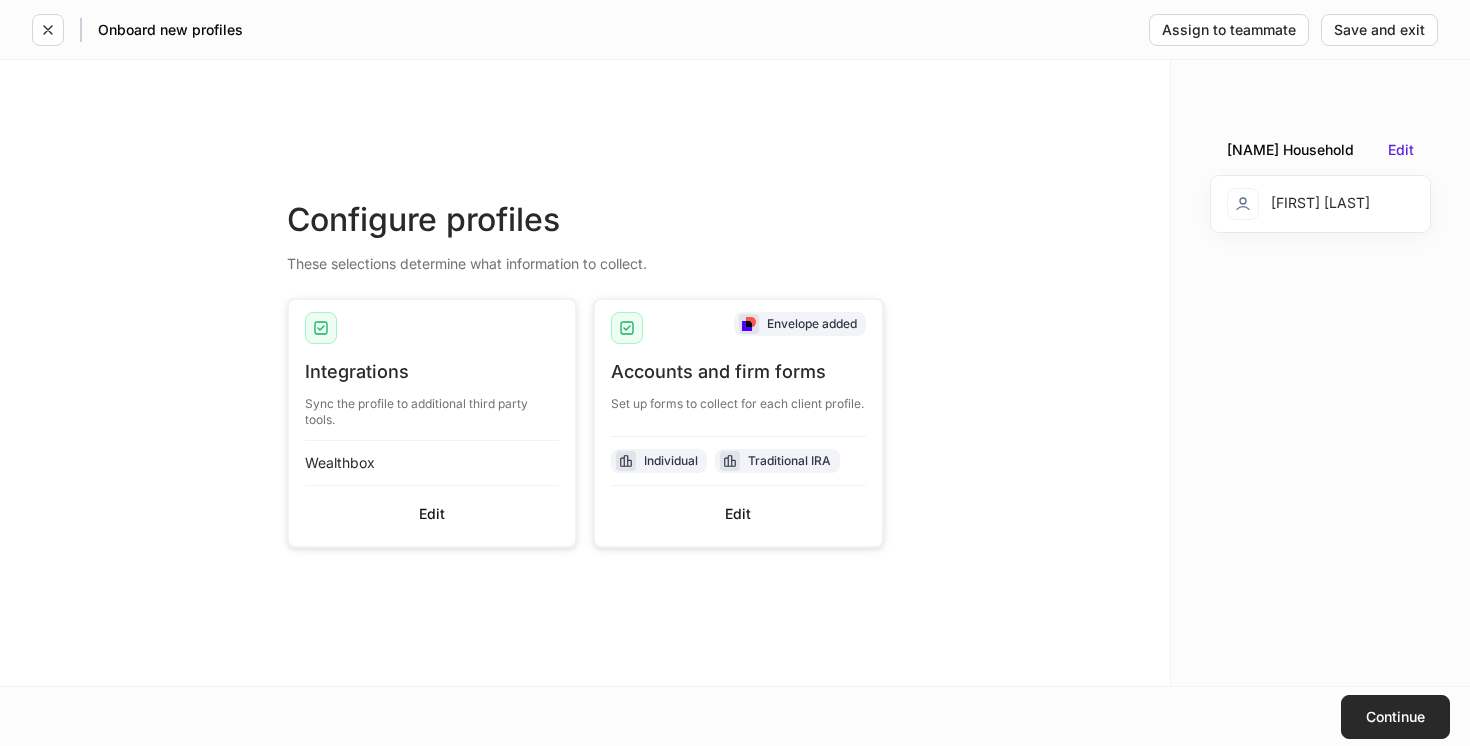 click on "Continue" at bounding box center (1395, 717) 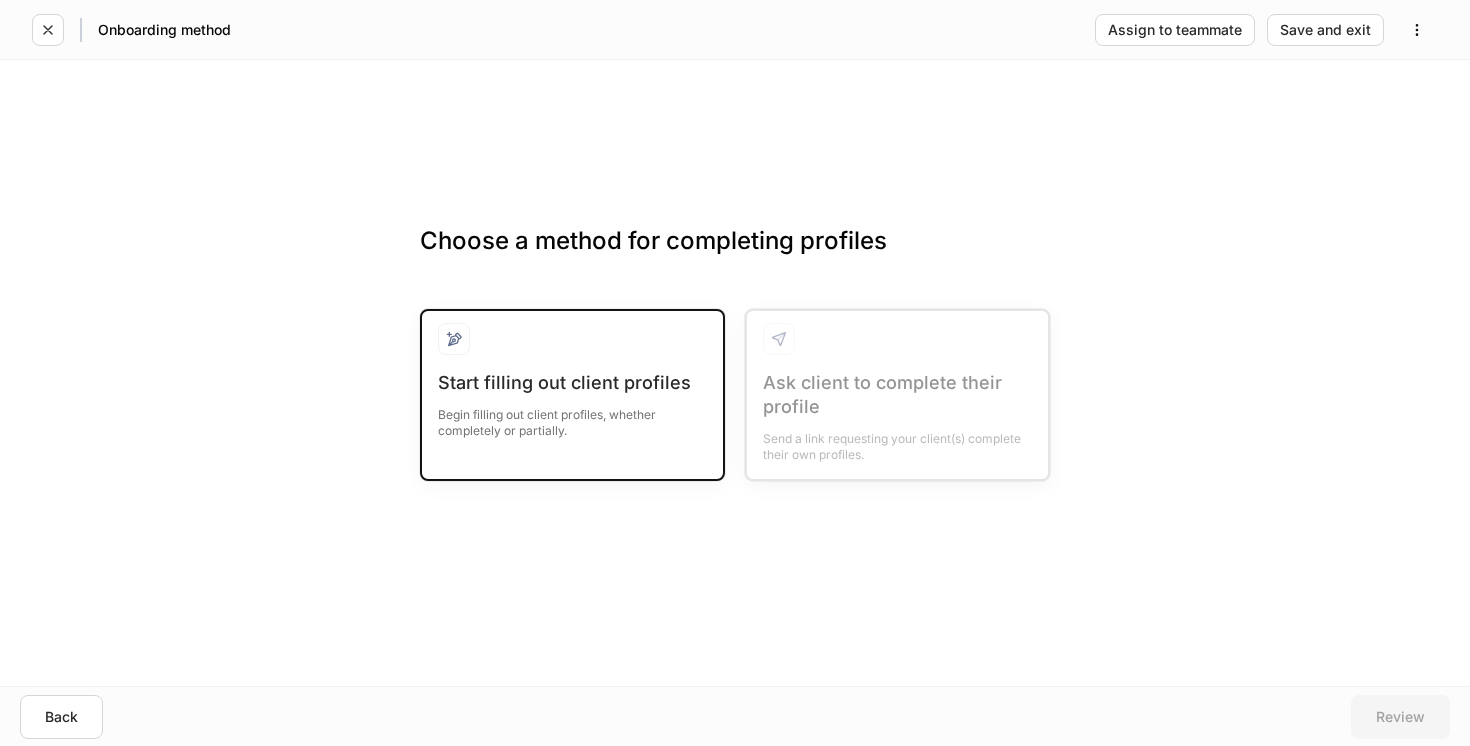 click on "Begin filling out client profiles, whether completely or partially." at bounding box center [572, 417] 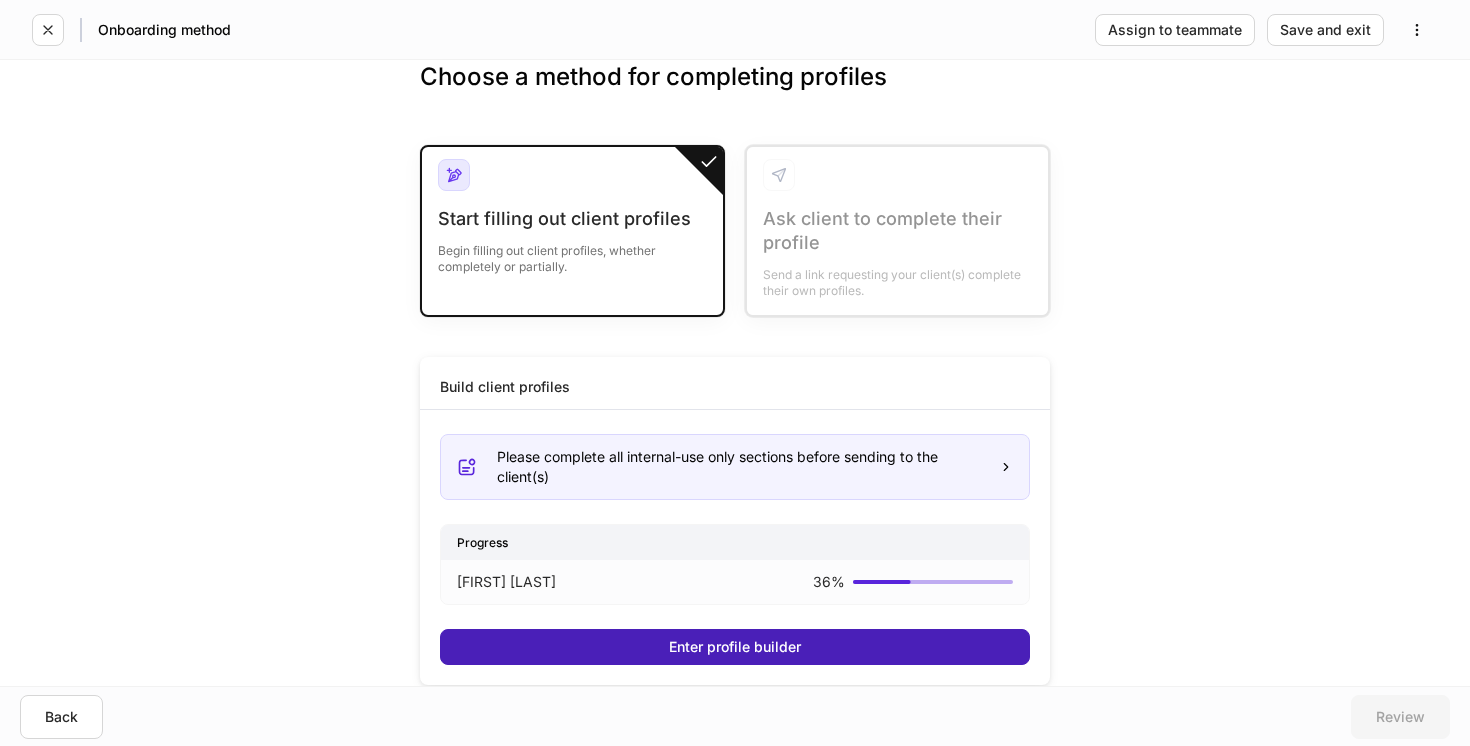 click on "Enter profile builder" at bounding box center (735, 647) 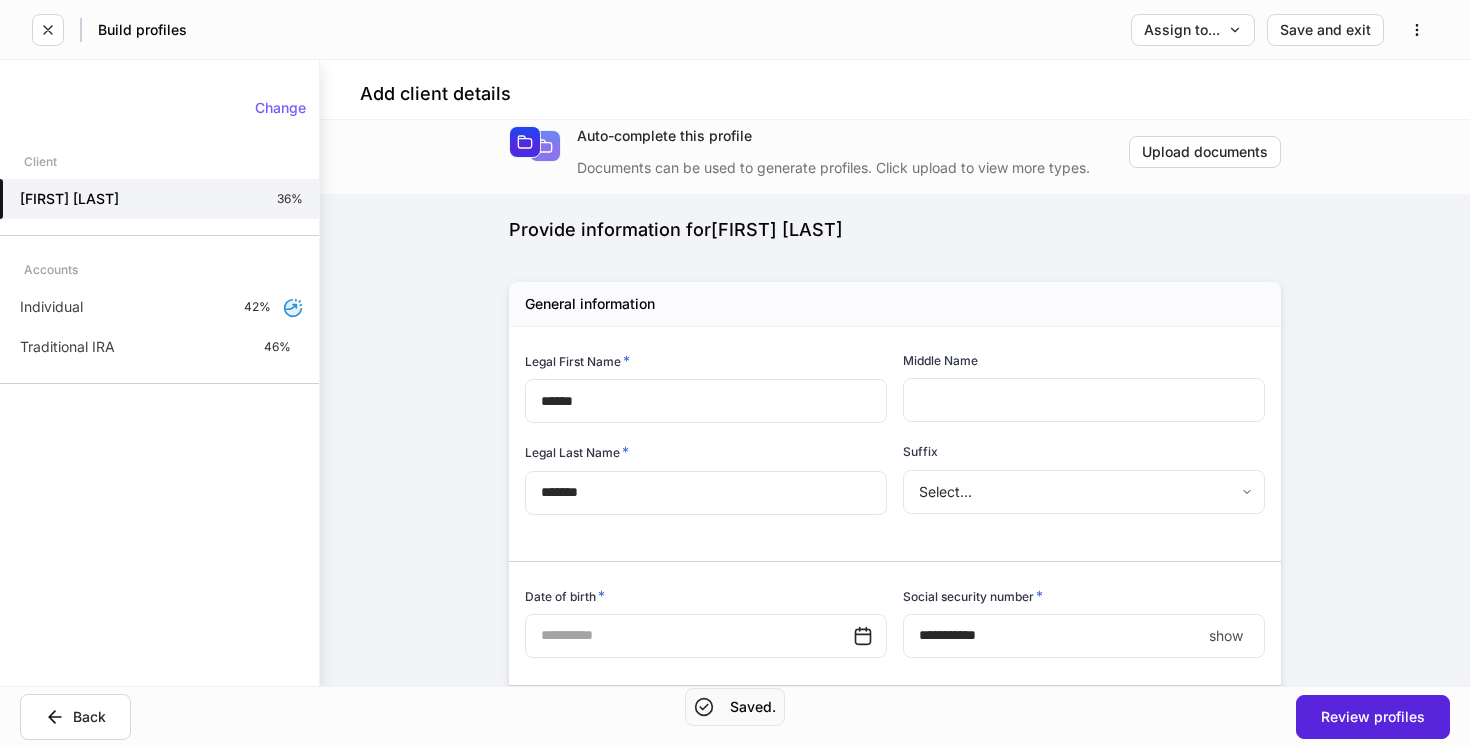 scroll, scrollTop: 1, scrollLeft: 0, axis: vertical 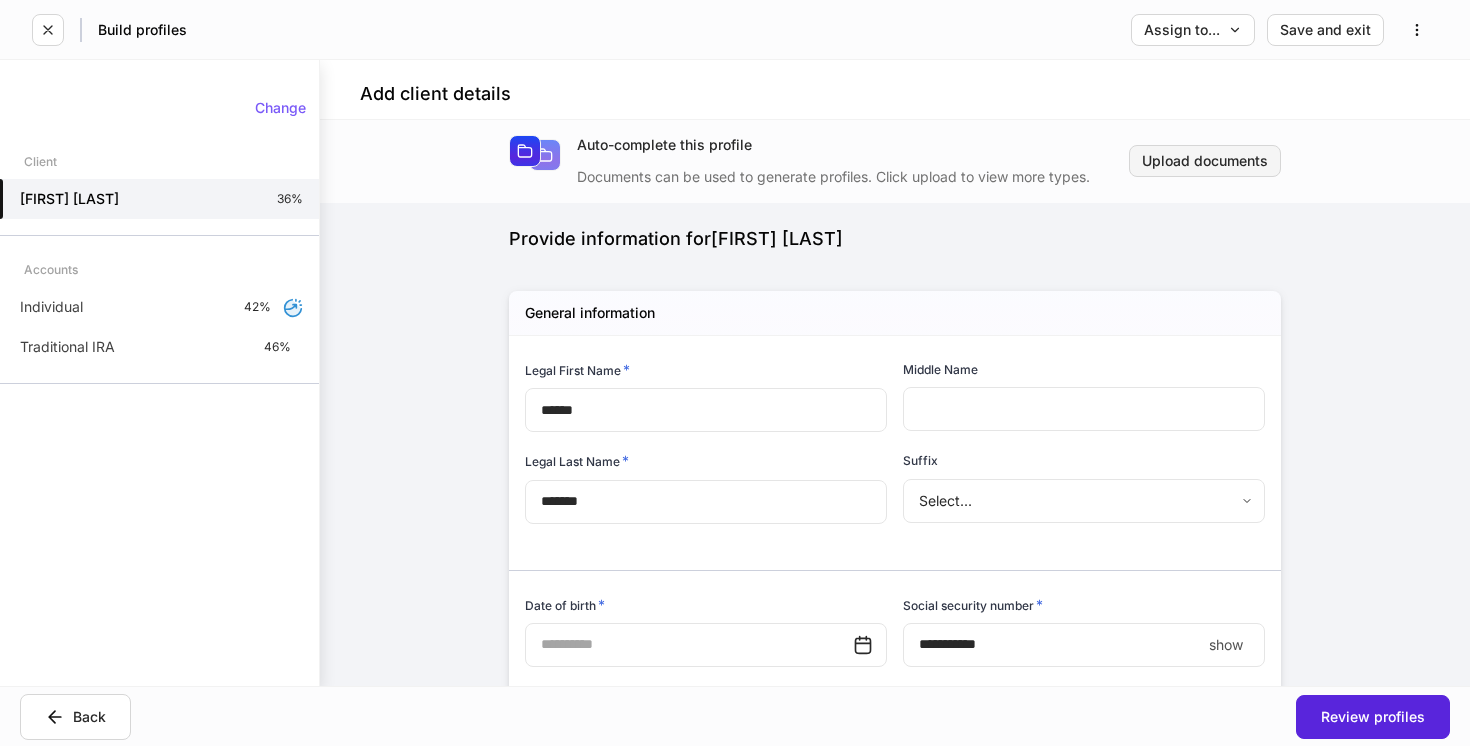 click on "Upload documents" at bounding box center (1205, 161) 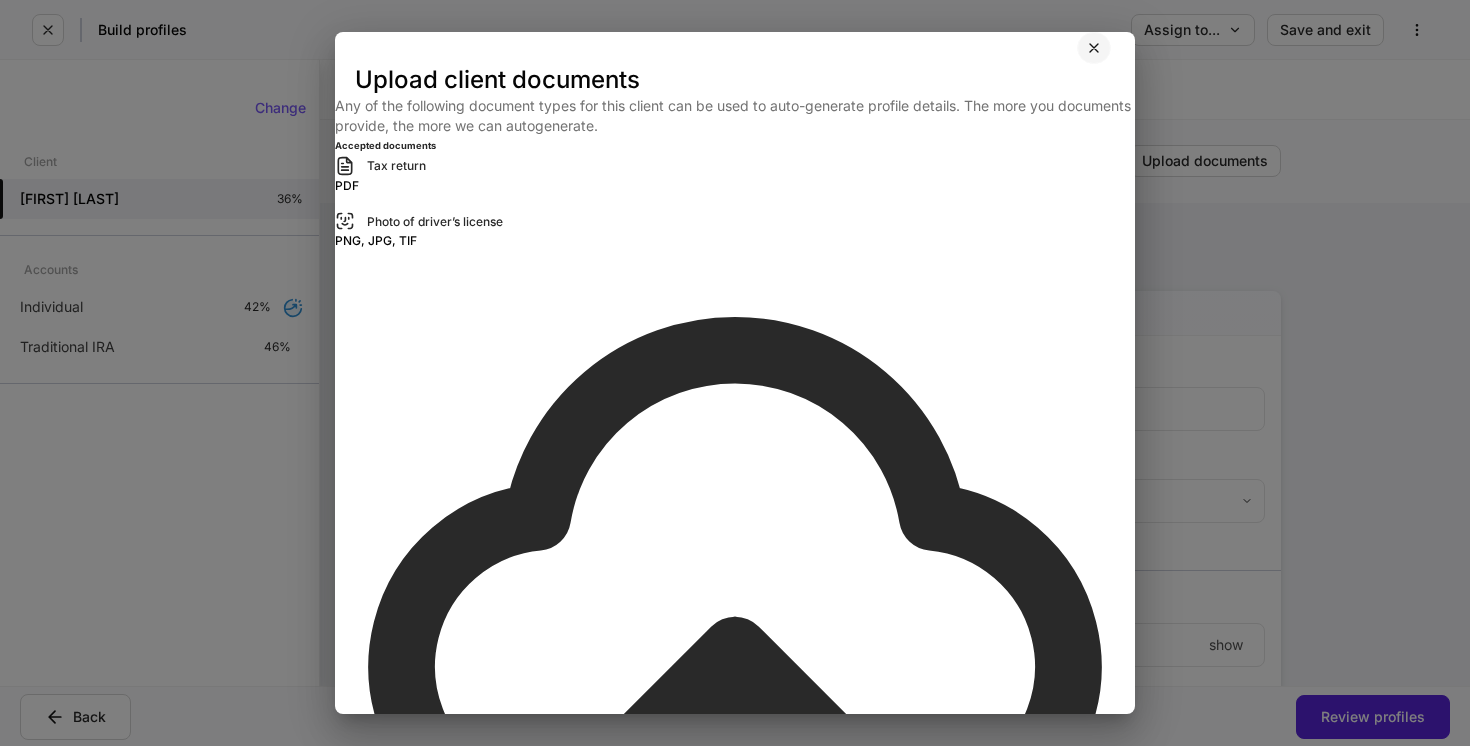 click 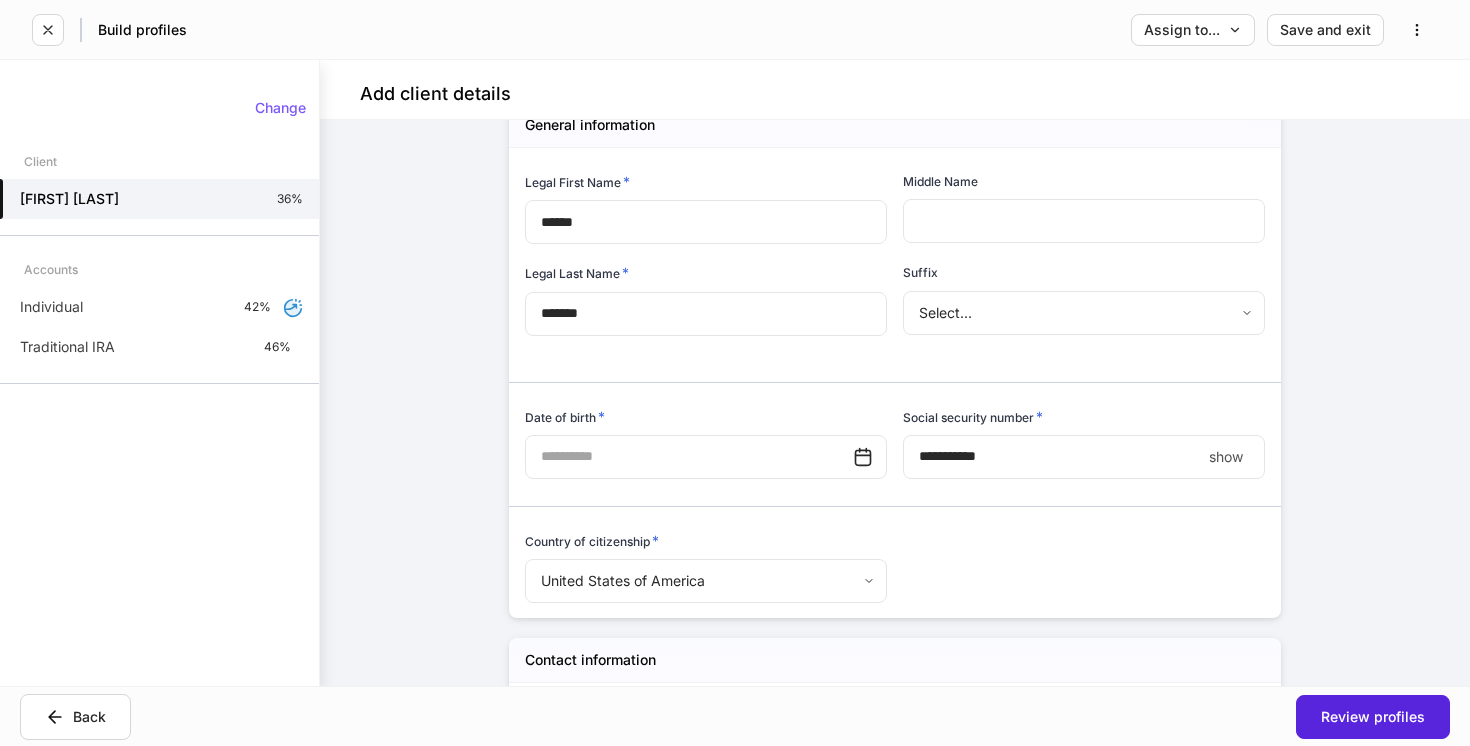 scroll, scrollTop: 193, scrollLeft: 0, axis: vertical 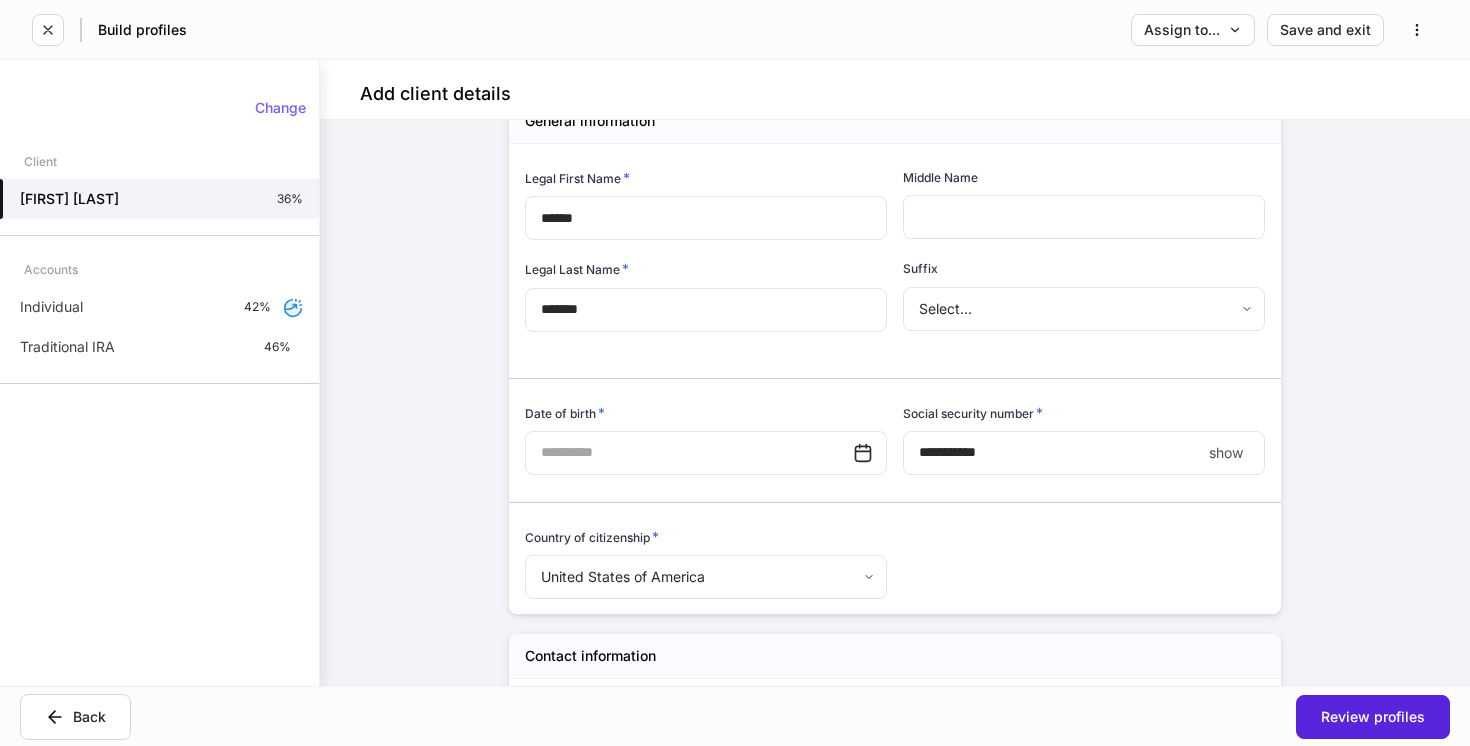 click 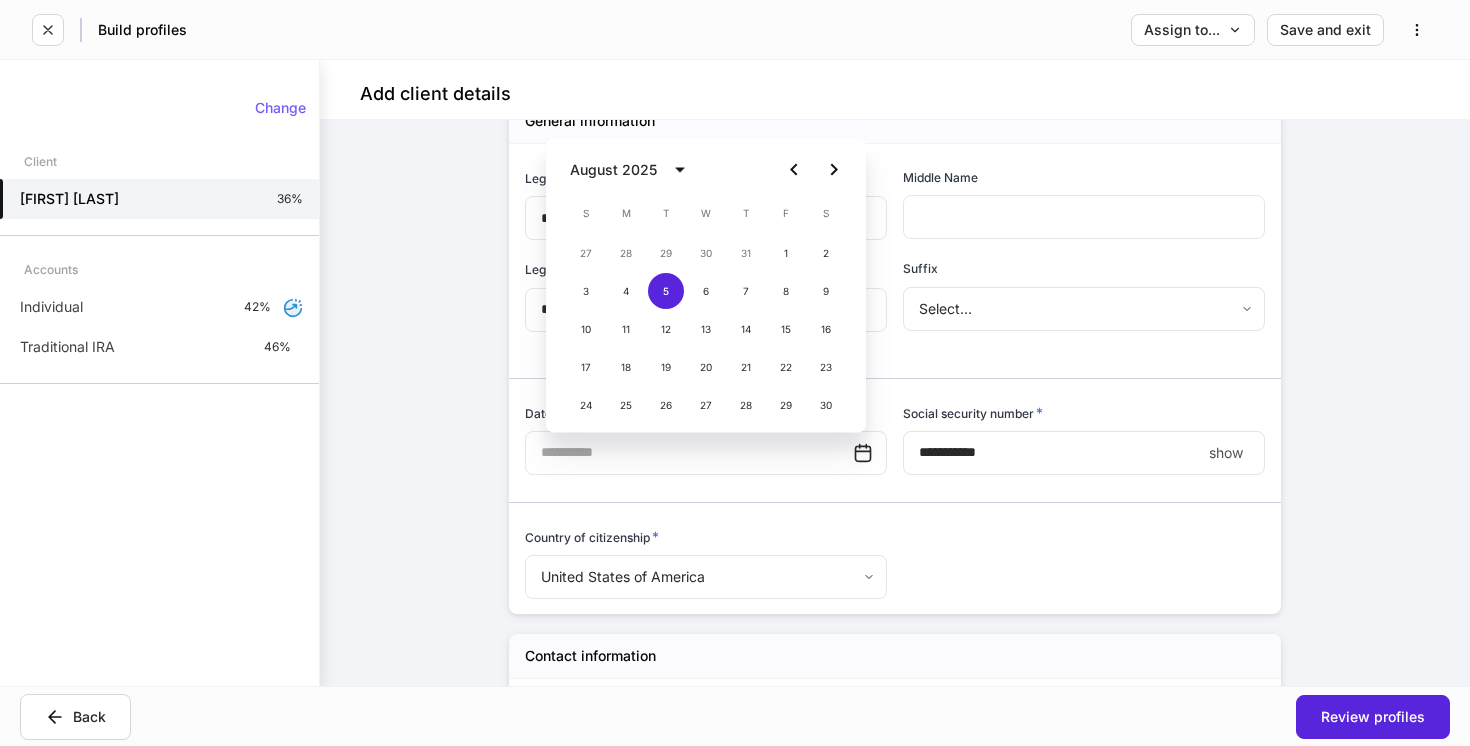 click 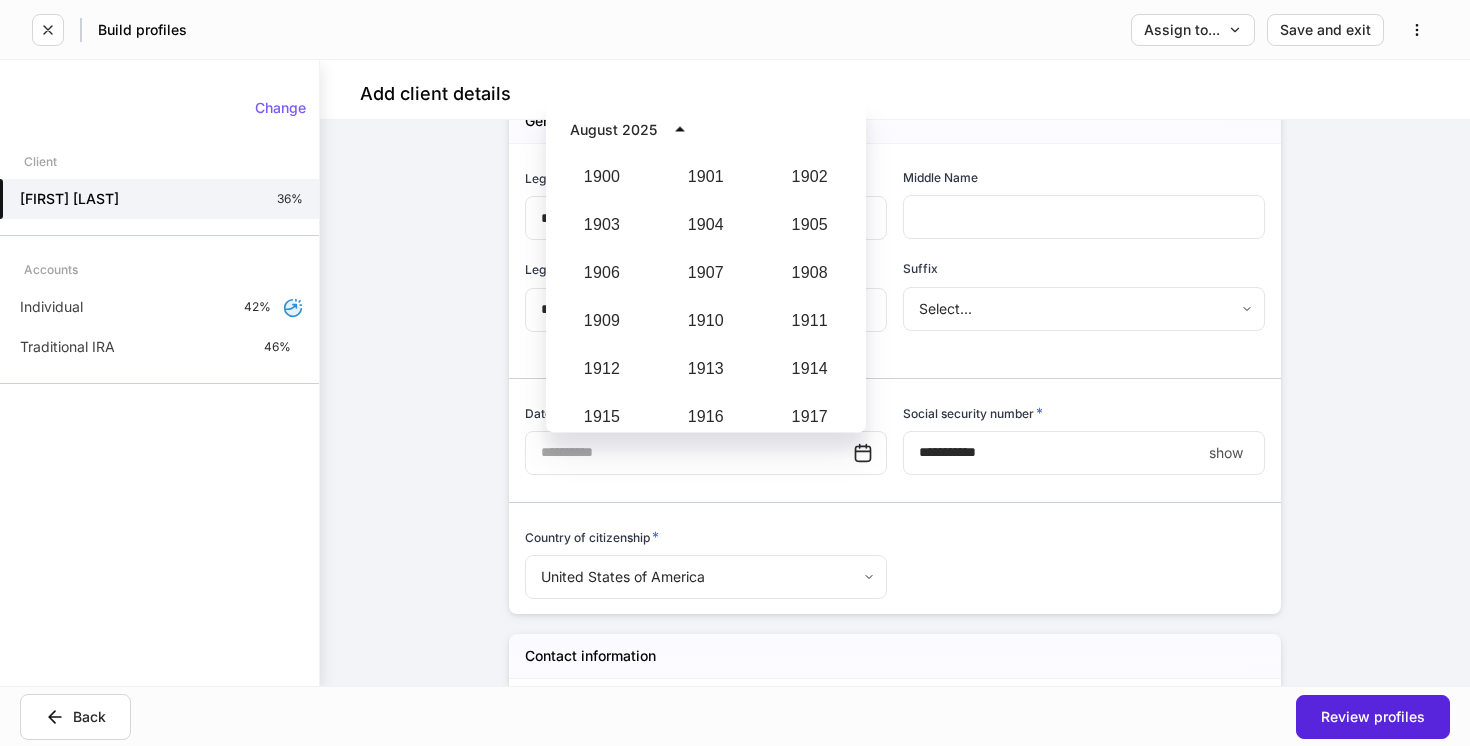 scroll, scrollTop: 1852, scrollLeft: 0, axis: vertical 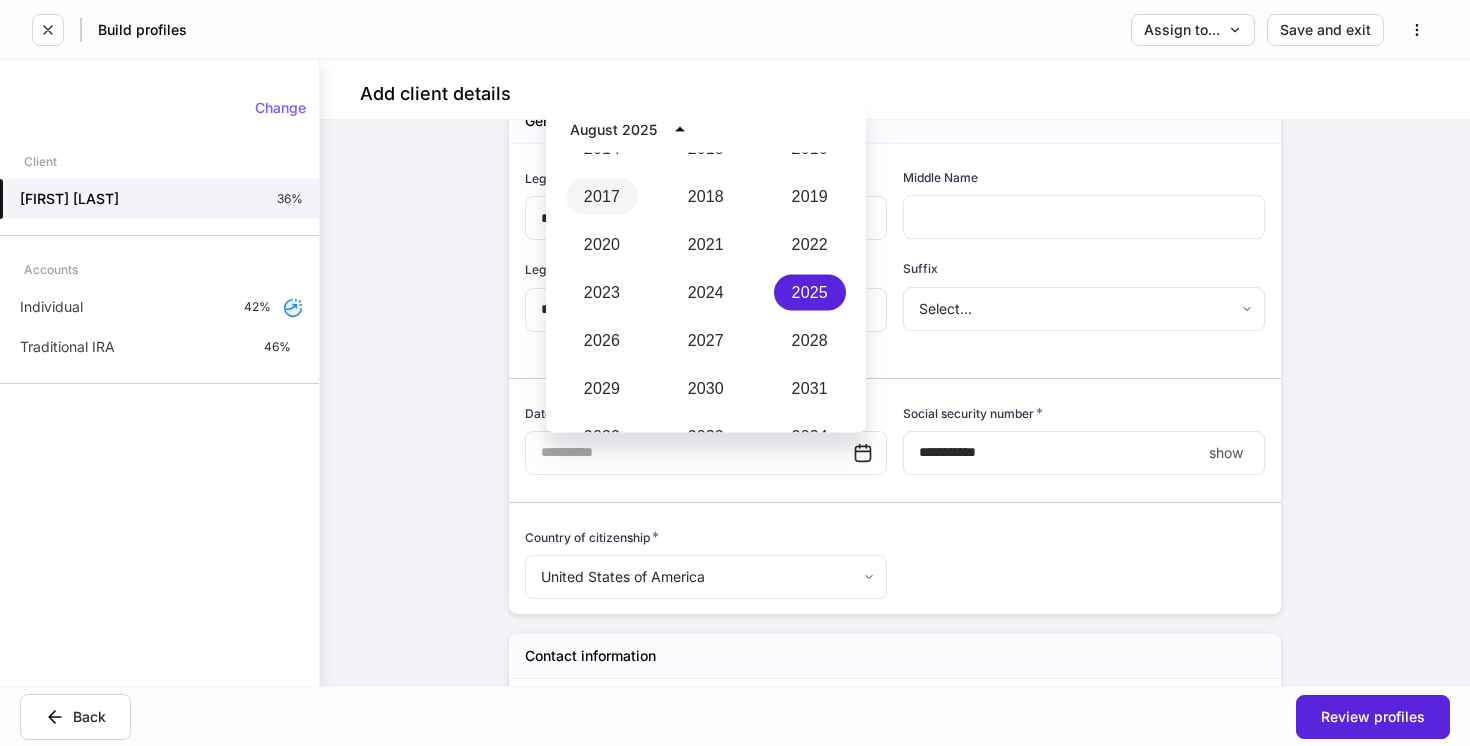 click on "2017" at bounding box center [602, 197] 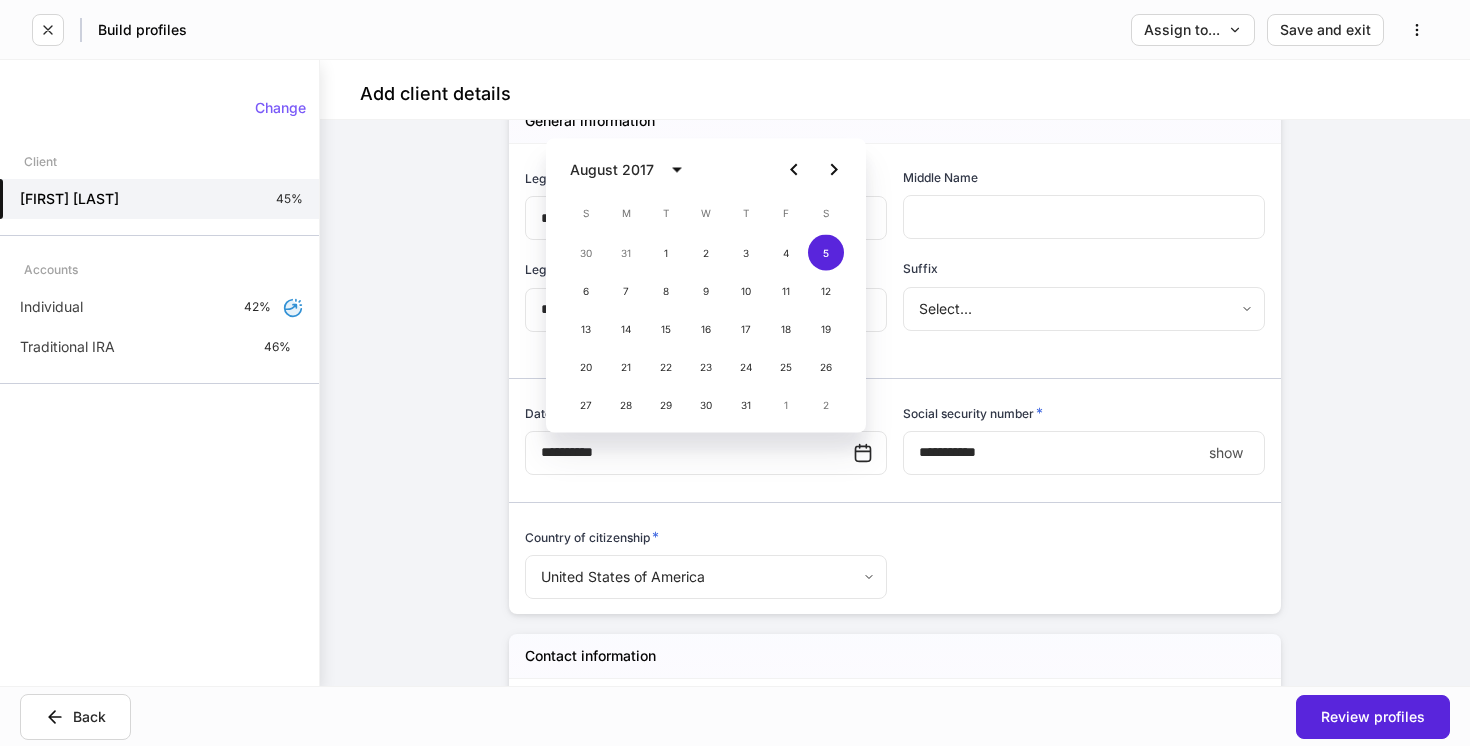 click on "**********" at bounding box center (887, 373) 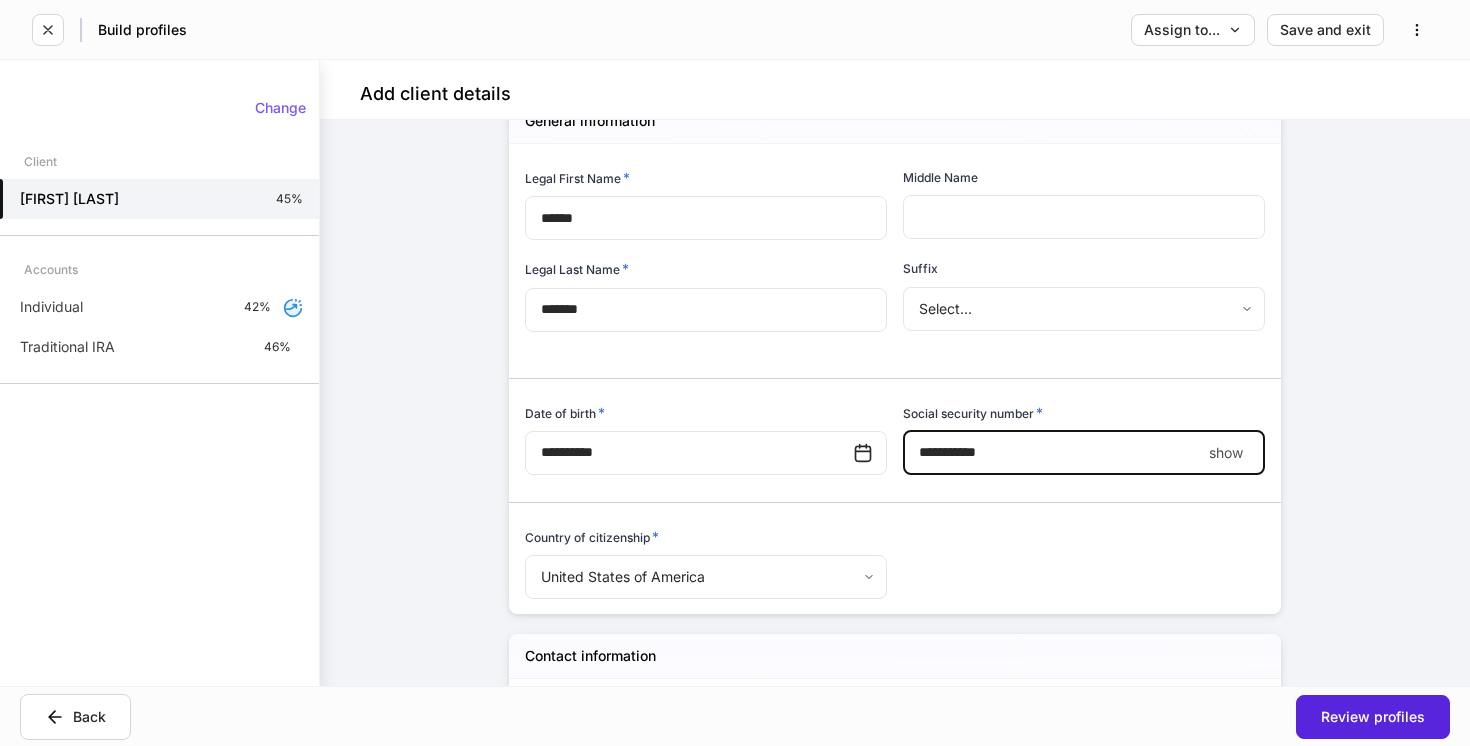click on "****" at bounding box center (1052, 453) 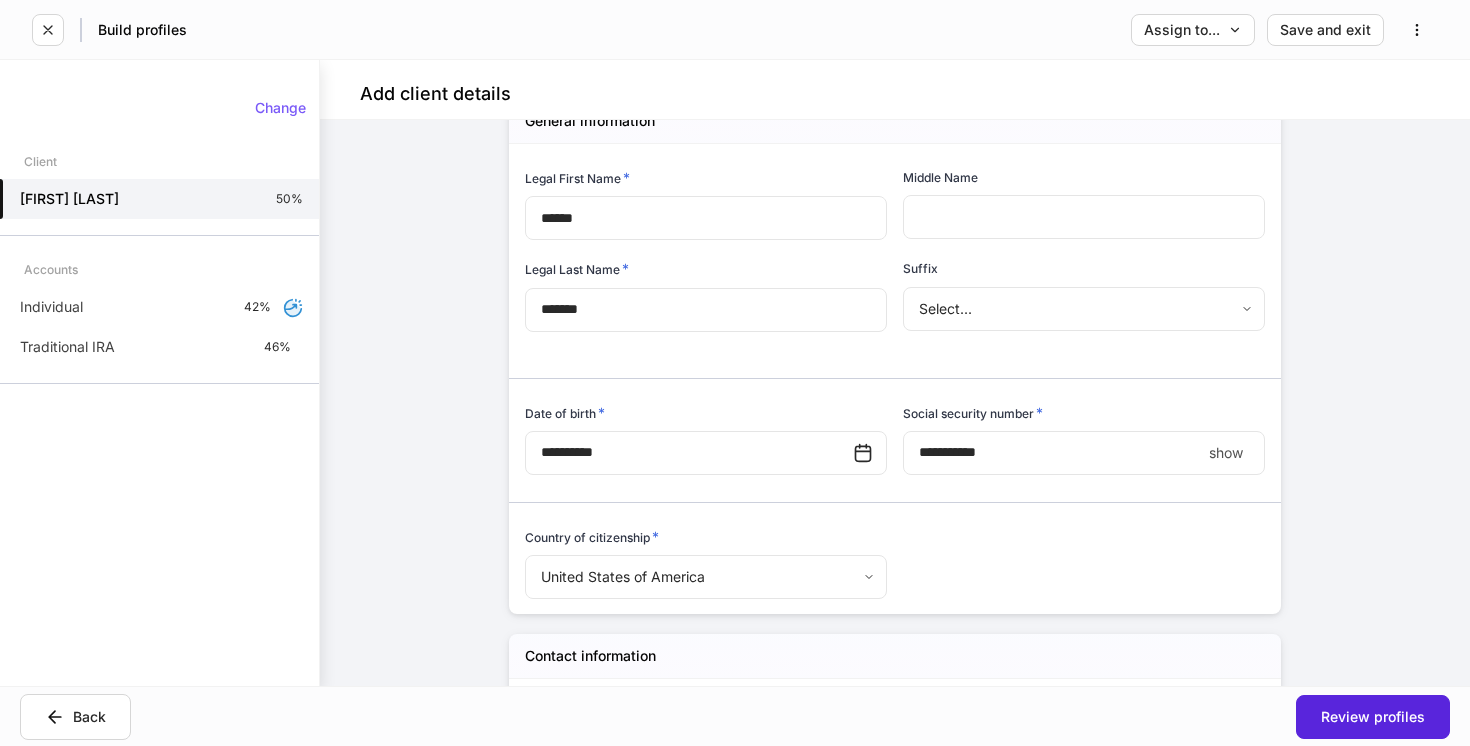 click on "show" at bounding box center [1226, 453] 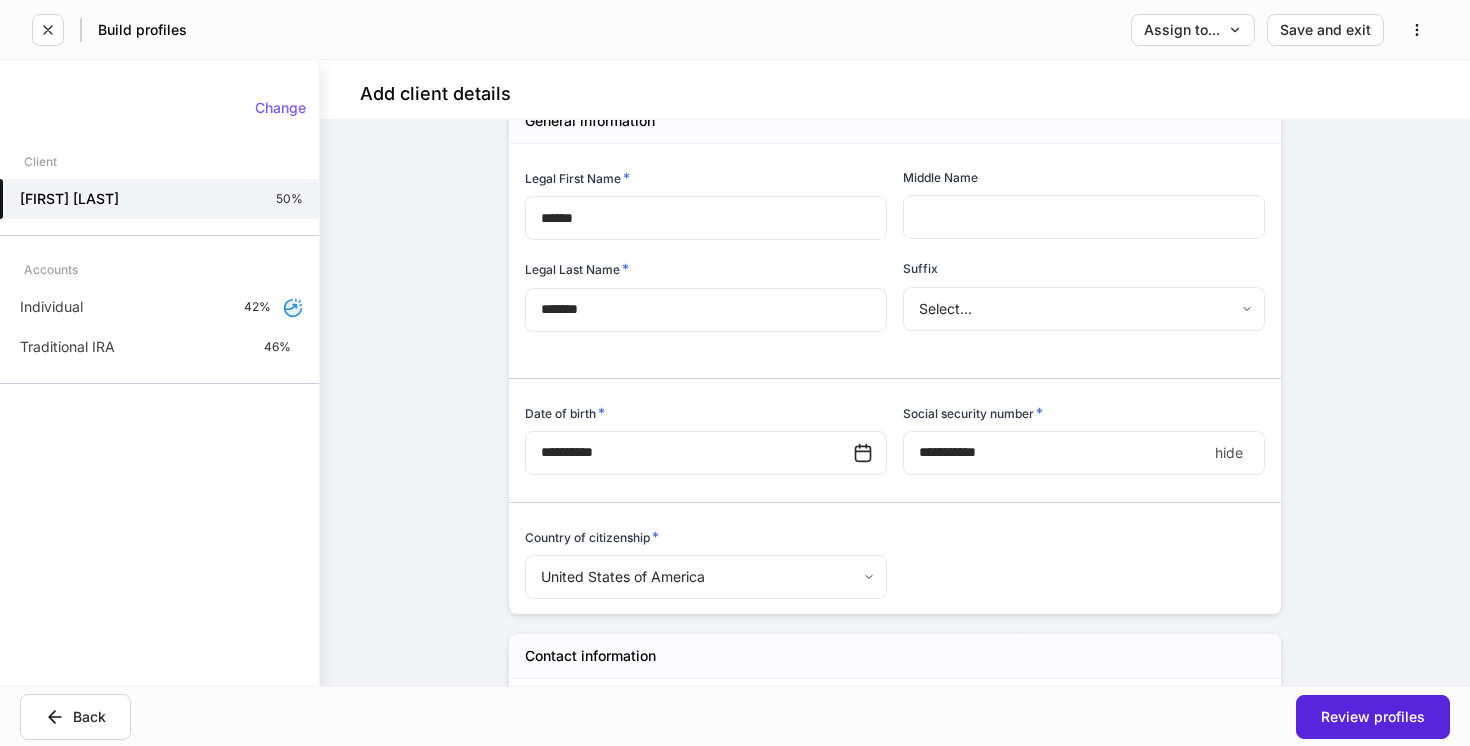 click on "**********" at bounding box center (1055, 453) 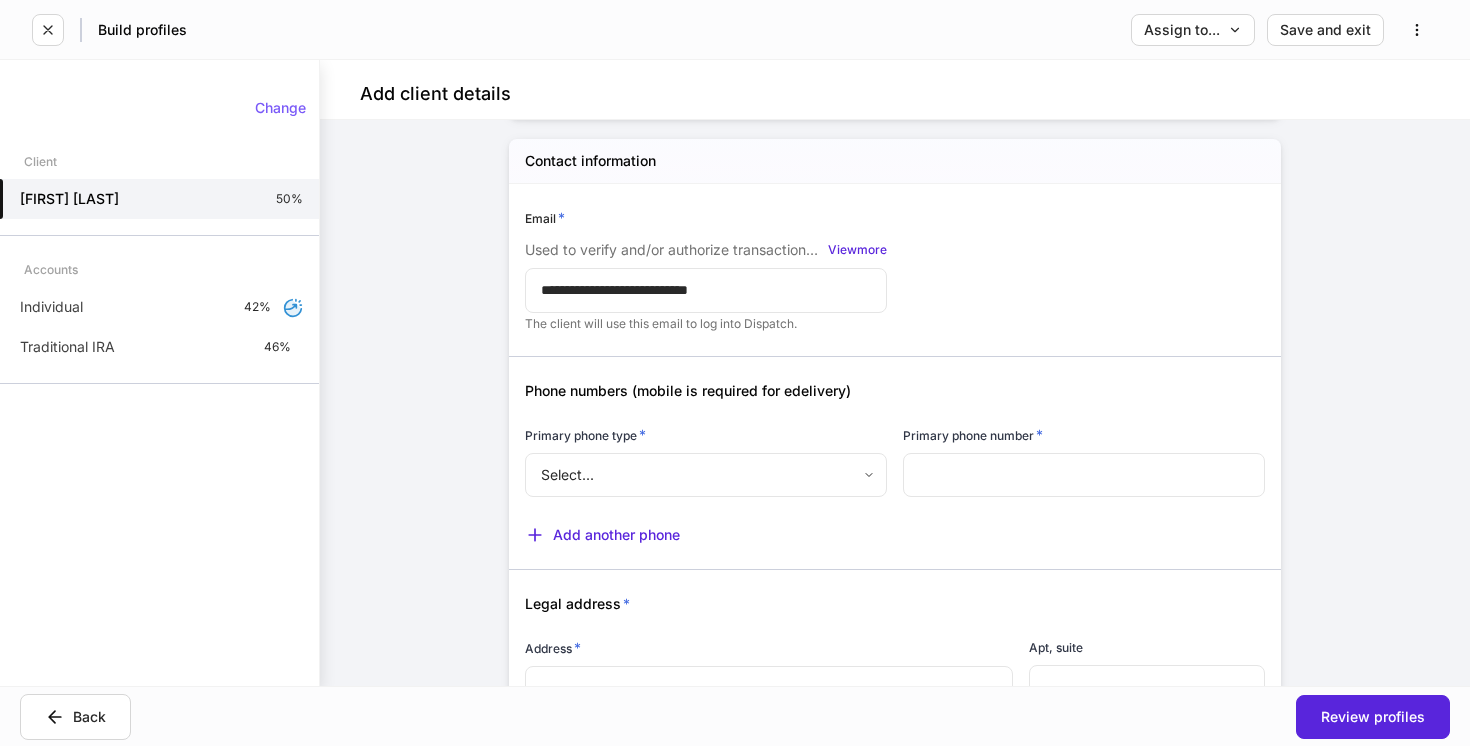scroll, scrollTop: 706, scrollLeft: 0, axis: vertical 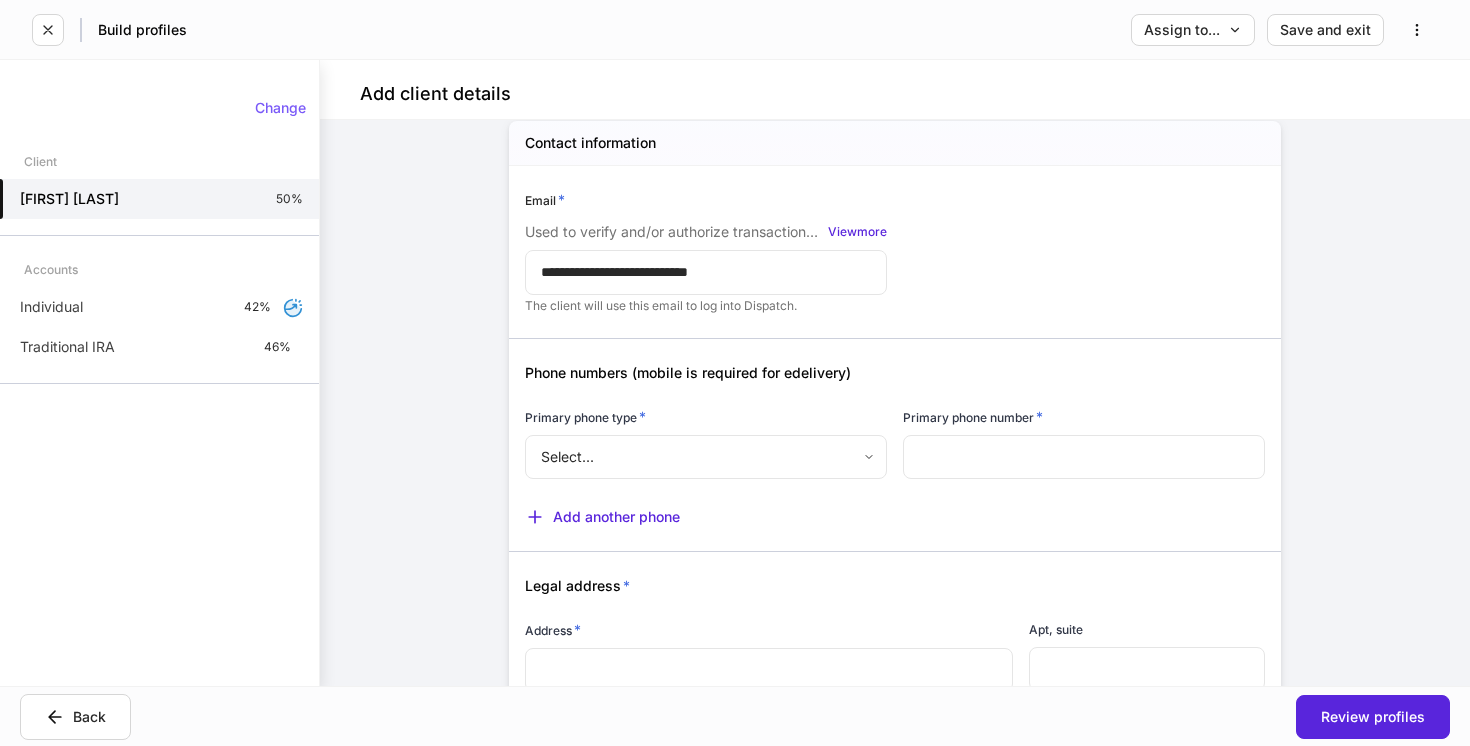 type on "**********" 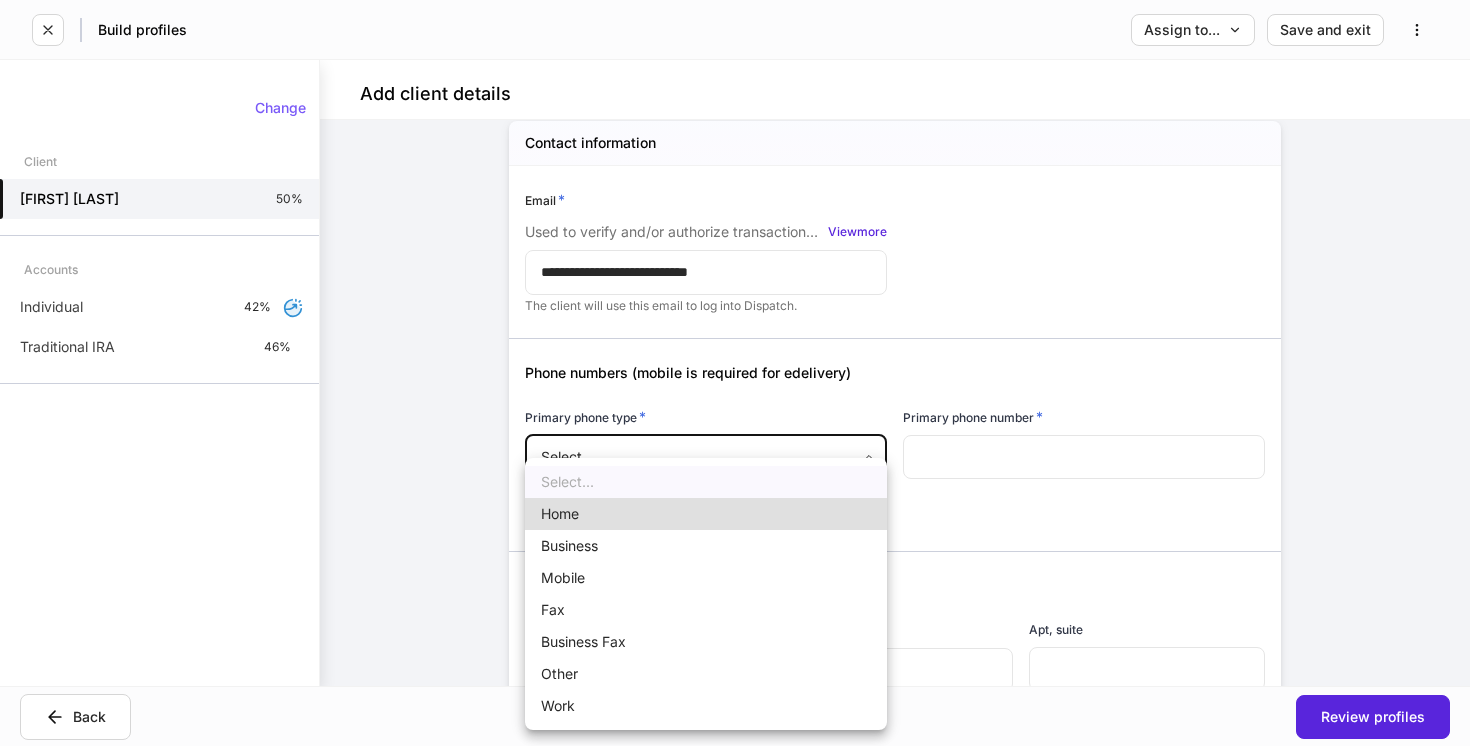 click on "Mobile" at bounding box center (706, 578) 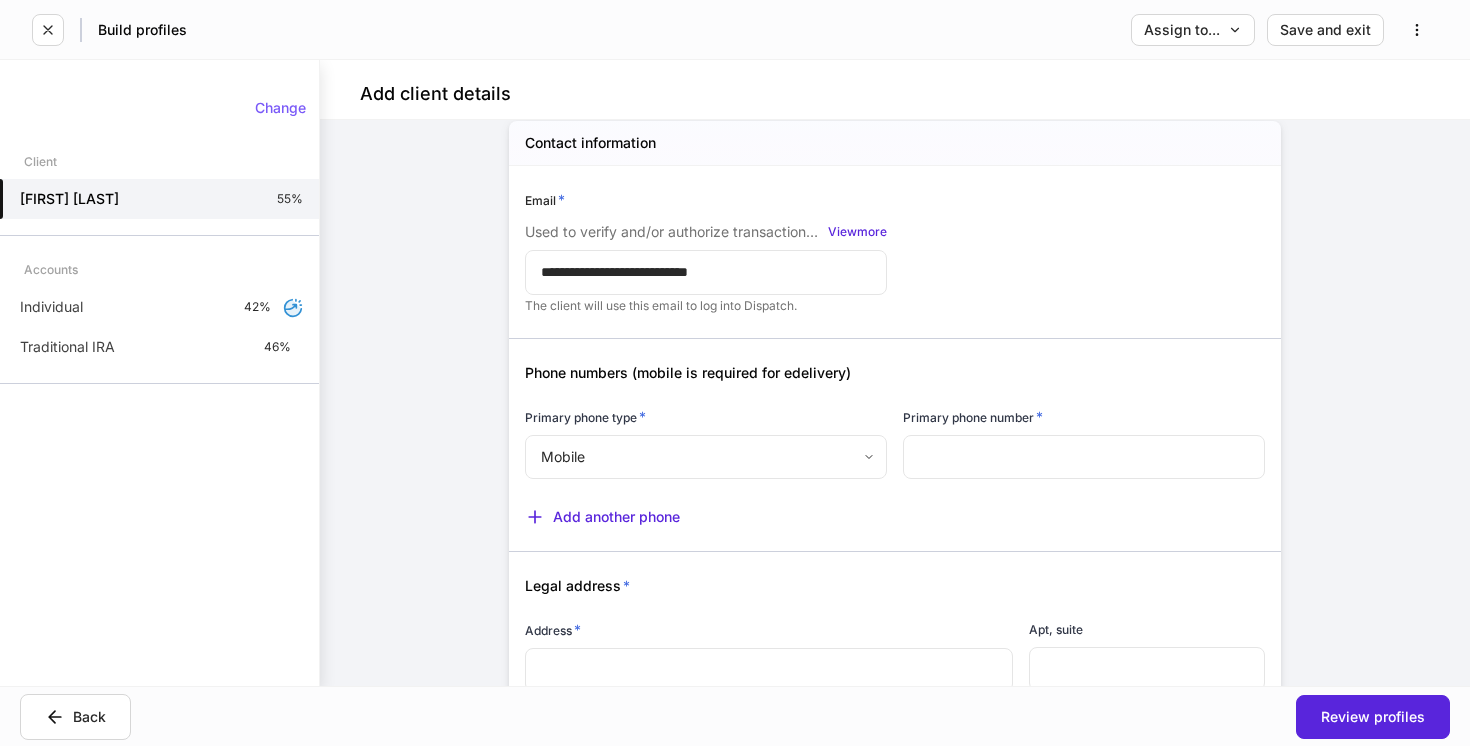click at bounding box center [1084, 457] 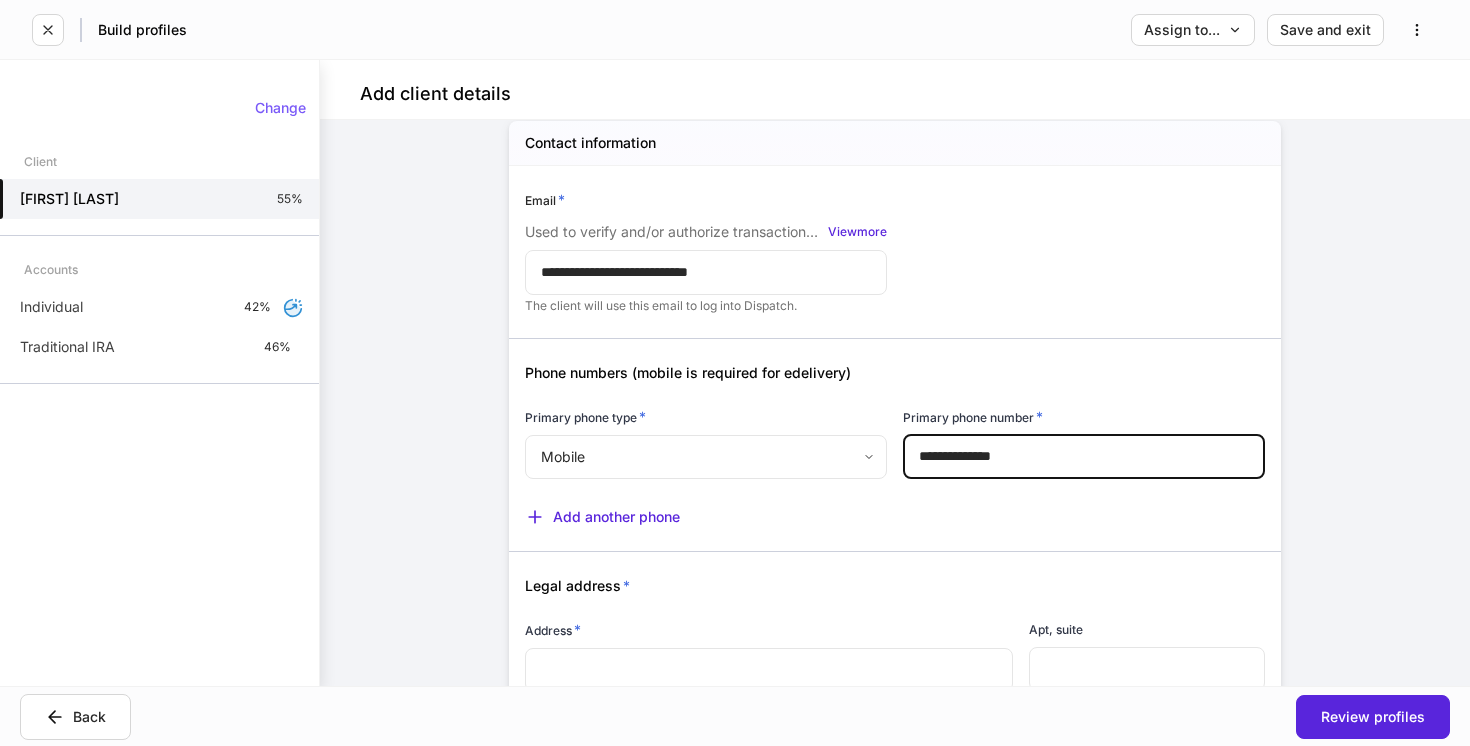 type on "**********" 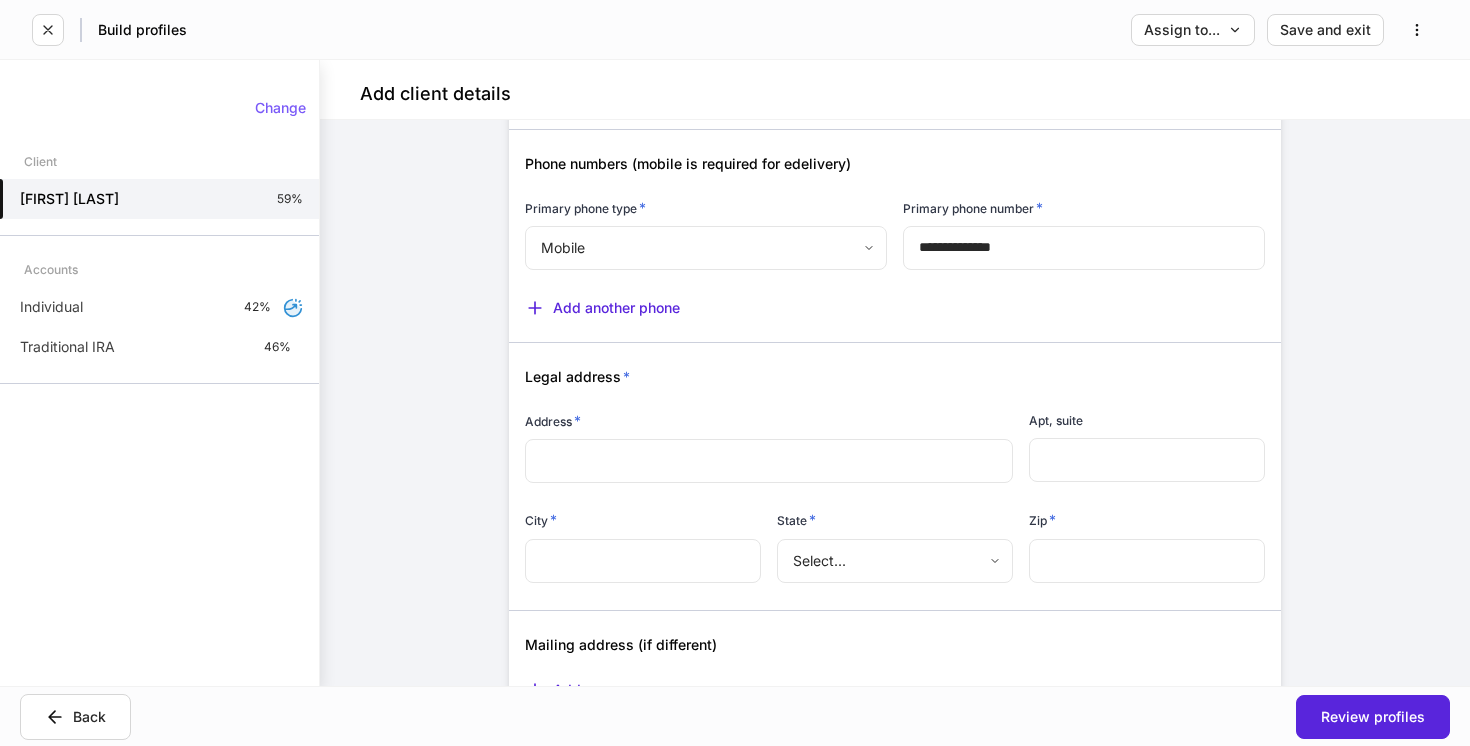 scroll, scrollTop: 913, scrollLeft: 0, axis: vertical 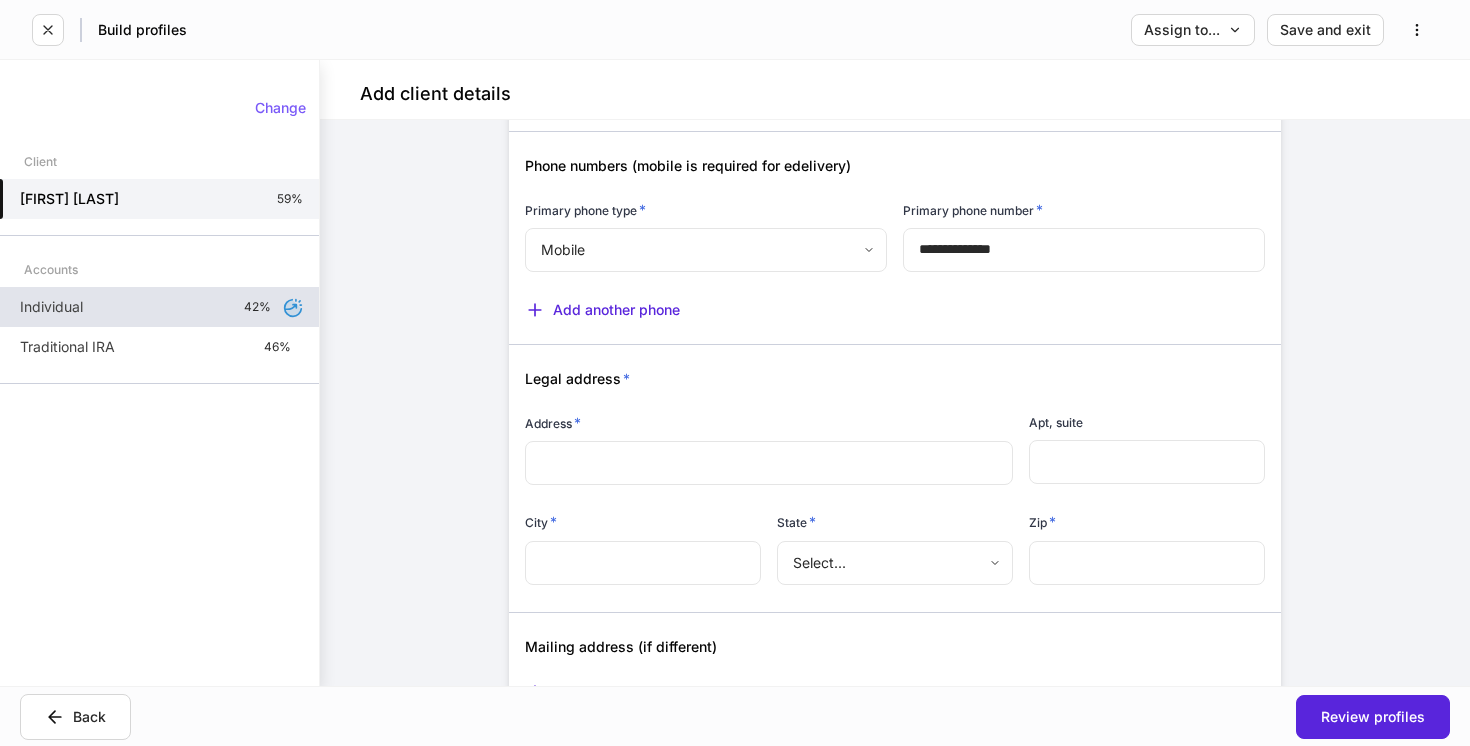 click on "Individual 42%" at bounding box center (159, 307) 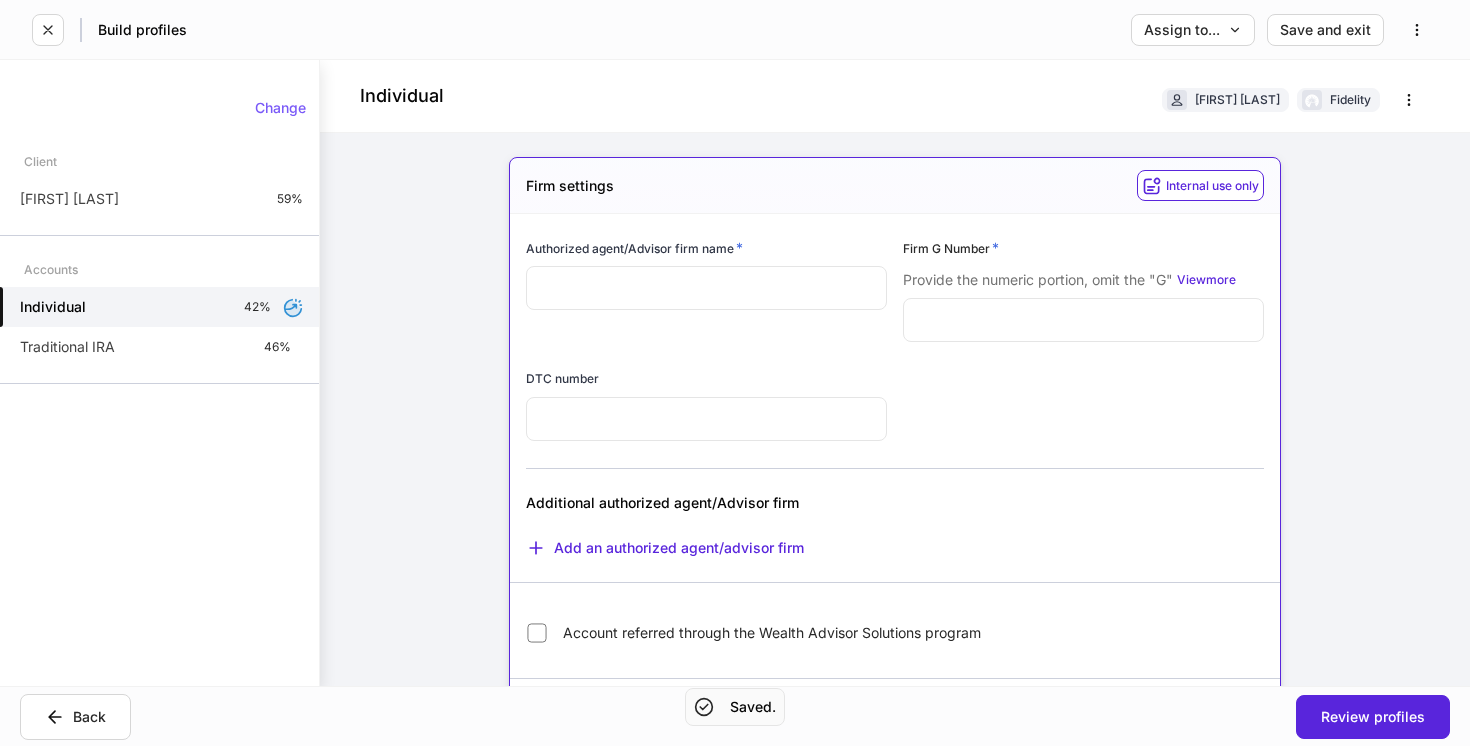drag, startPoint x: 1141, startPoint y: 182, endPoint x: 1282, endPoint y: 212, distance: 144.15616 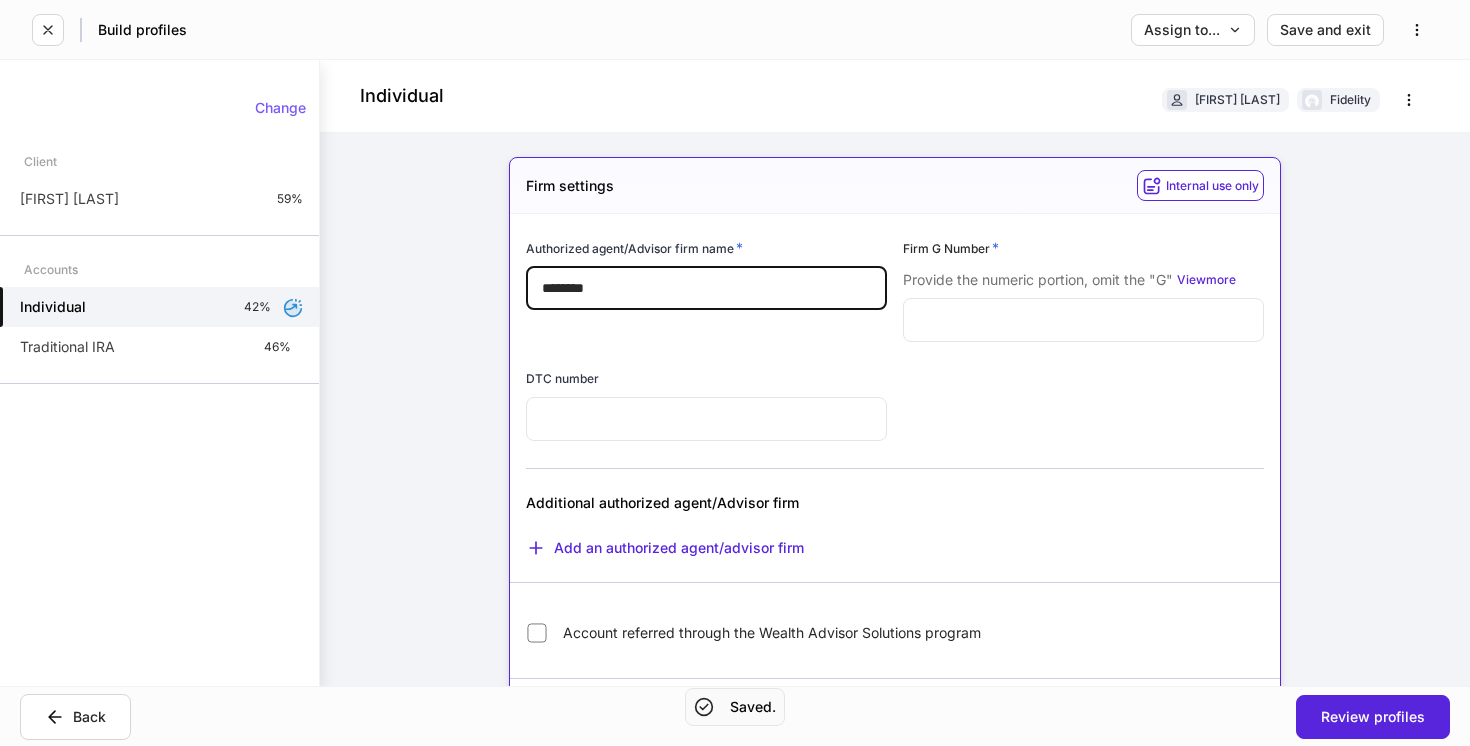 type on "********" 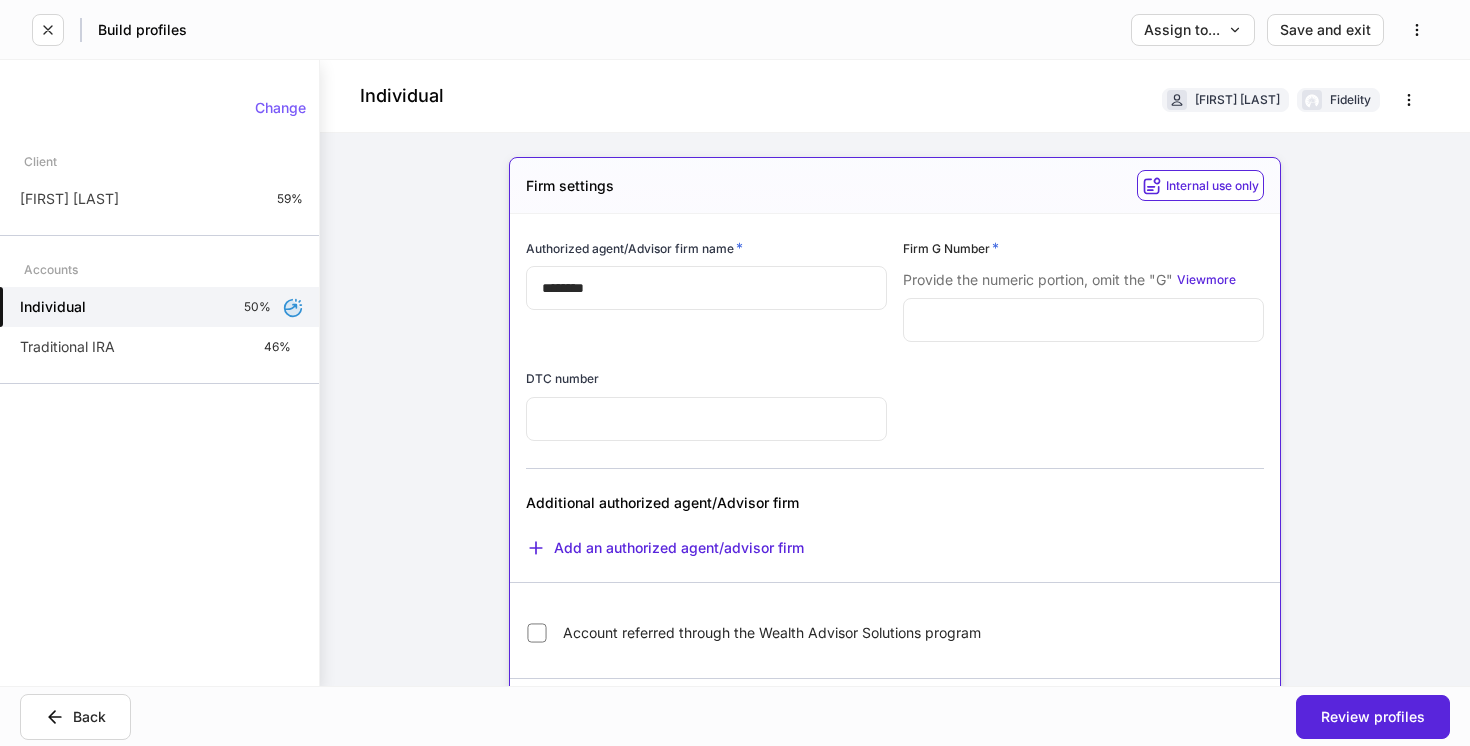 click at bounding box center (1083, 320) 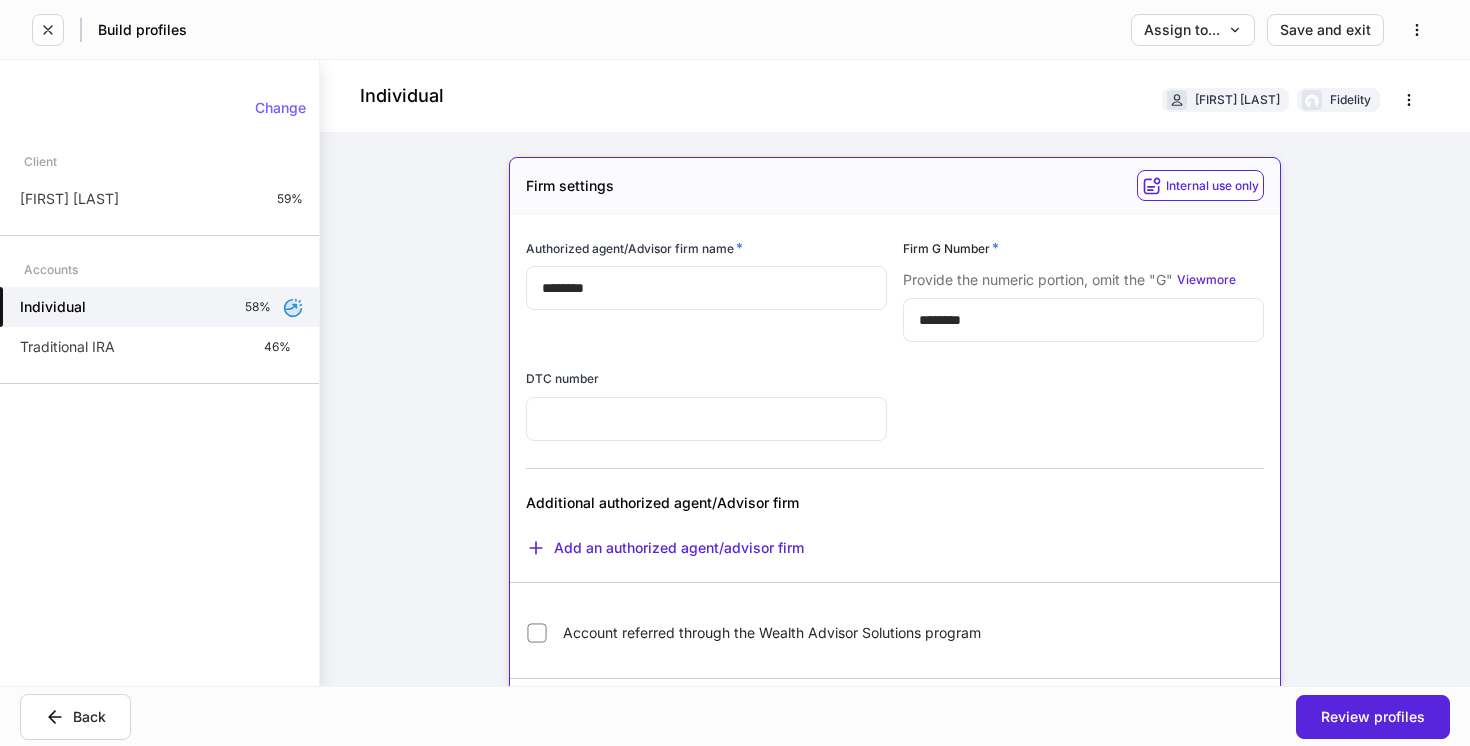 click on "Authorized agent/Advisor firm name * ******** ​ Firm G Number * Provide the numeric portion, omit the "G" View  more ******** ​ DTC number ​ Additional authorized agent/Advisor firm Add an authorized agent/advisor firm   Account referred through the Wealth Advisor Solutions program Fidelity account number (not required for new accounts) ​" at bounding box center [887, 495] 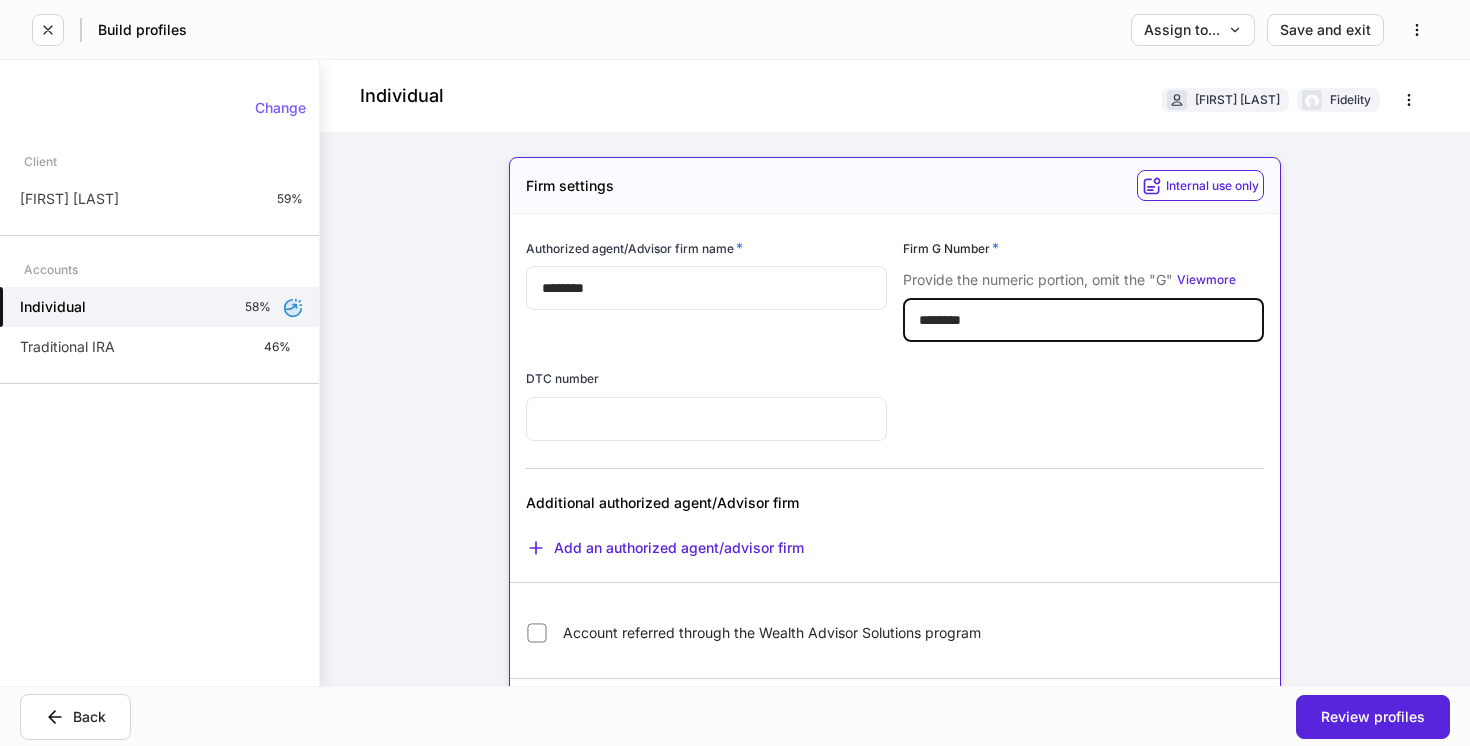 click on "********" at bounding box center (1083, 320) 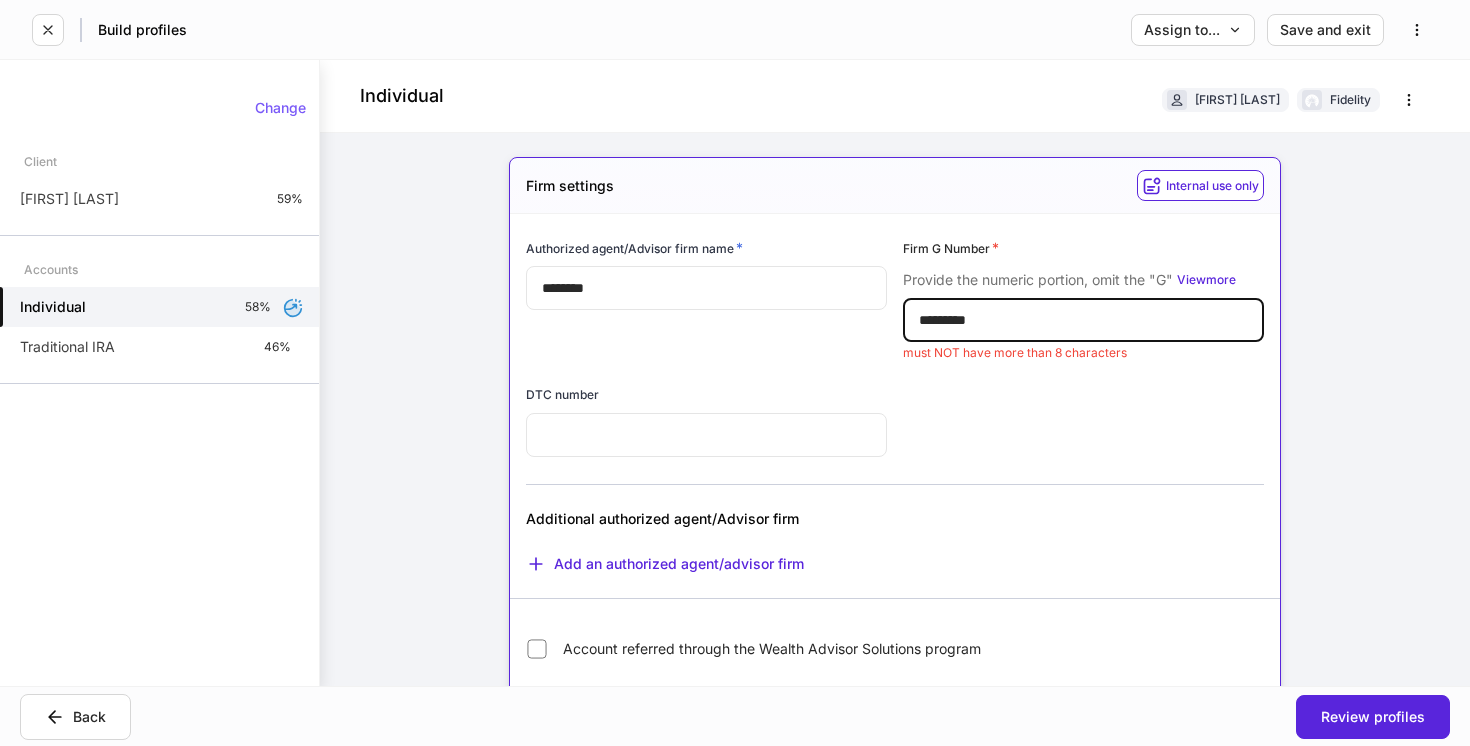 type on "********" 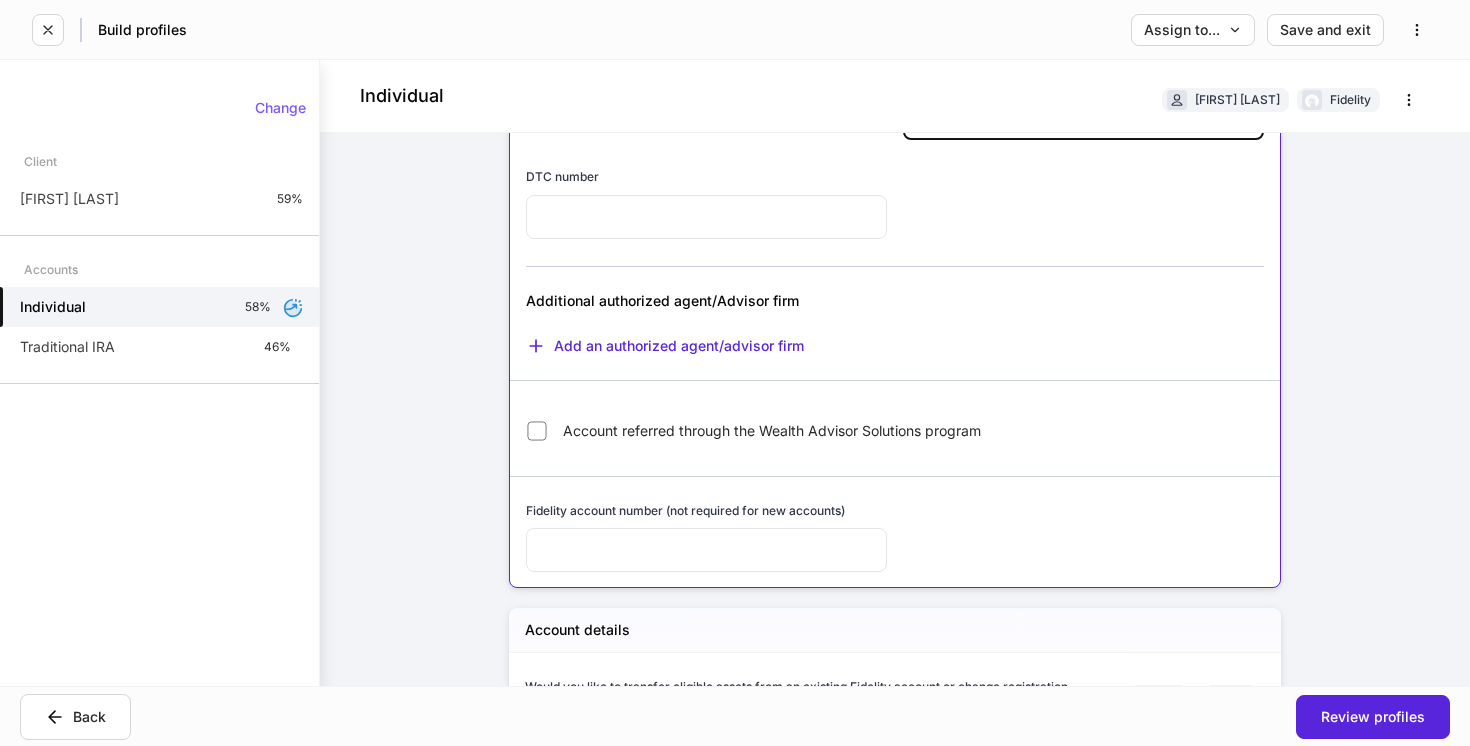 scroll, scrollTop: 213, scrollLeft: 0, axis: vertical 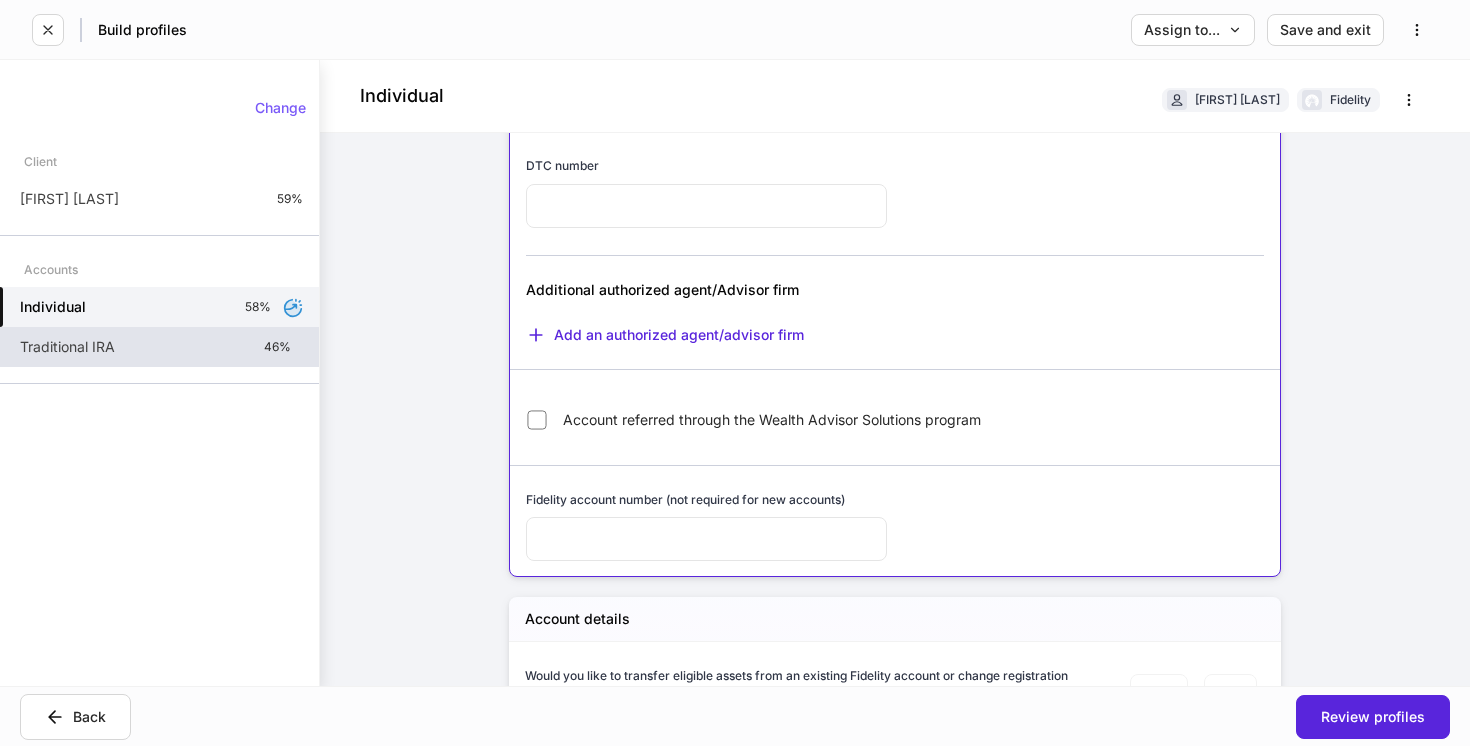 click on "Traditional IRA 46%" at bounding box center [159, 347] 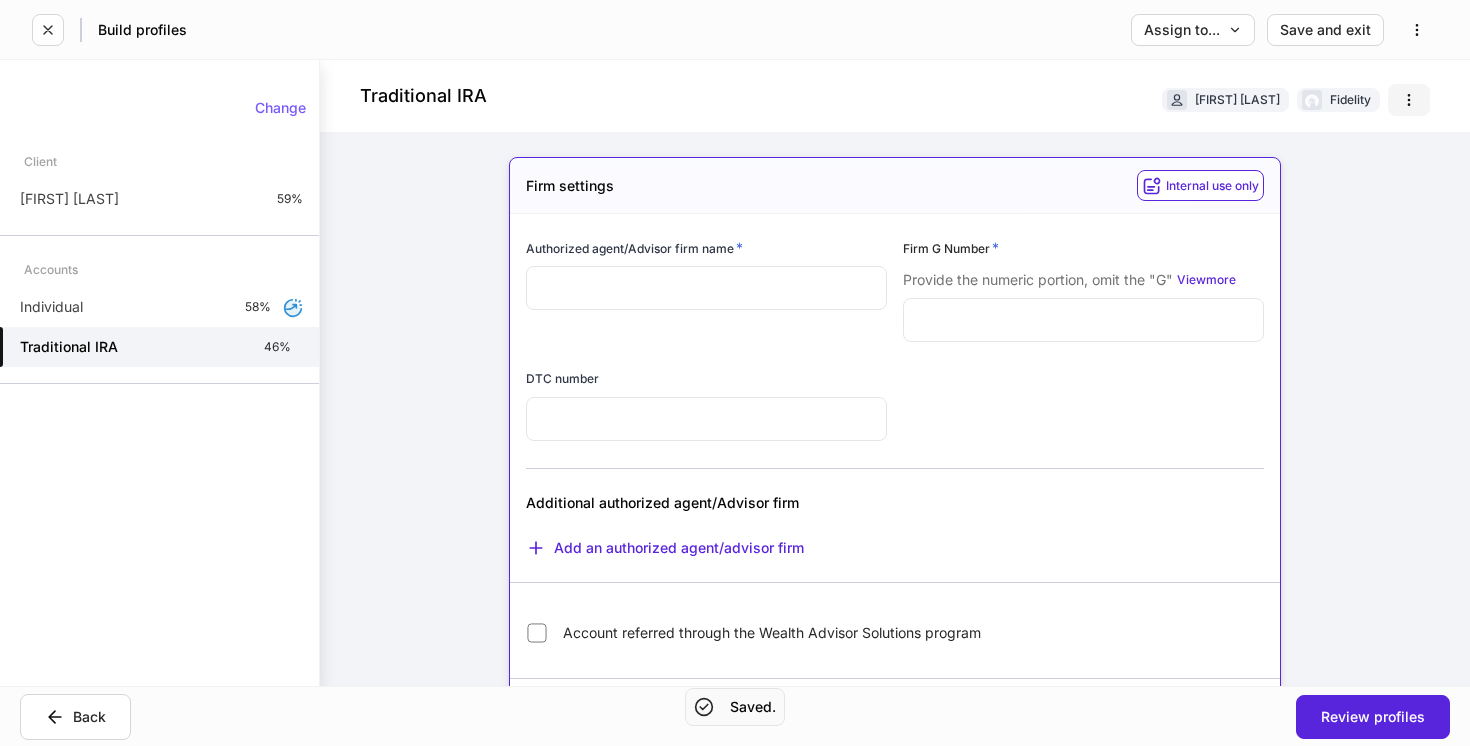 click 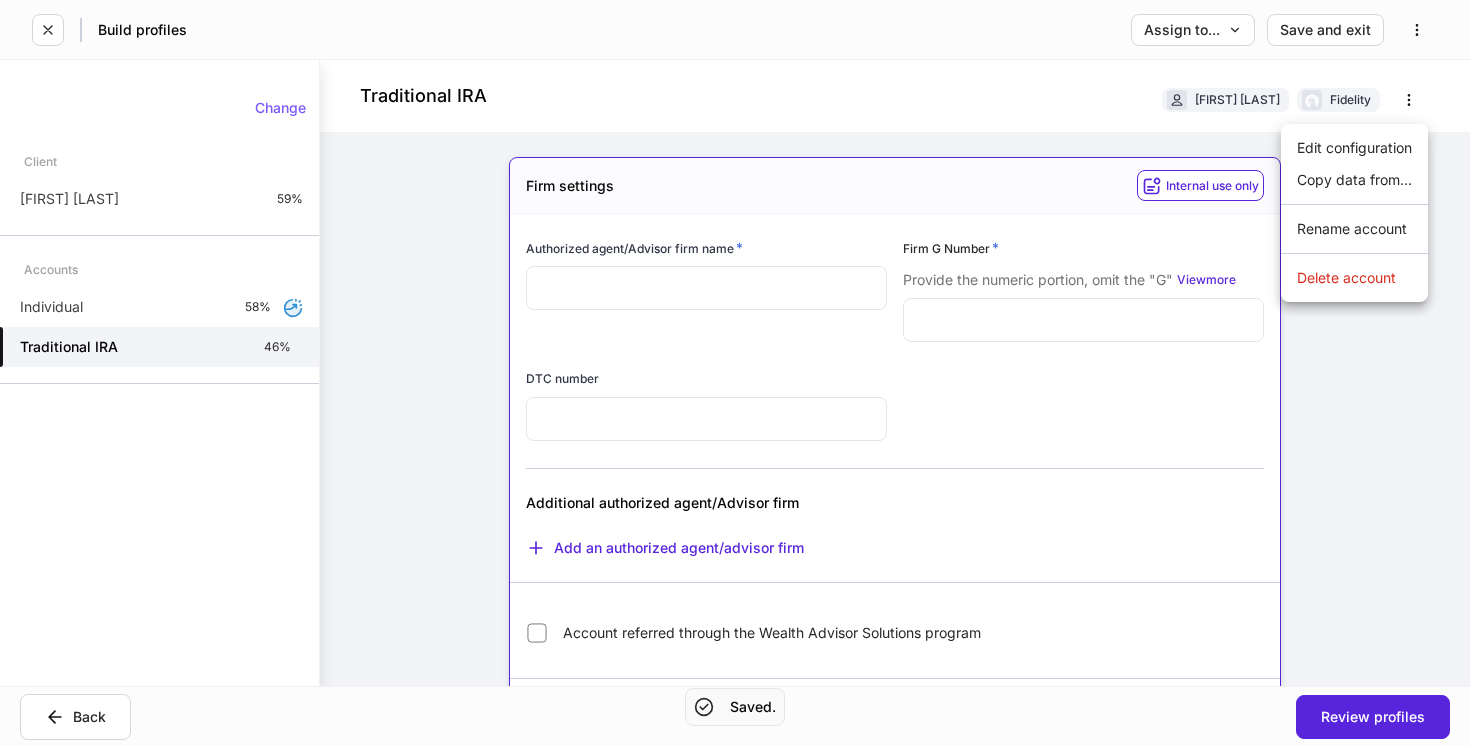 click on "Copy data from..." at bounding box center (1354, 180) 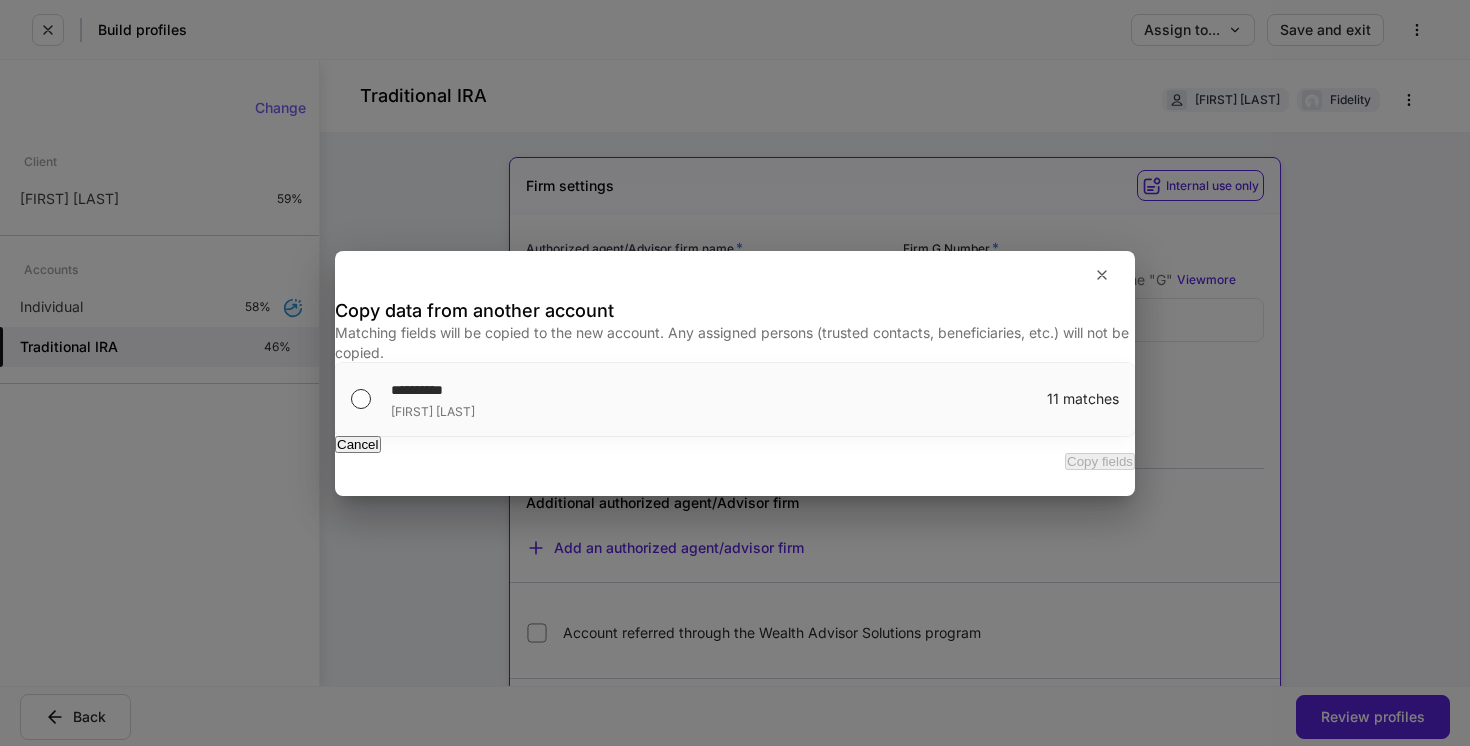click on "**********" at bounding box center [735, 399] 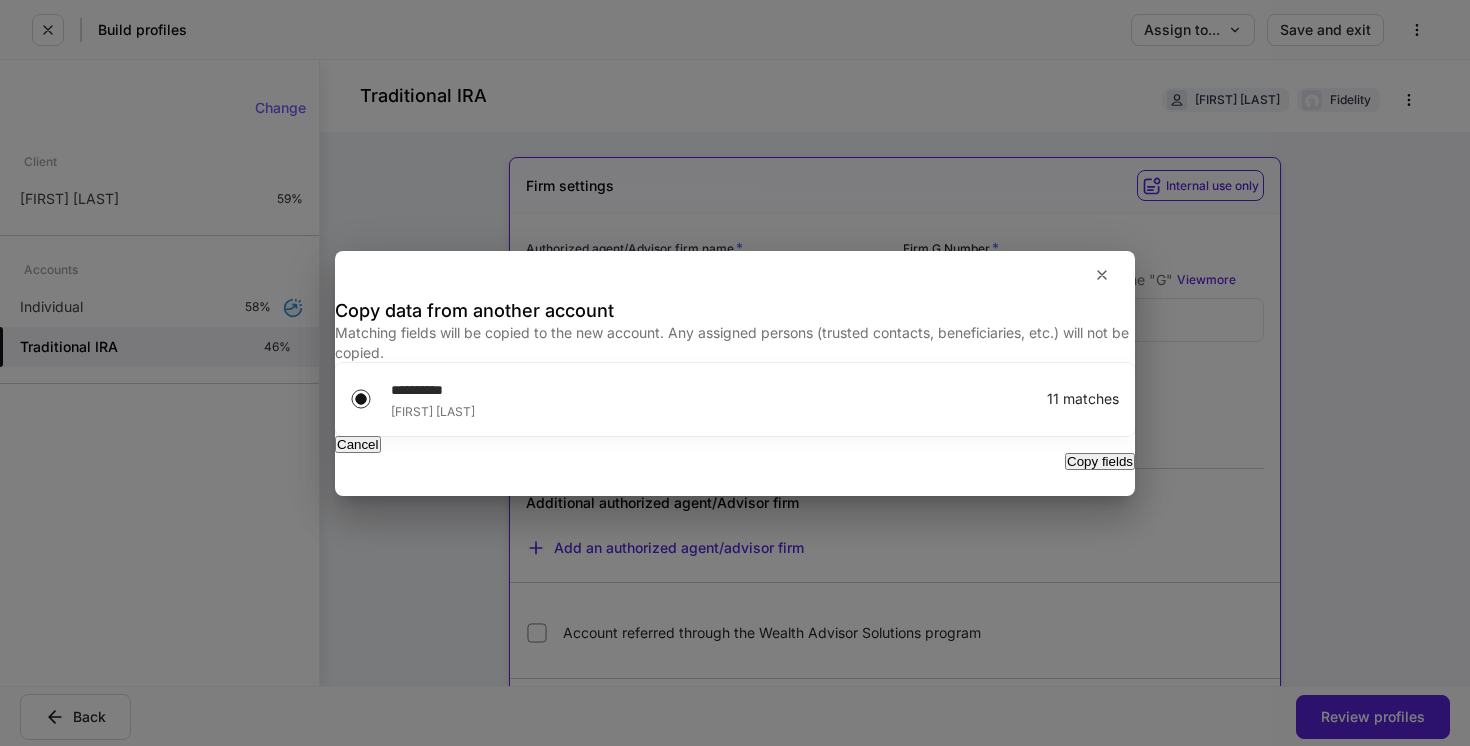 click on "Copy fields" at bounding box center (1100, 461) 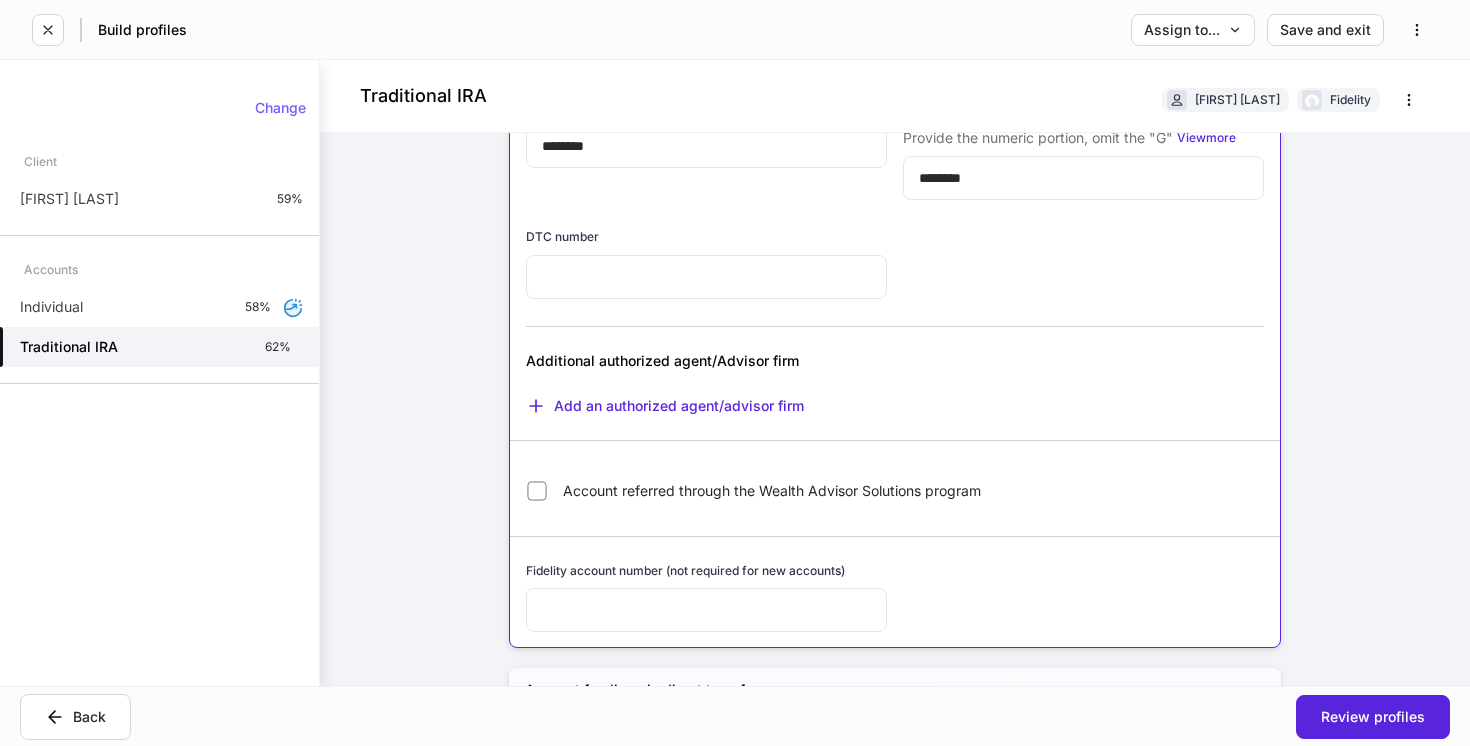 scroll, scrollTop: 232, scrollLeft: 0, axis: vertical 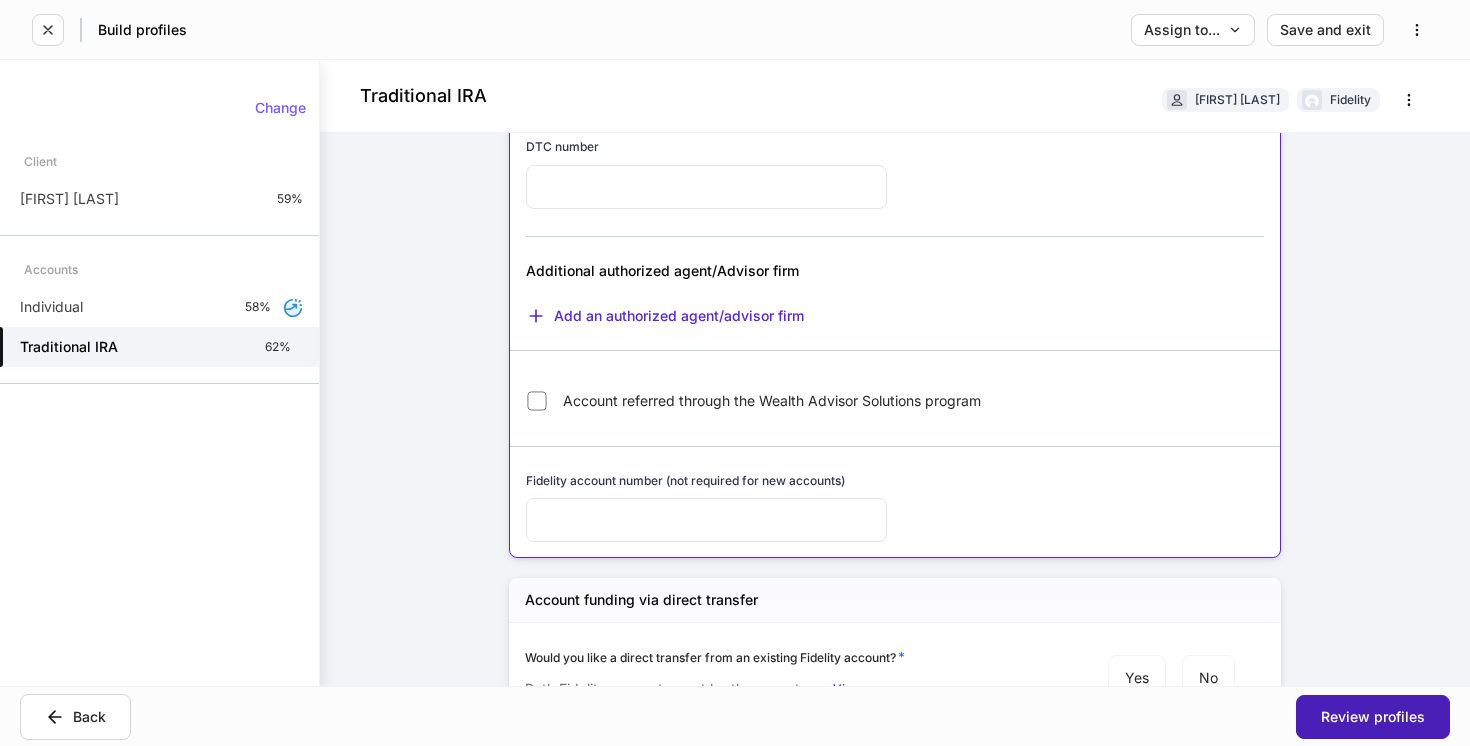 click on "Review profiles" at bounding box center (1373, 717) 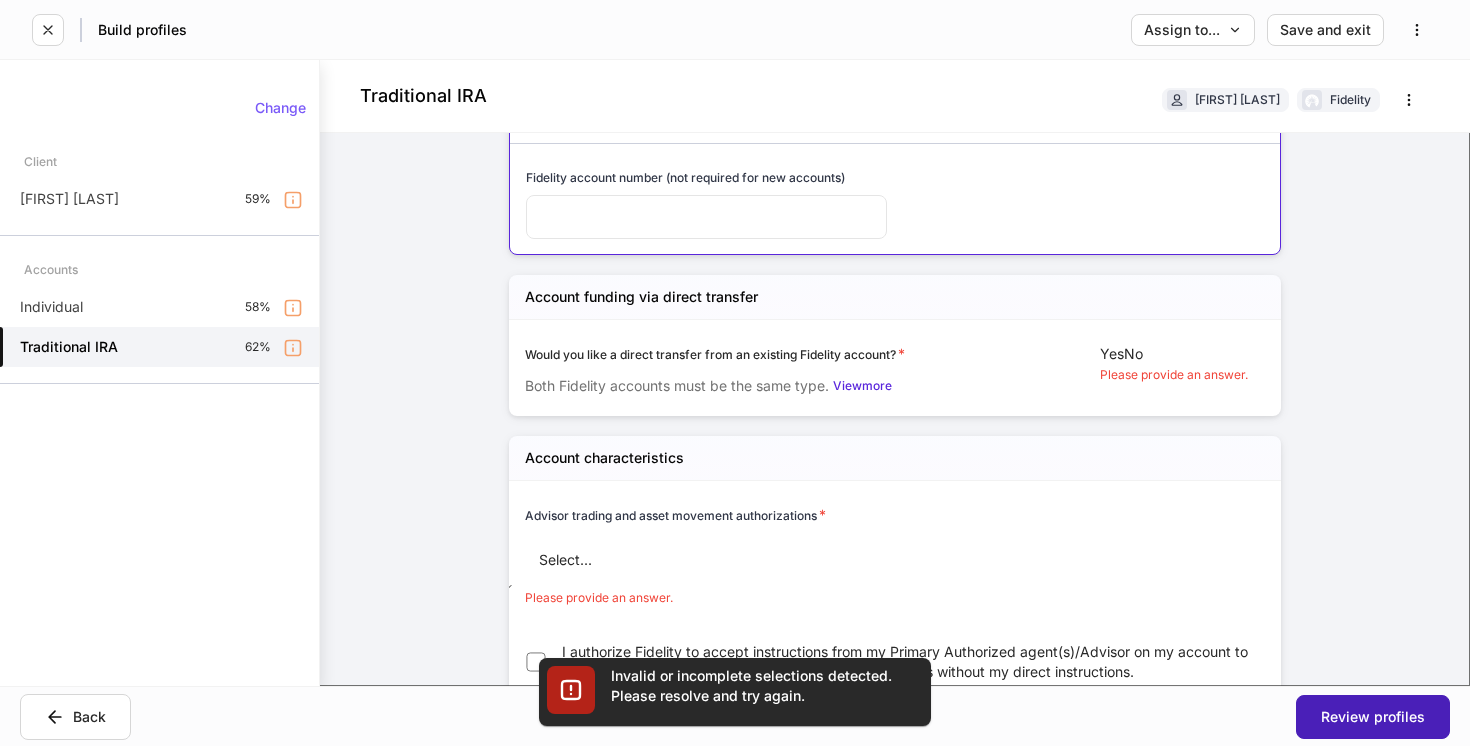 scroll, scrollTop: 538, scrollLeft: 0, axis: vertical 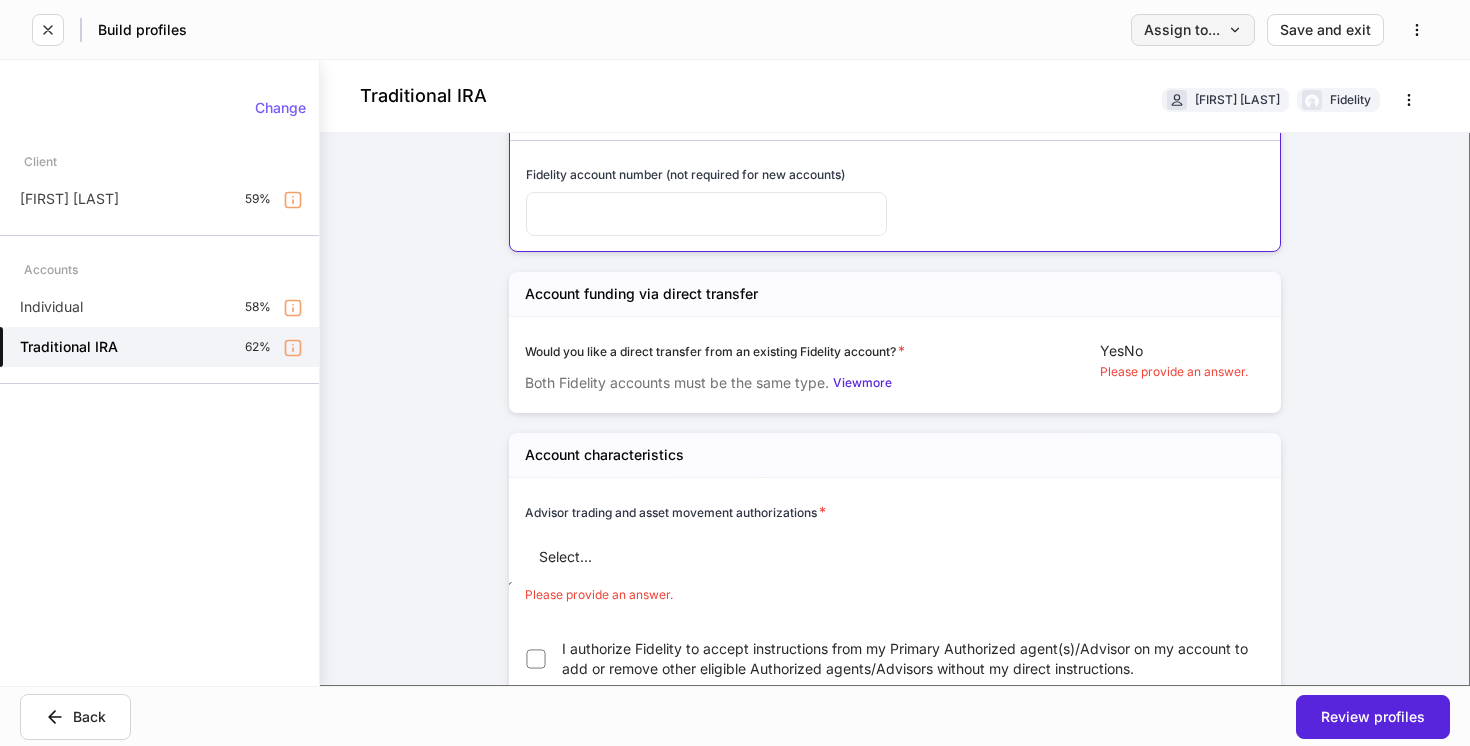 click on "Assign to..." at bounding box center [1193, 30] 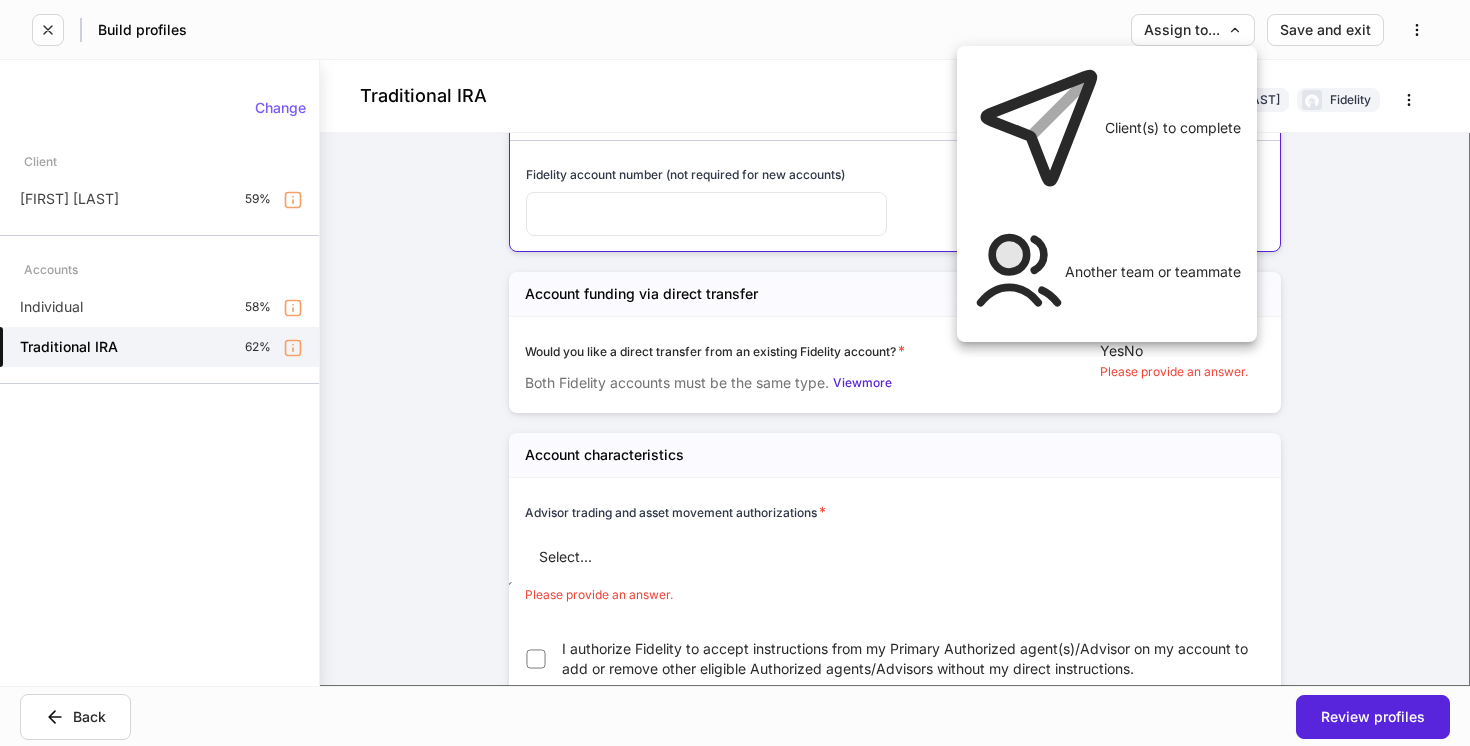 click at bounding box center (735, 373) 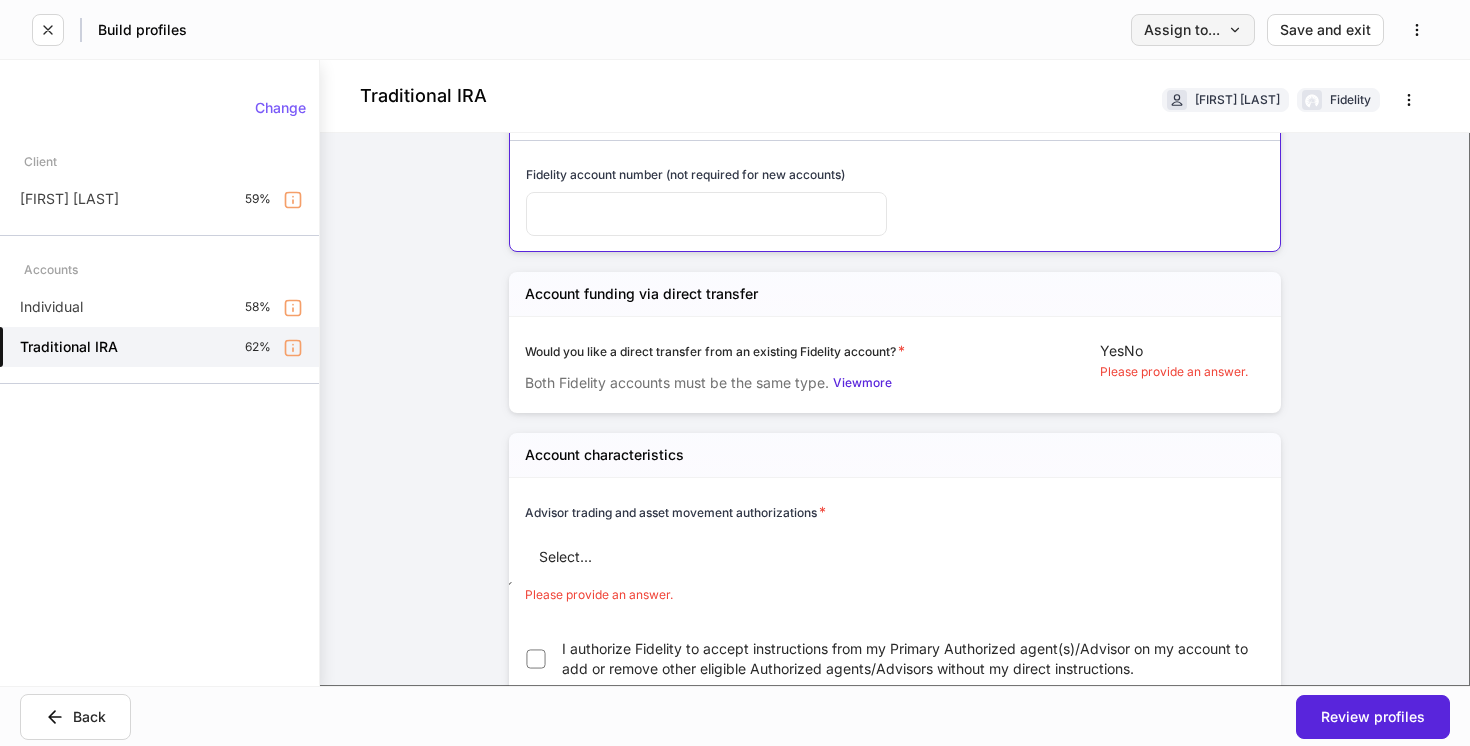 click on "Assign to..." at bounding box center (1193, 30) 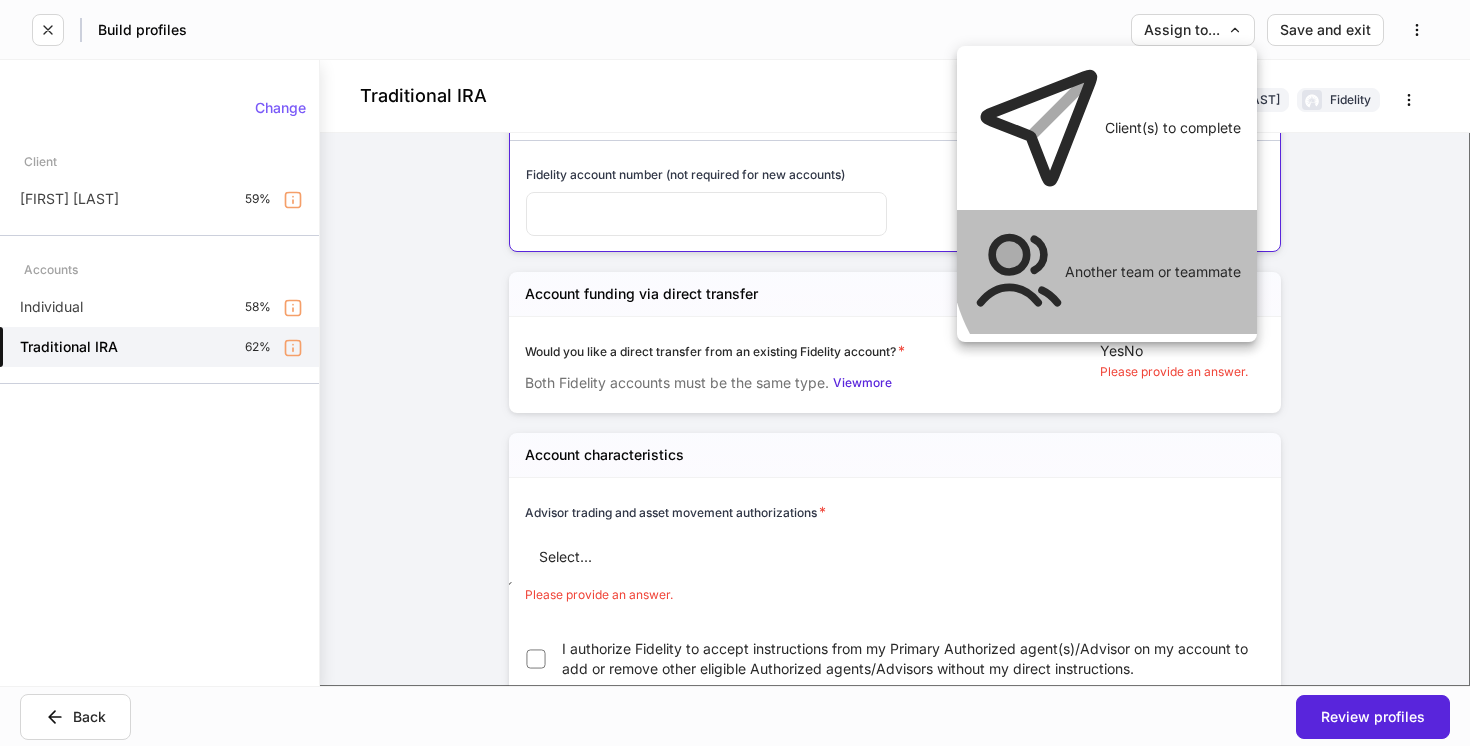 click on "Another team or teammate" at bounding box center (1107, 272) 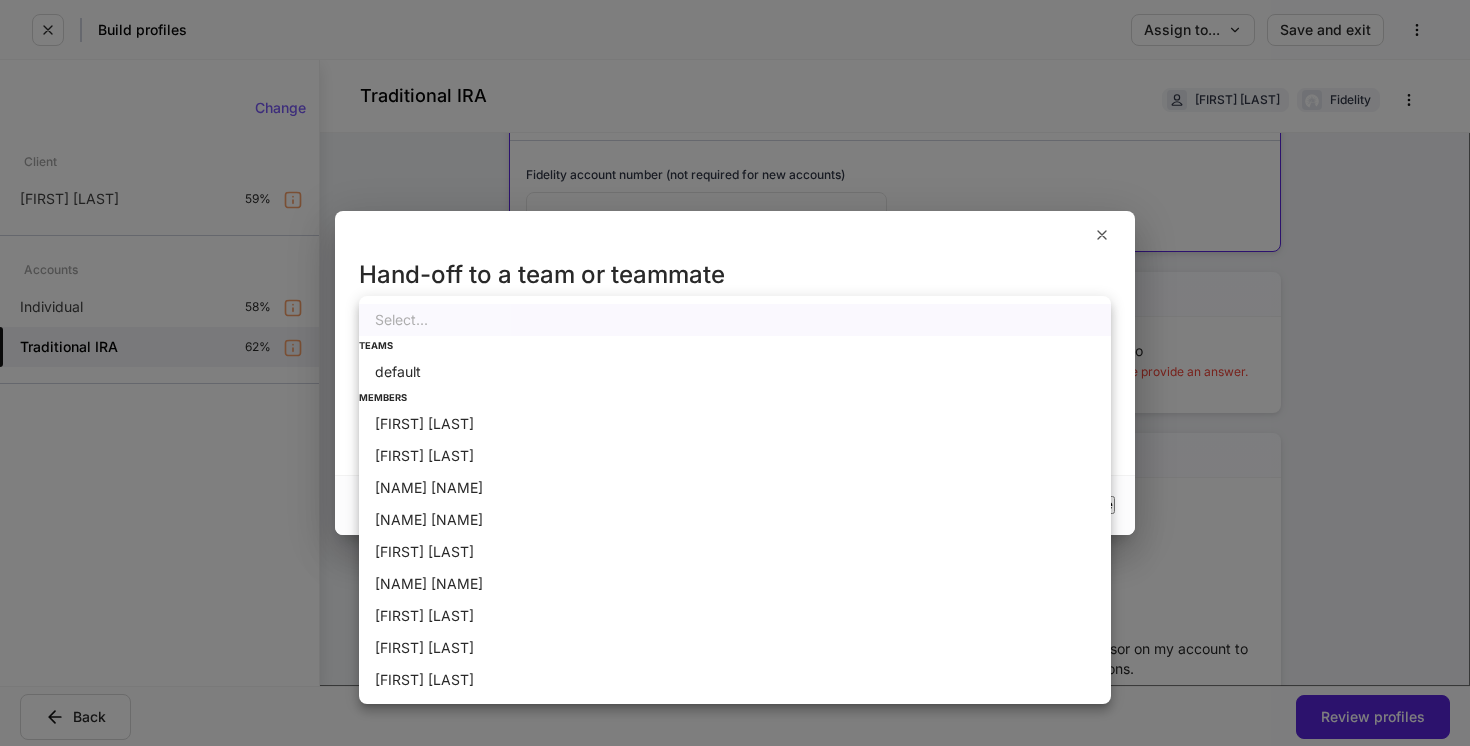 click on "Build profiles Assign to... Save and exit Traditional IRA [NAME] [LAST] Fidelity Firm settings Internal use only Authorized agent/Advisor firm name * ******** ​ Firm G Number * Provide the numeric portion, omit the "G" View  more ******** ​ DTC number ​ Additional authorized agent/Advisor firm Add an authorized agent/advisor firm   Account referred through the Wealth Advisor Solutions program Fidelity account number (not required for new accounts) ​ Account funding via direct transfer Would you like a direct transfer from an existing Fidelity account? * Both Fidelity accounts must be the same type. View  more Yes No Please provide an answer. Account characteristics Advisor trading and asset movement authorizations * Select... ​ Please provide an answer.   I authorize Fidelity to accept instructions from my Primary Authorized agent(s)/Advisor on my account to add or remove other eligible Authorized agents/Advisors without my direct instructions. Dividend and capital gain instructions * *" at bounding box center [735, 373] 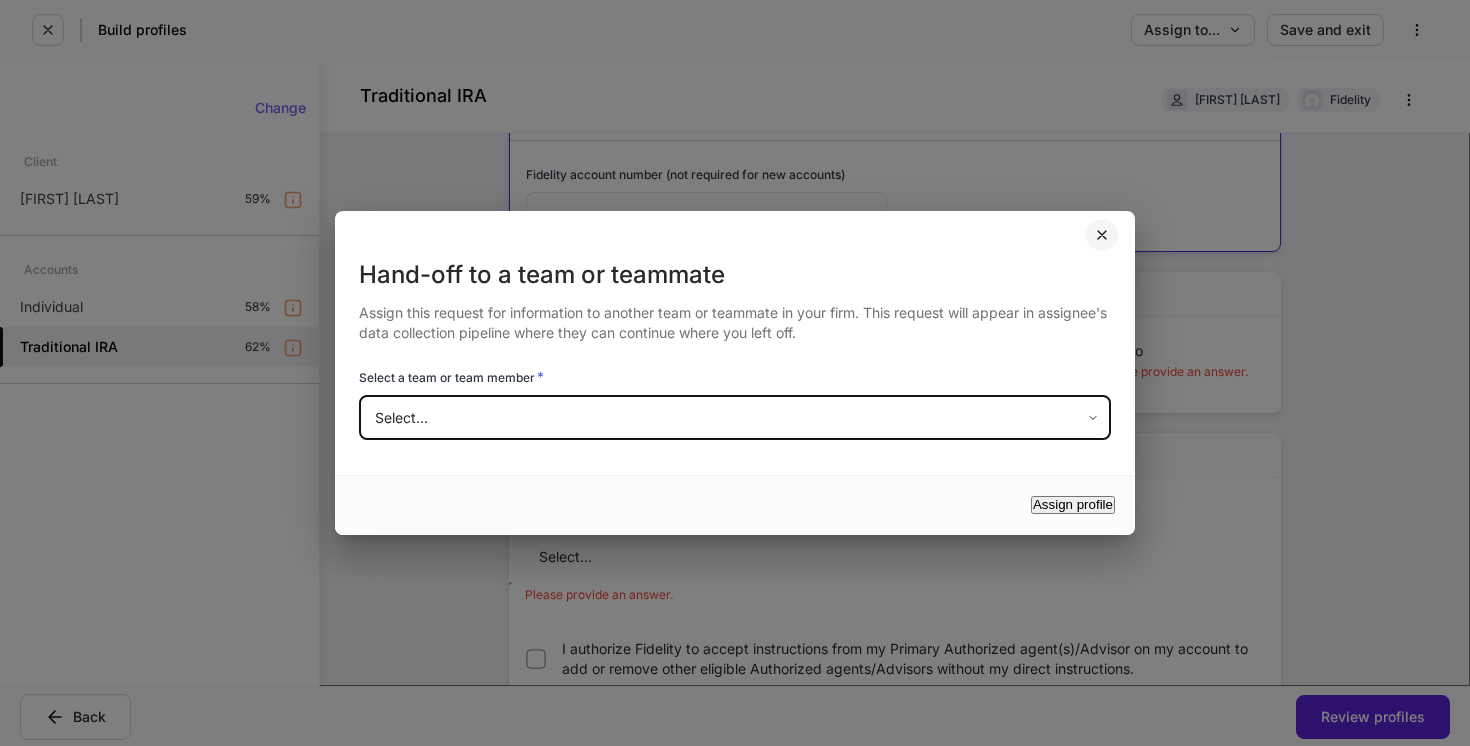 click 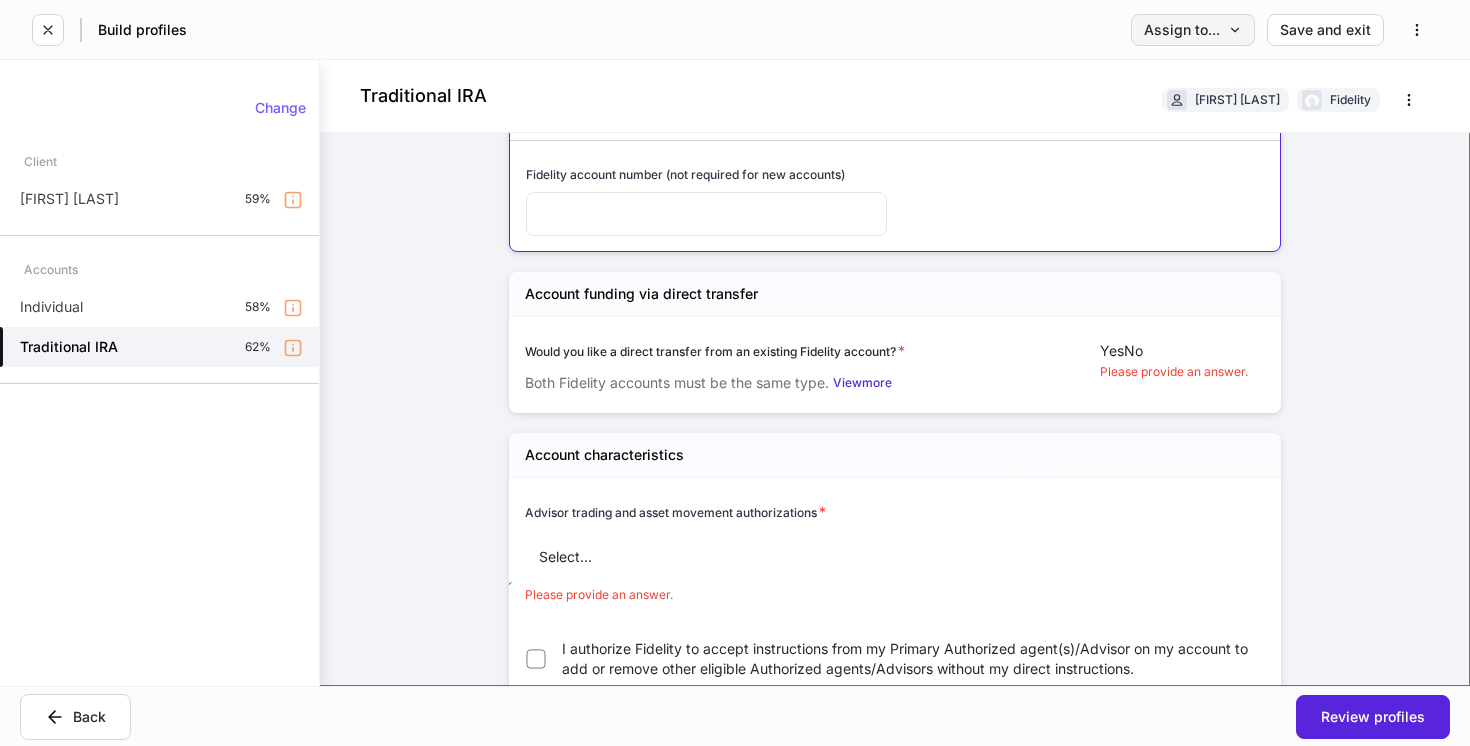 click on "Assign to..." at bounding box center [1193, 30] 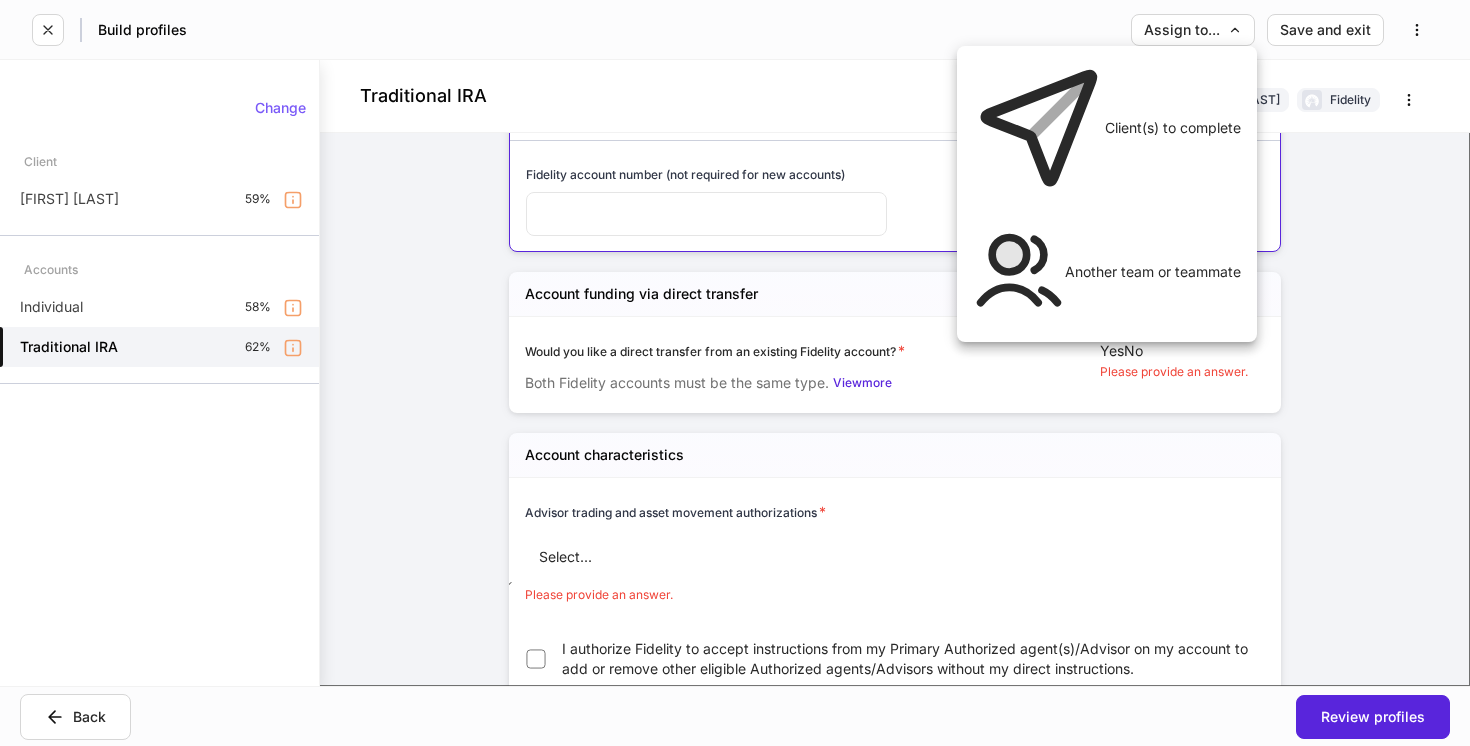 click on "Client(s) to complete" at bounding box center [1107, 128] 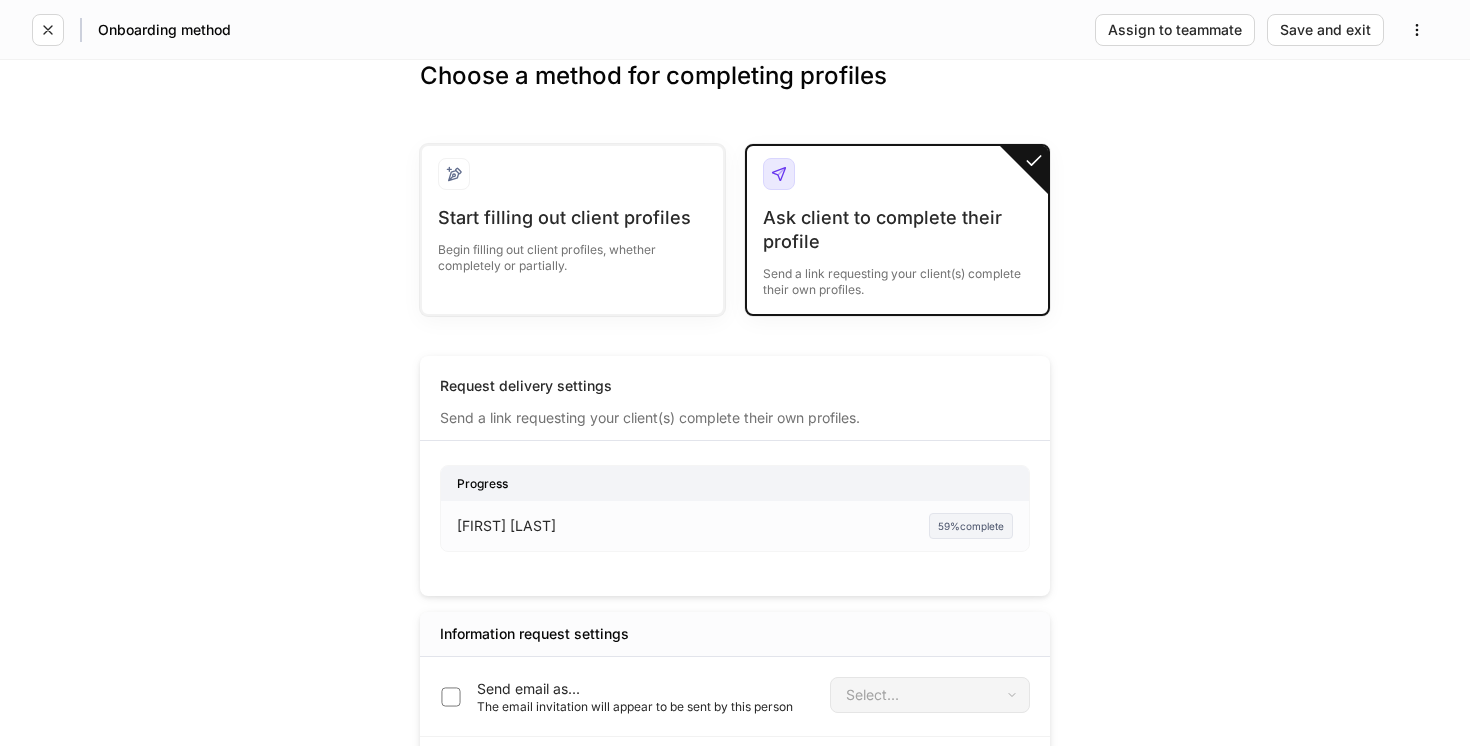 scroll, scrollTop: 144, scrollLeft: 0, axis: vertical 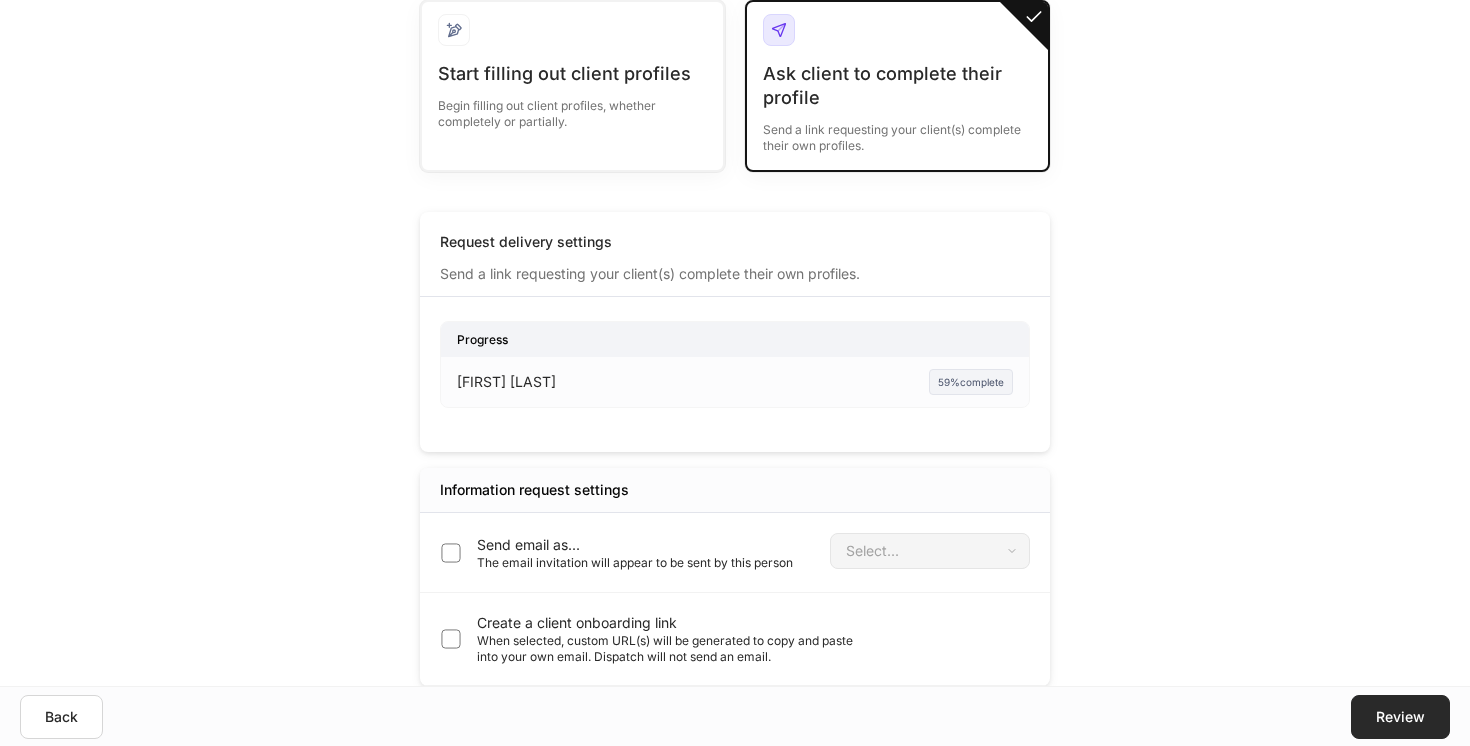 click on "Review" at bounding box center (1400, 717) 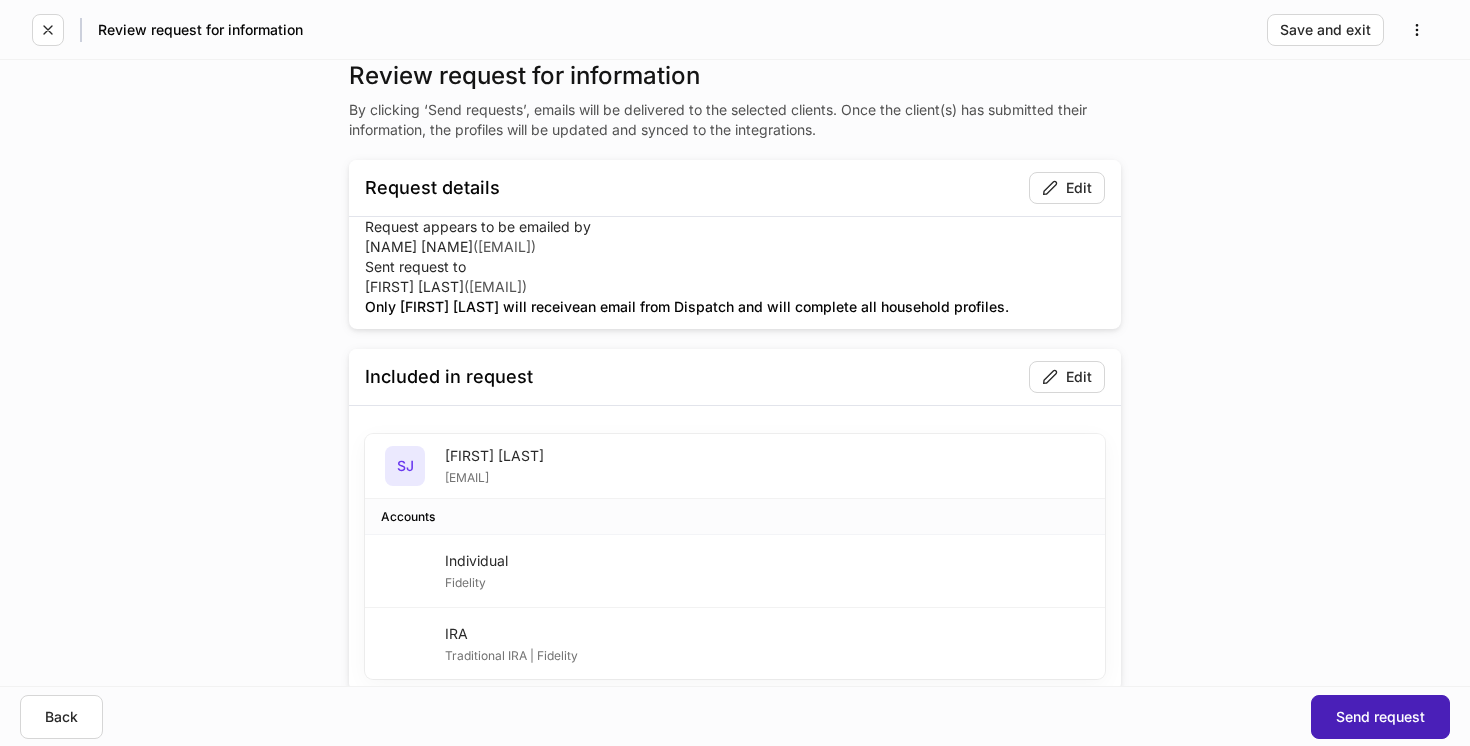 click on "Send request" at bounding box center [1380, 717] 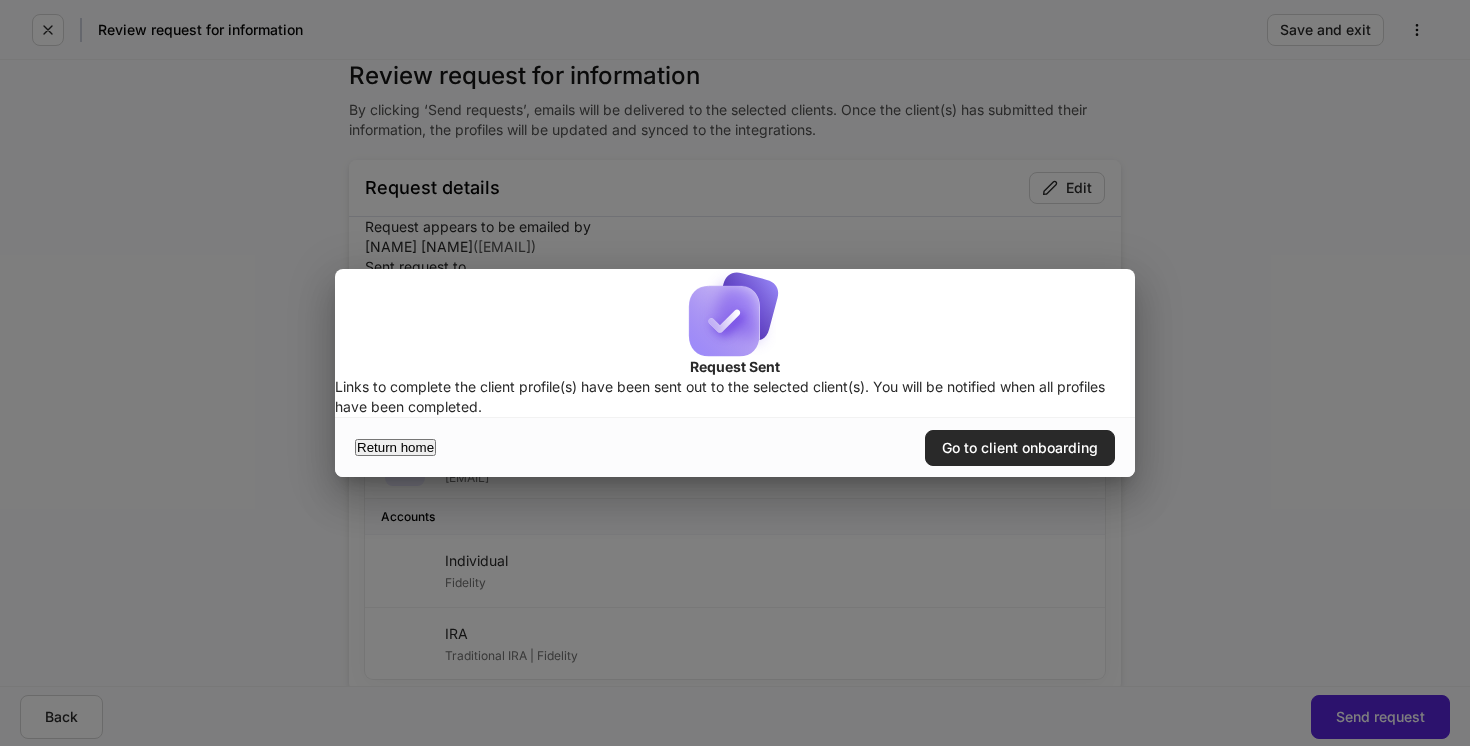 click on "Go to client onboarding" at bounding box center (1020, 448) 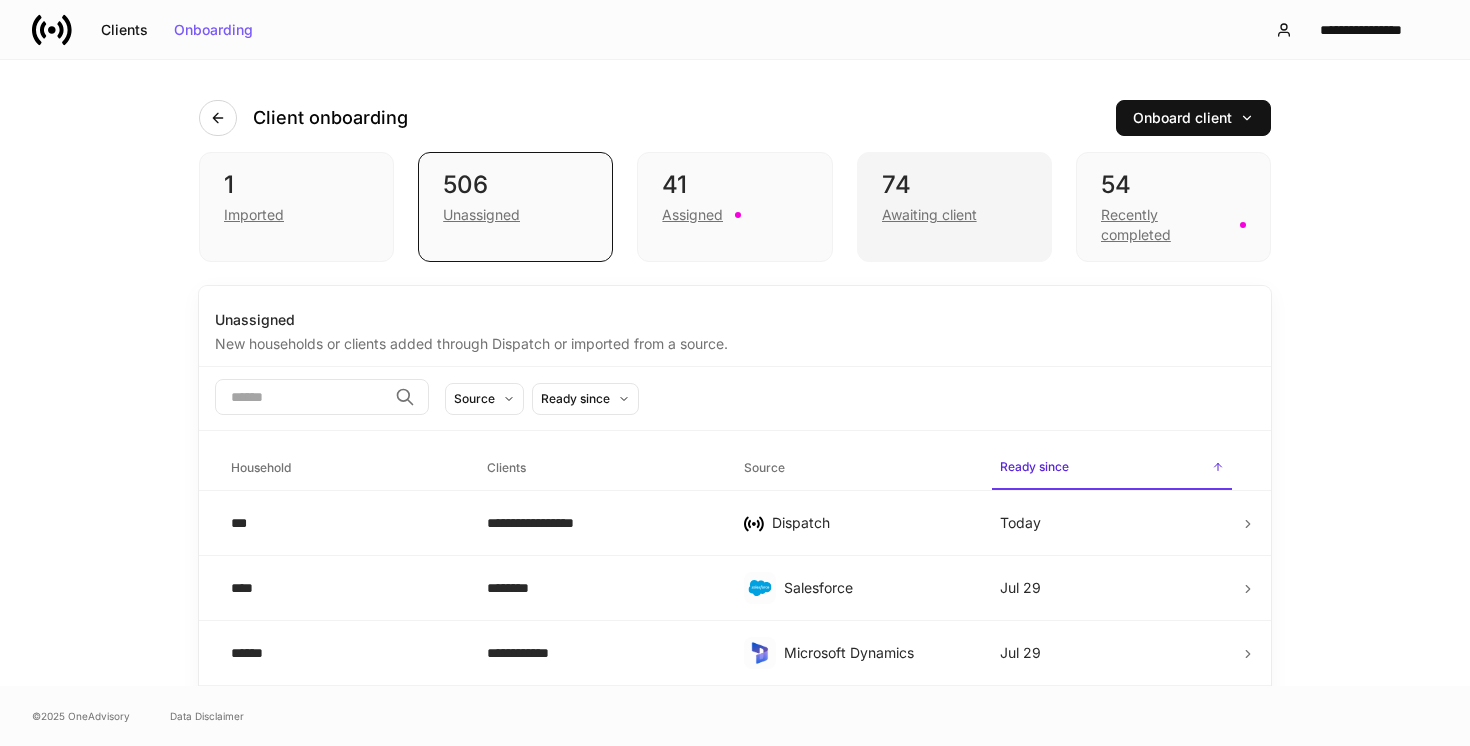 click on "74" at bounding box center [954, 185] 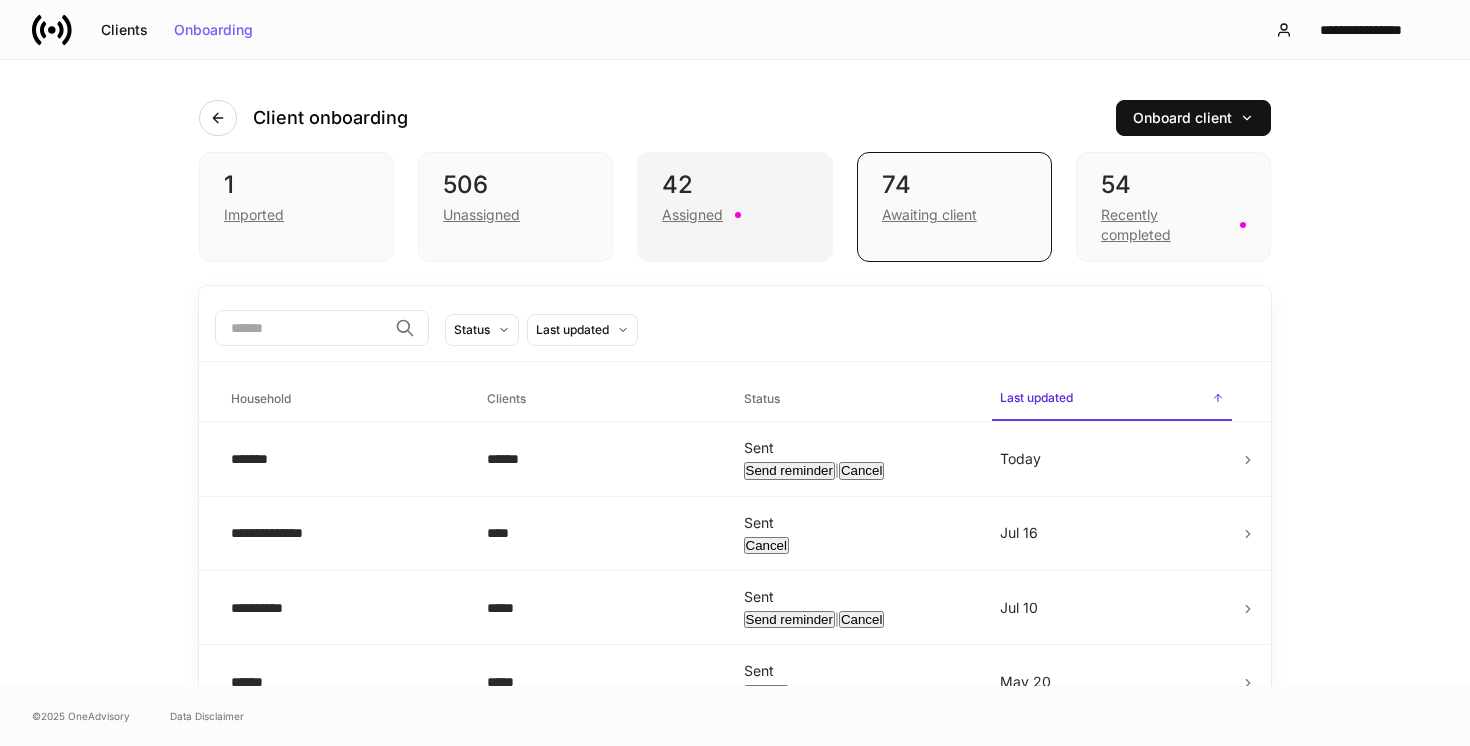 click on "42 Assigned" at bounding box center [734, 207] 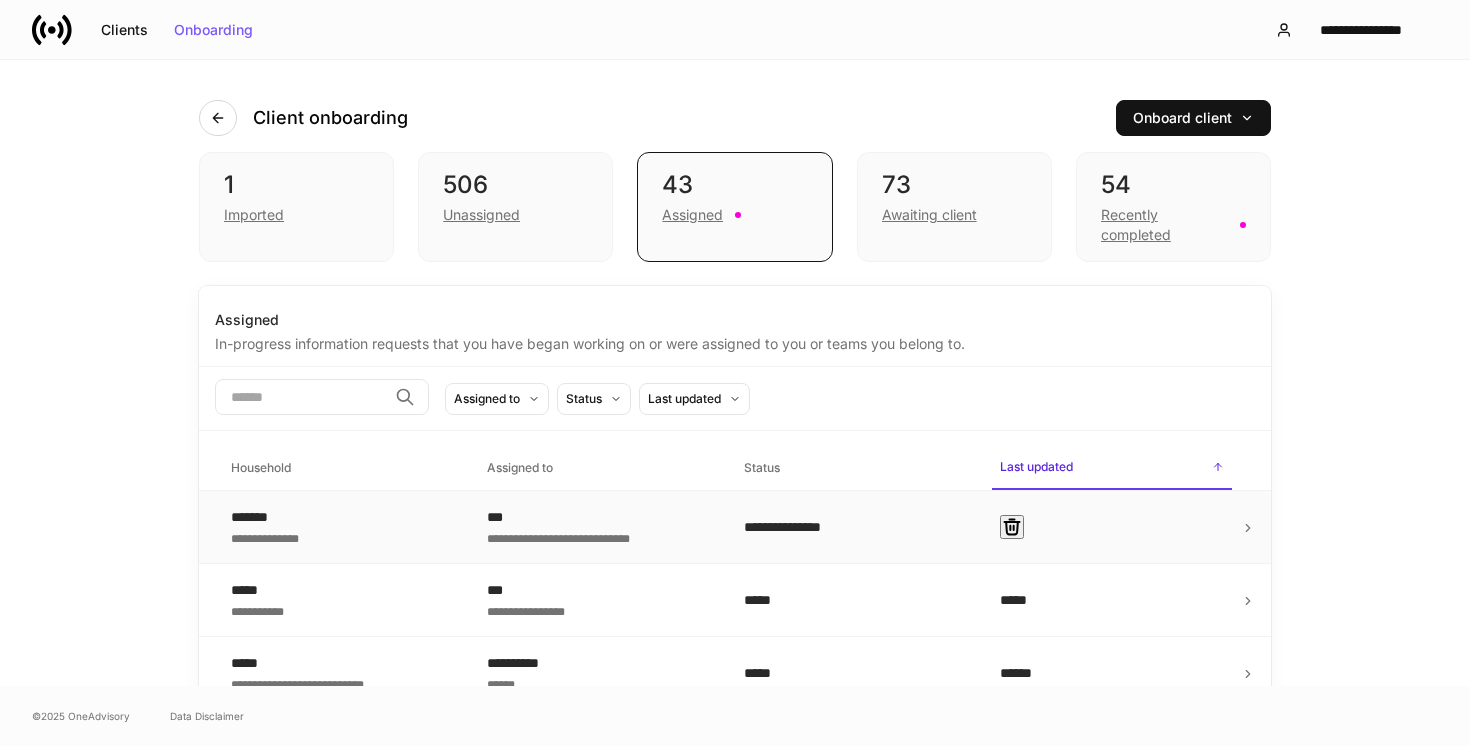 click on "**********" at bounding box center (599, 537) 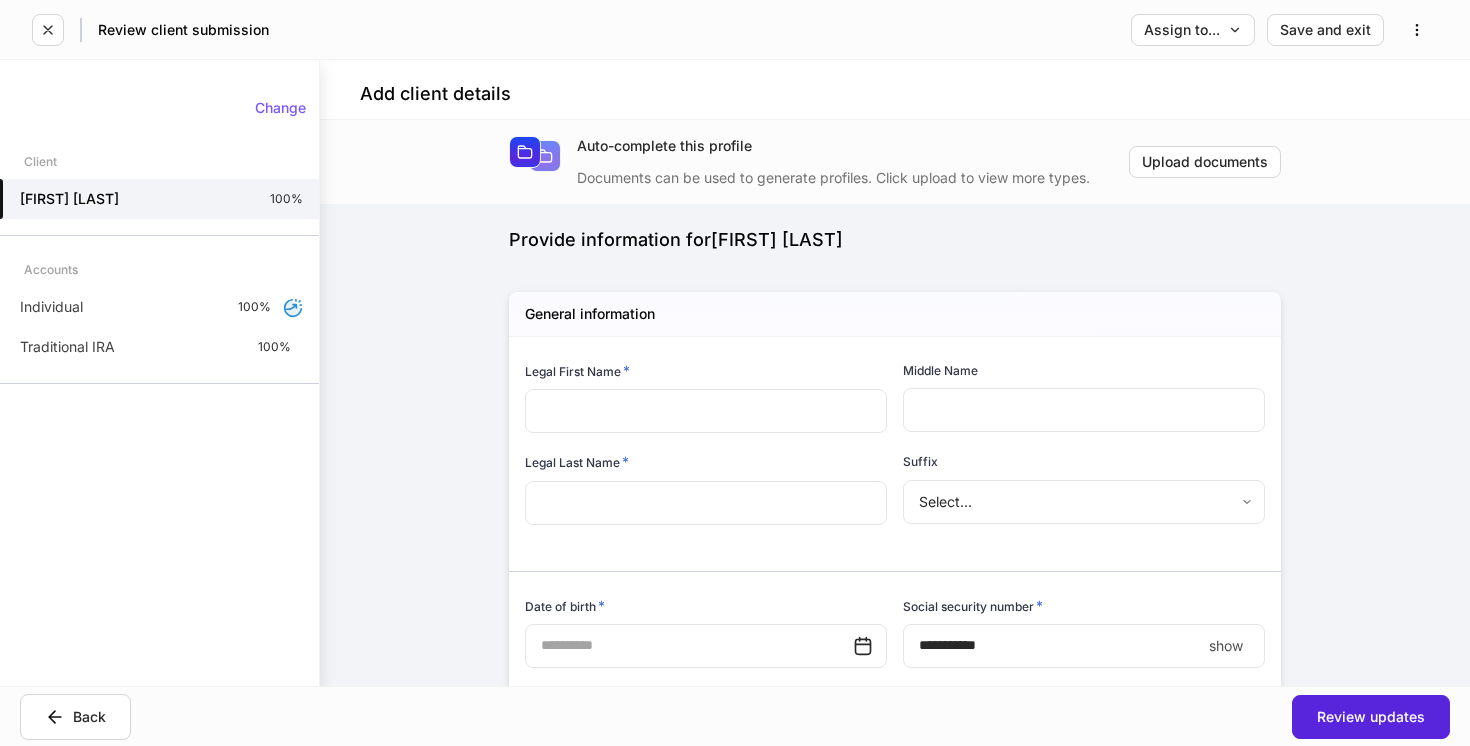 type on "******" 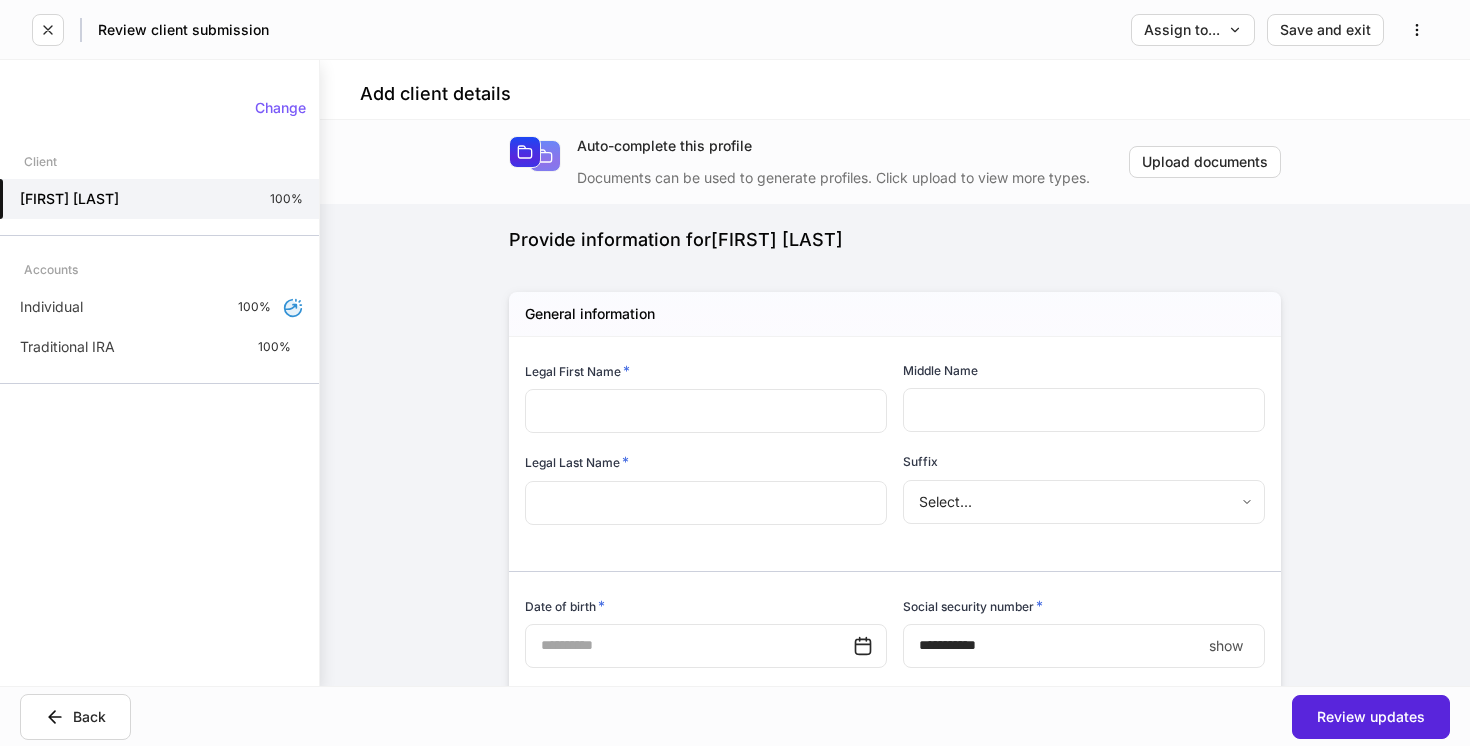 type on "*******" 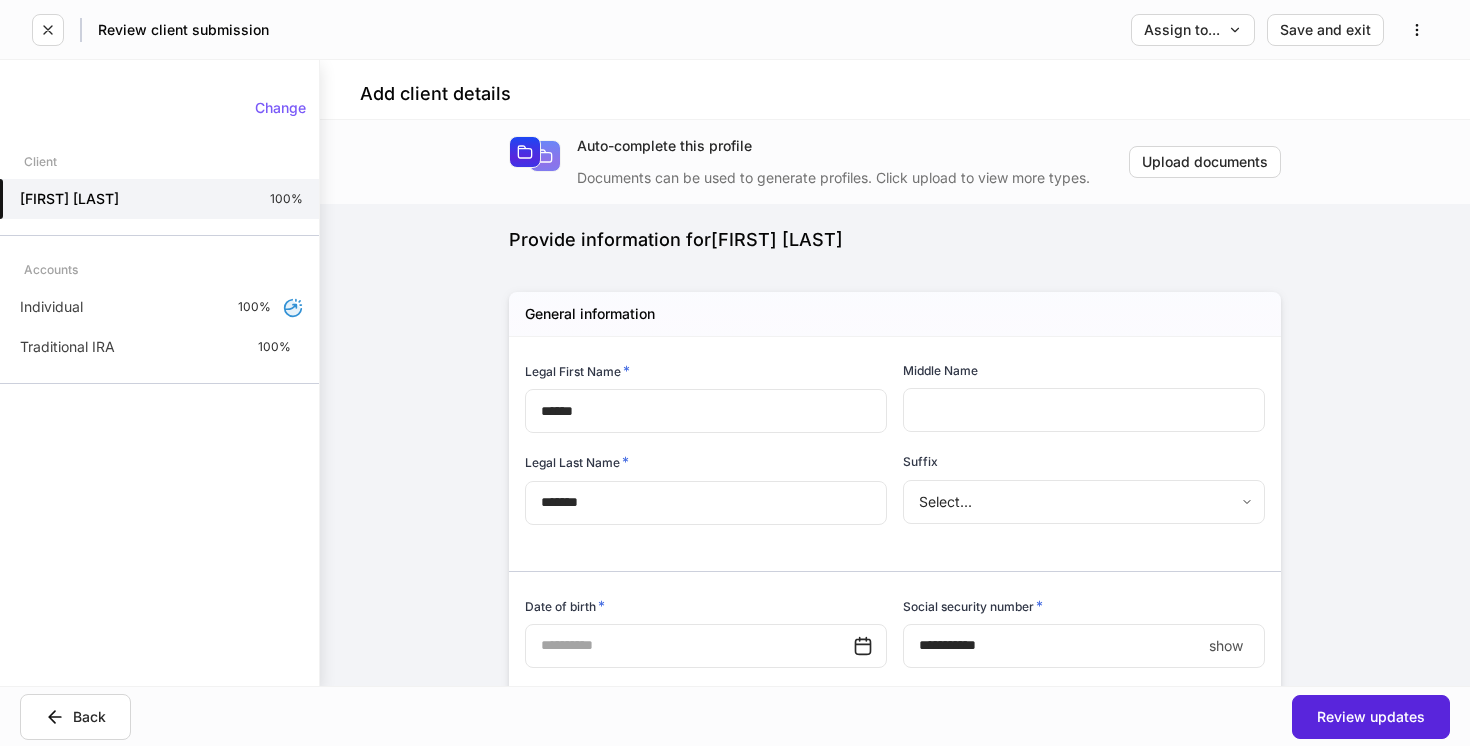 type on "**********" 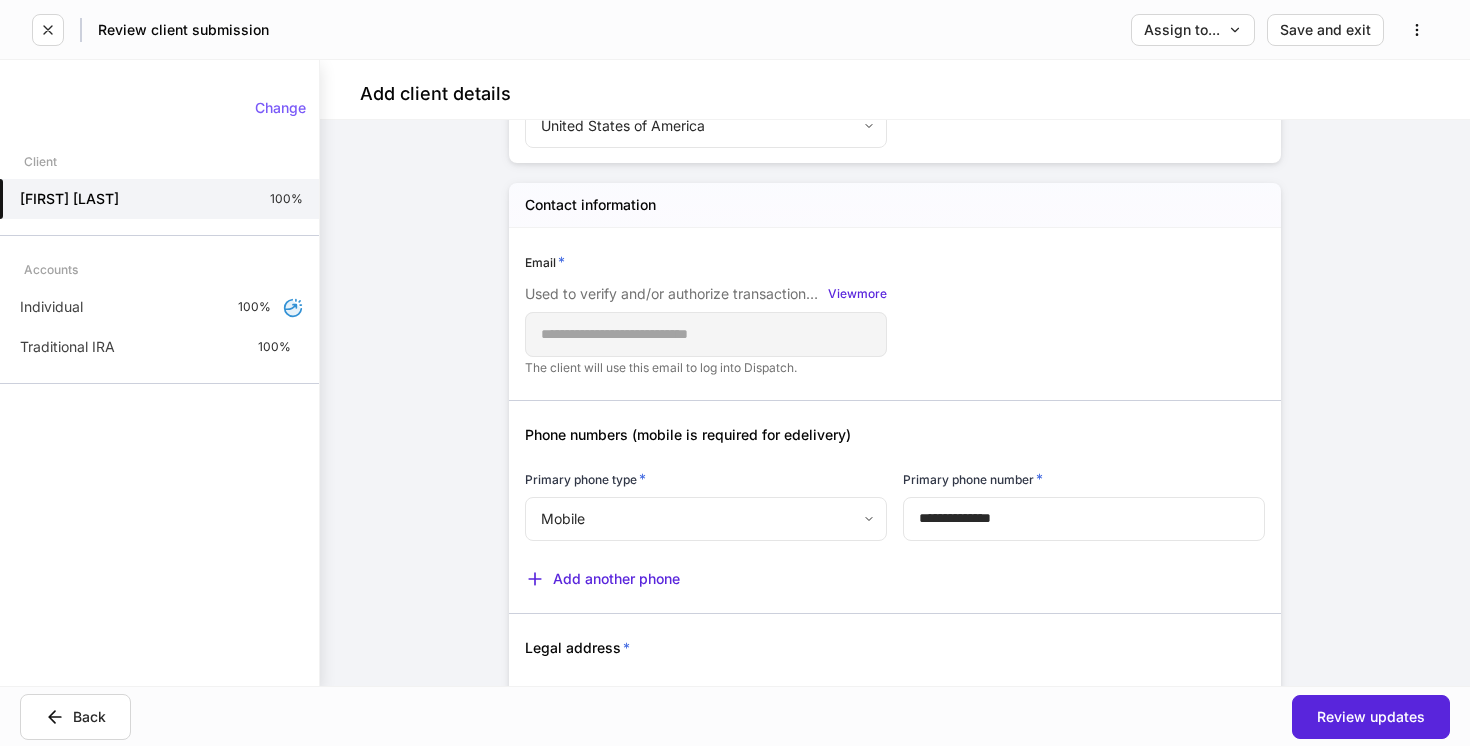 scroll, scrollTop: 666, scrollLeft: 0, axis: vertical 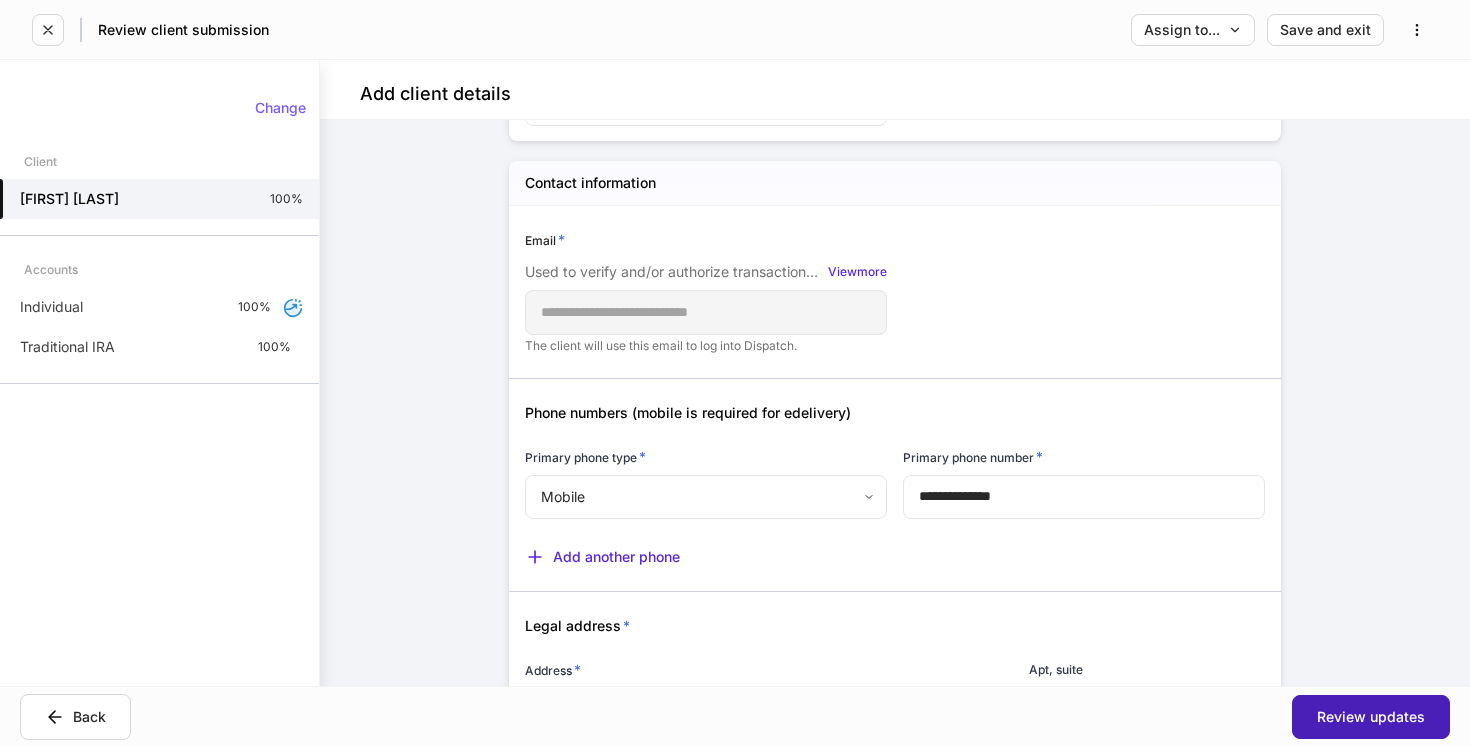 click on "Review updates" at bounding box center (1371, 717) 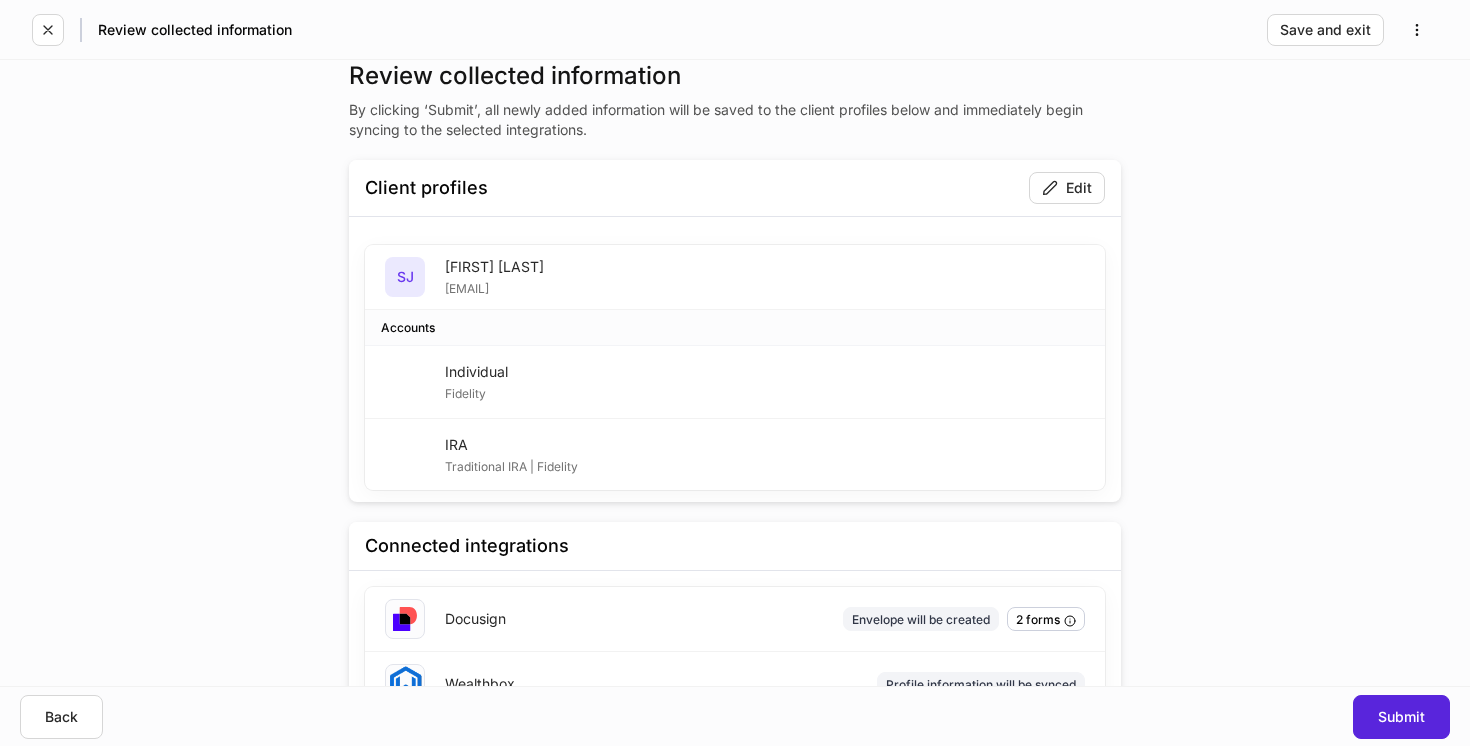 scroll, scrollTop: 27, scrollLeft: 0, axis: vertical 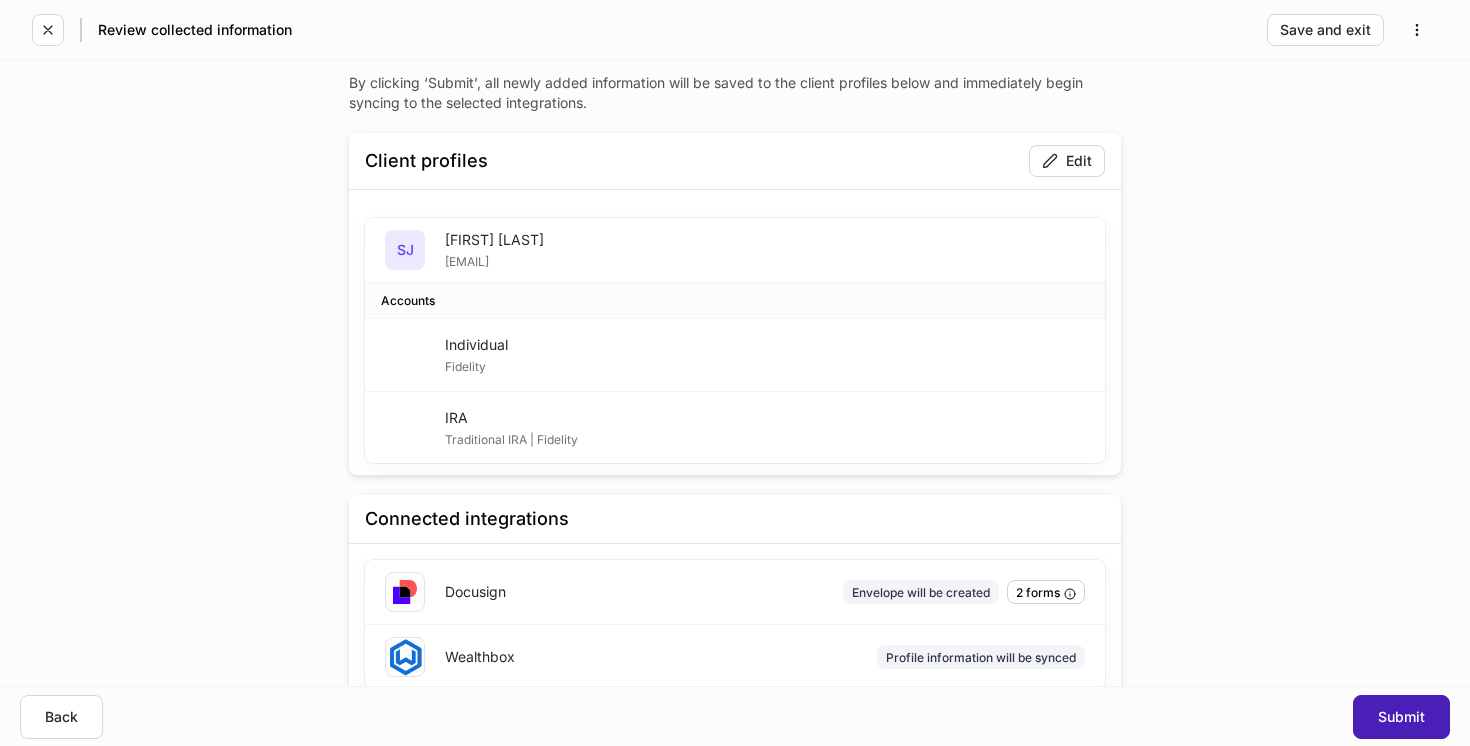 click on "Submit" at bounding box center (1401, 717) 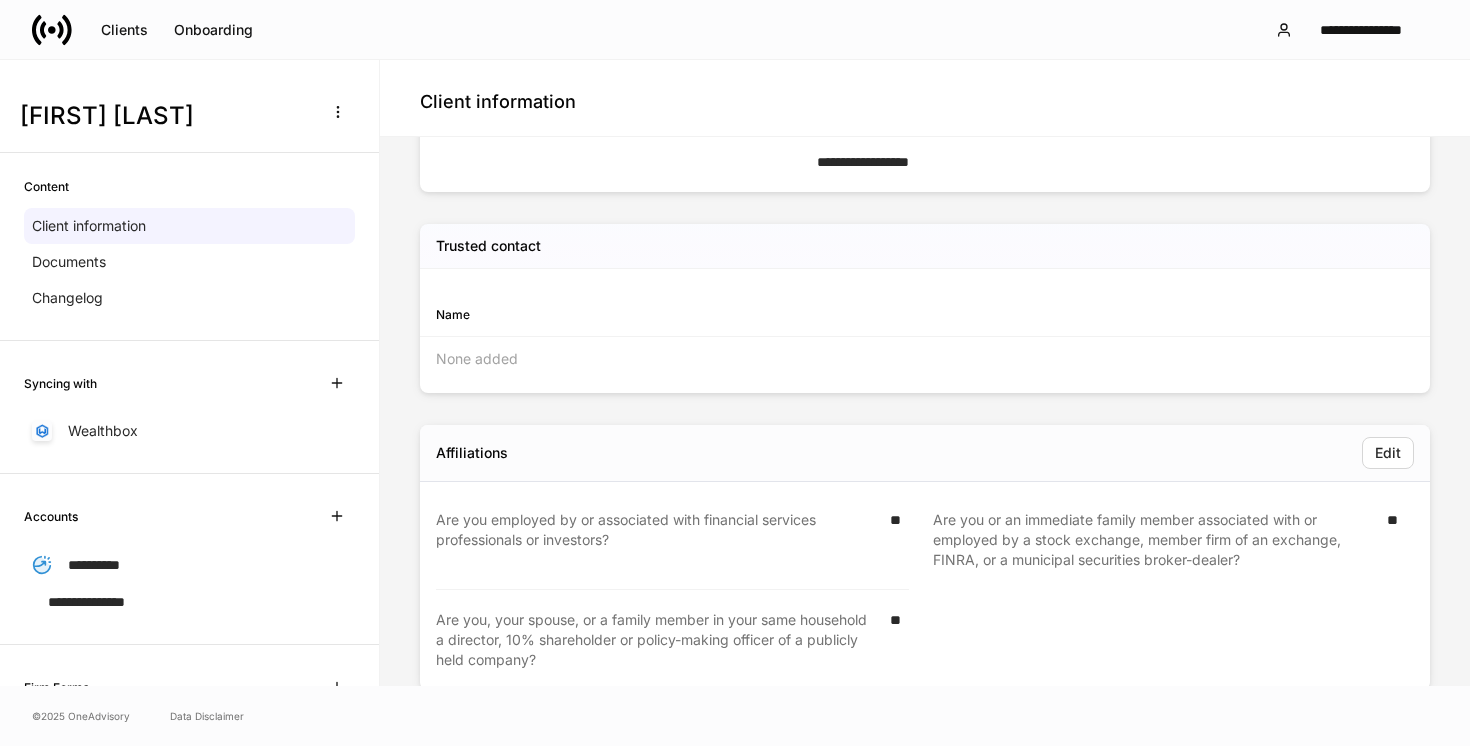 scroll, scrollTop: 646, scrollLeft: 0, axis: vertical 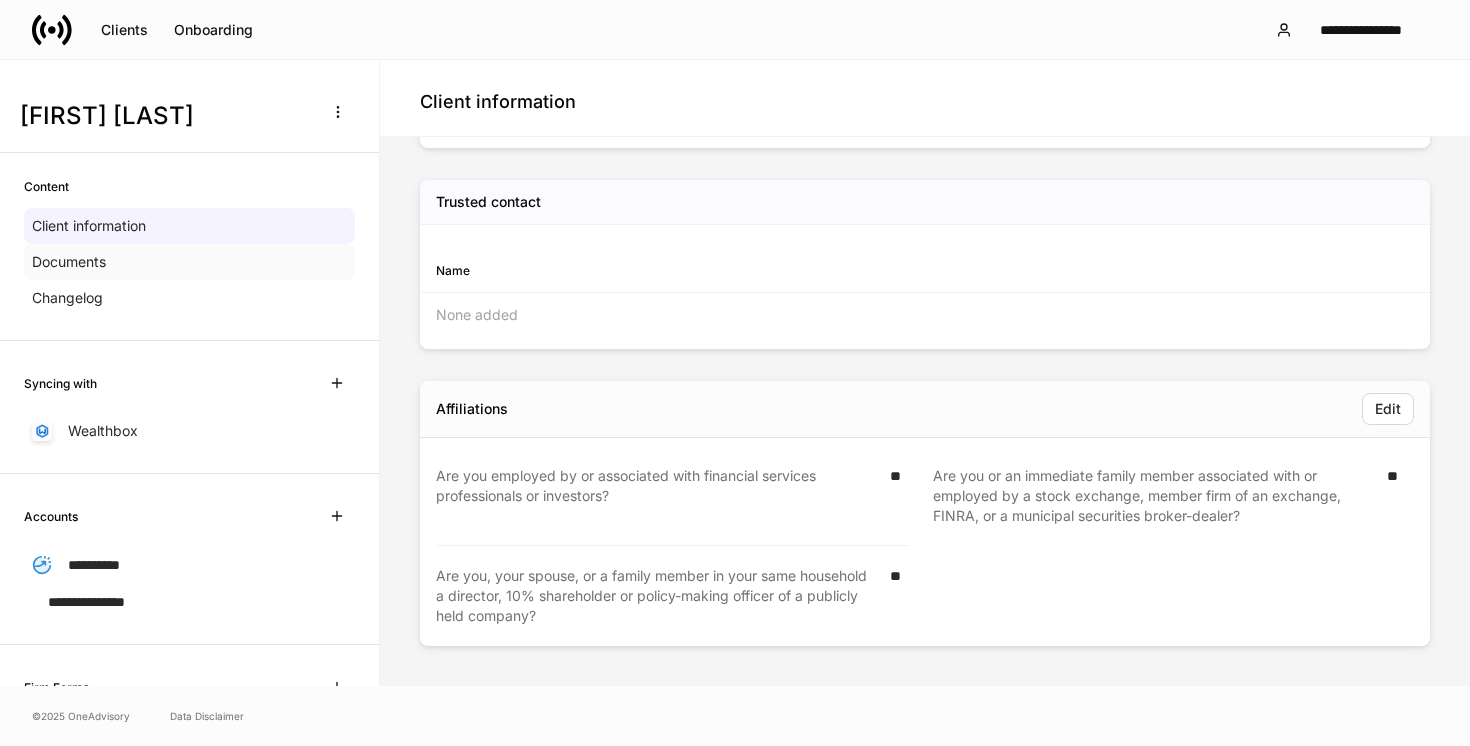 click on "Documents" at bounding box center (189, 262) 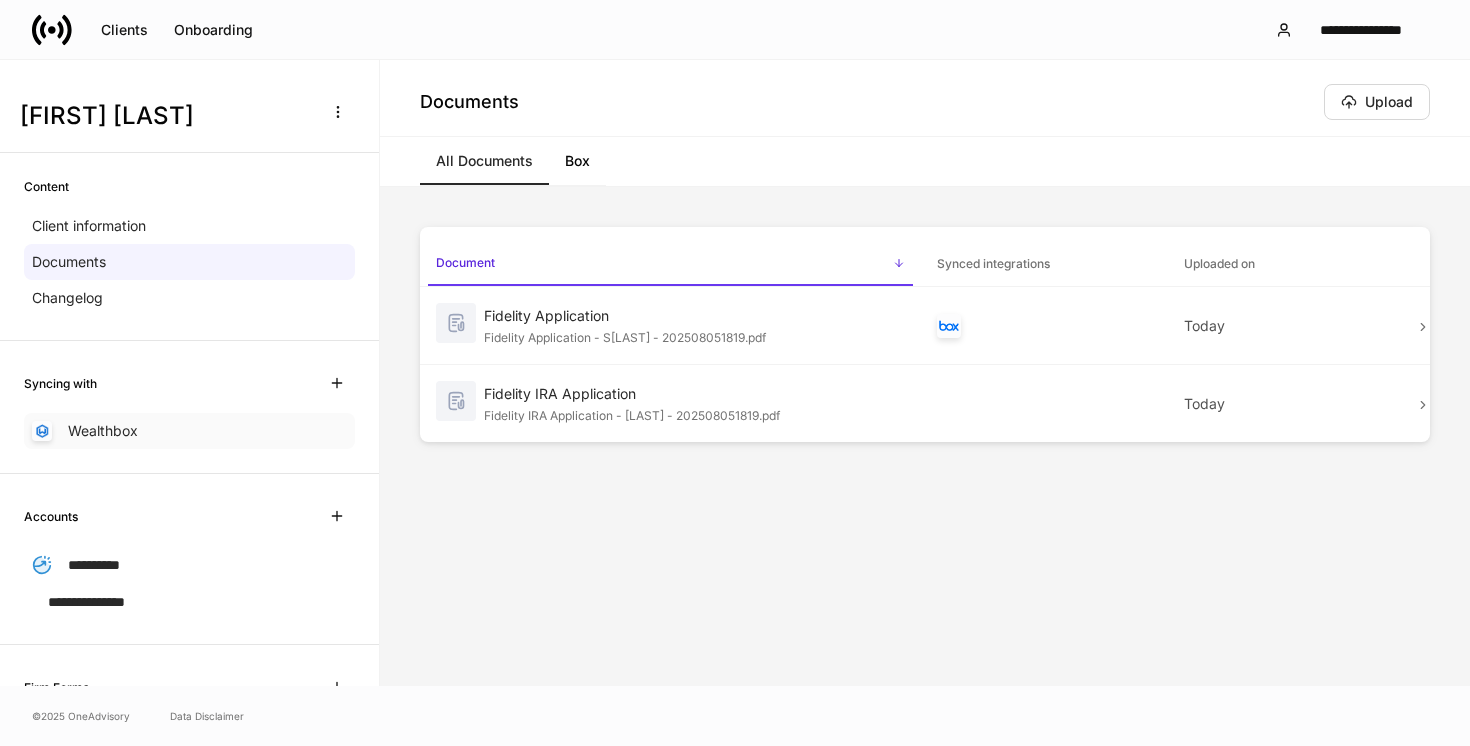 click on "Wealthbox" at bounding box center (189, 431) 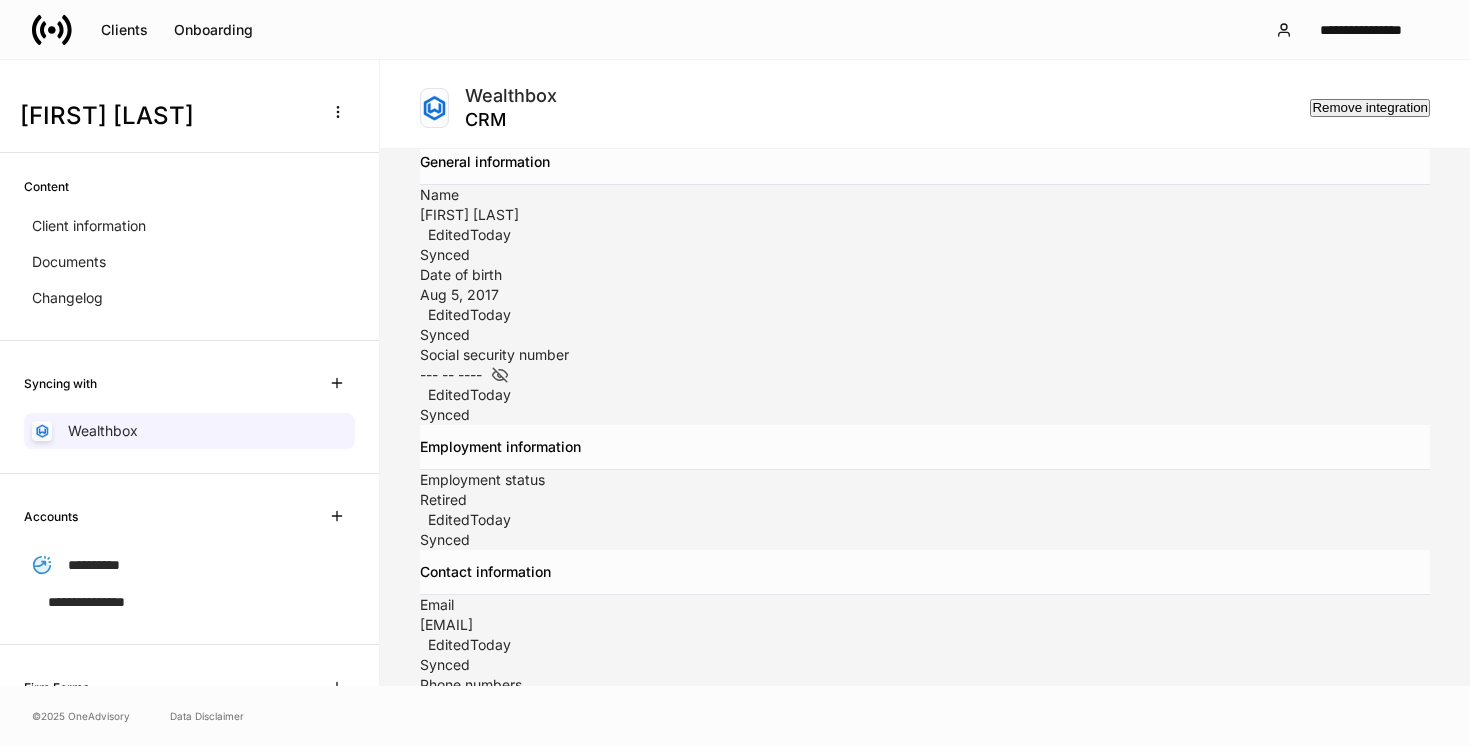 scroll, scrollTop: 94, scrollLeft: 0, axis: vertical 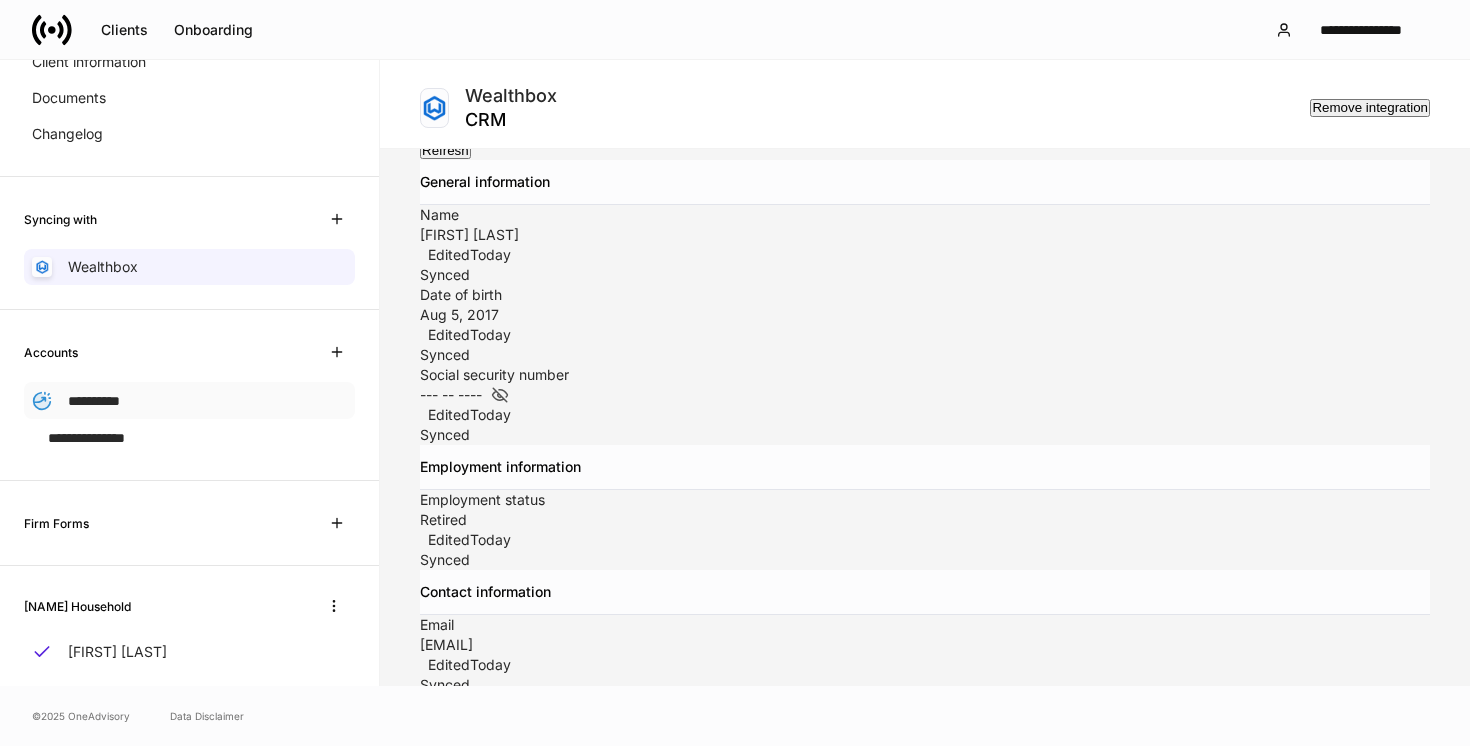 click on "**********" at bounding box center (189, 400) 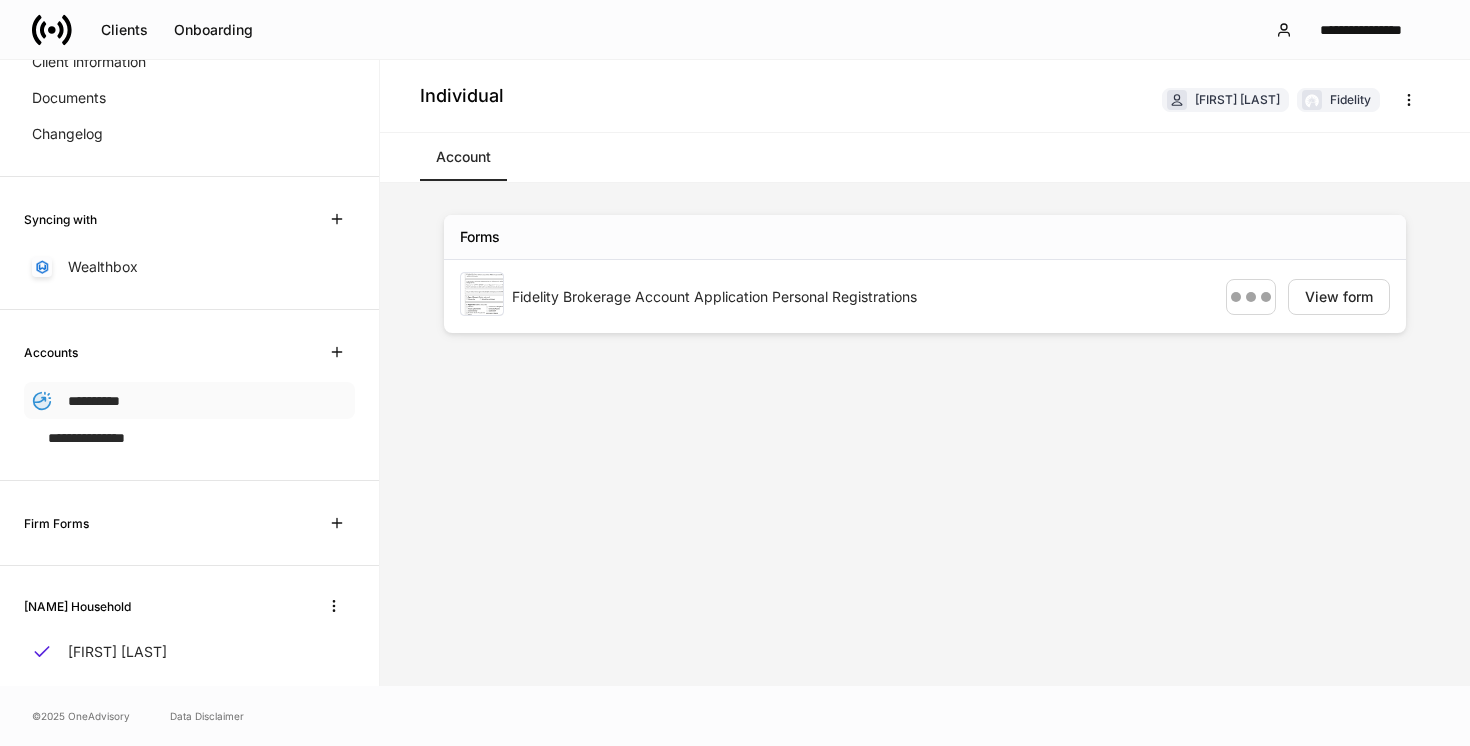 scroll, scrollTop: 0, scrollLeft: 0, axis: both 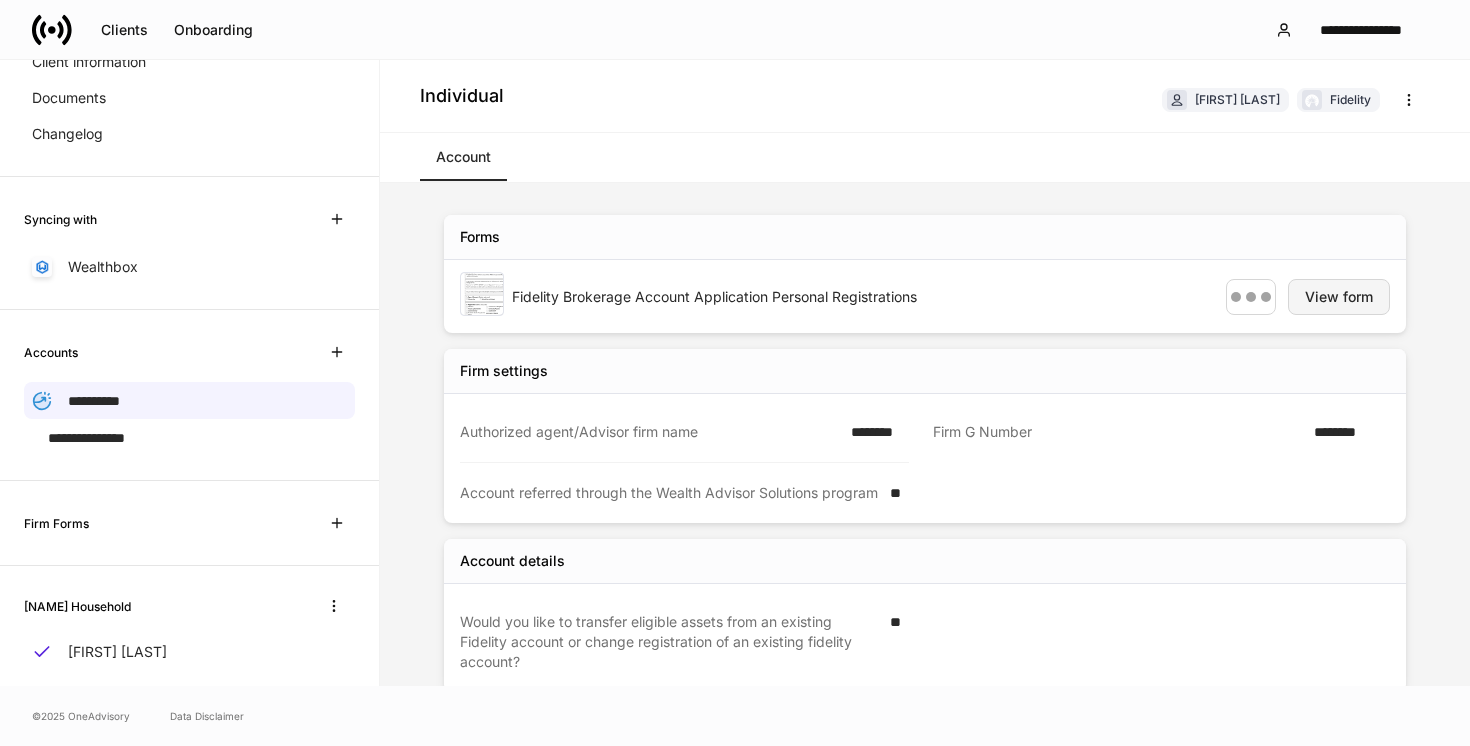 click on "View form" at bounding box center (1339, 297) 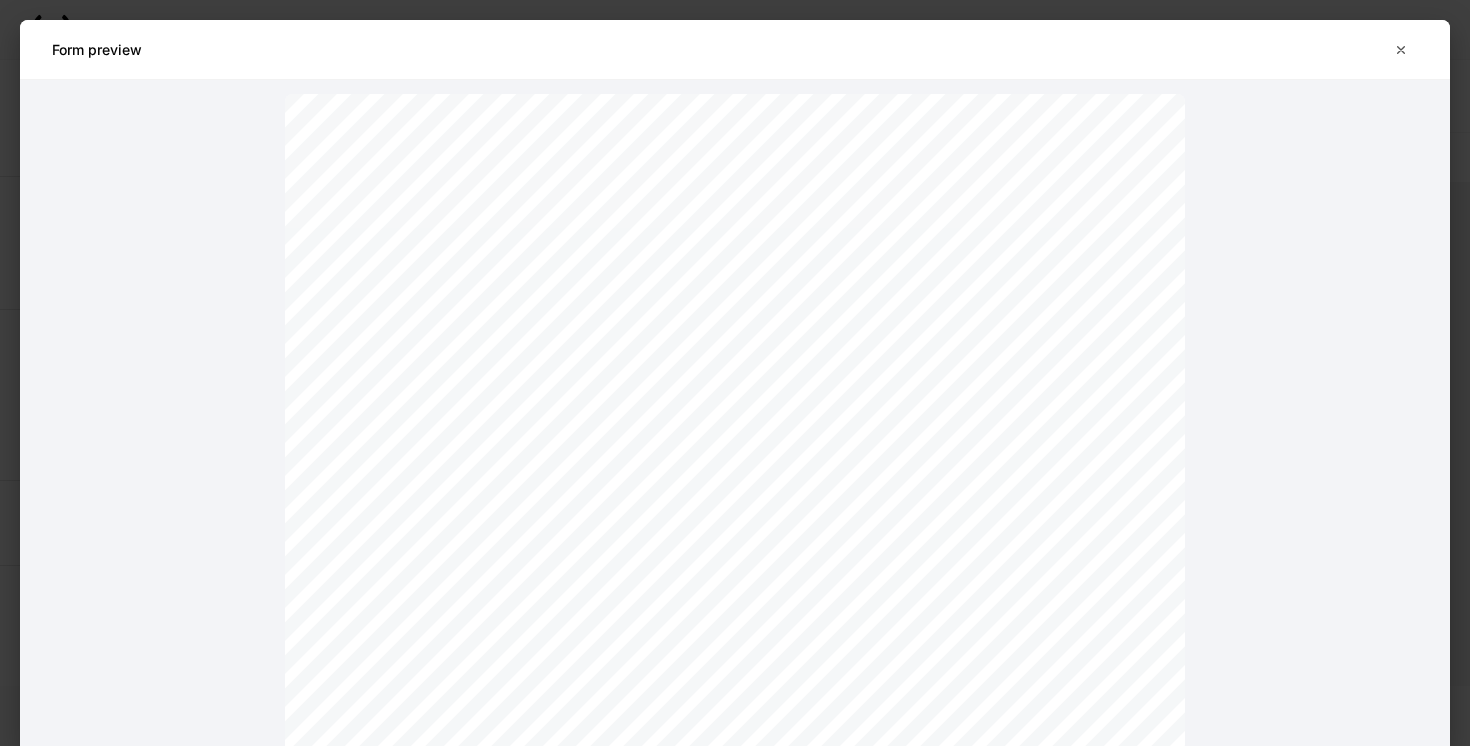 scroll, scrollTop: 0, scrollLeft: 0, axis: both 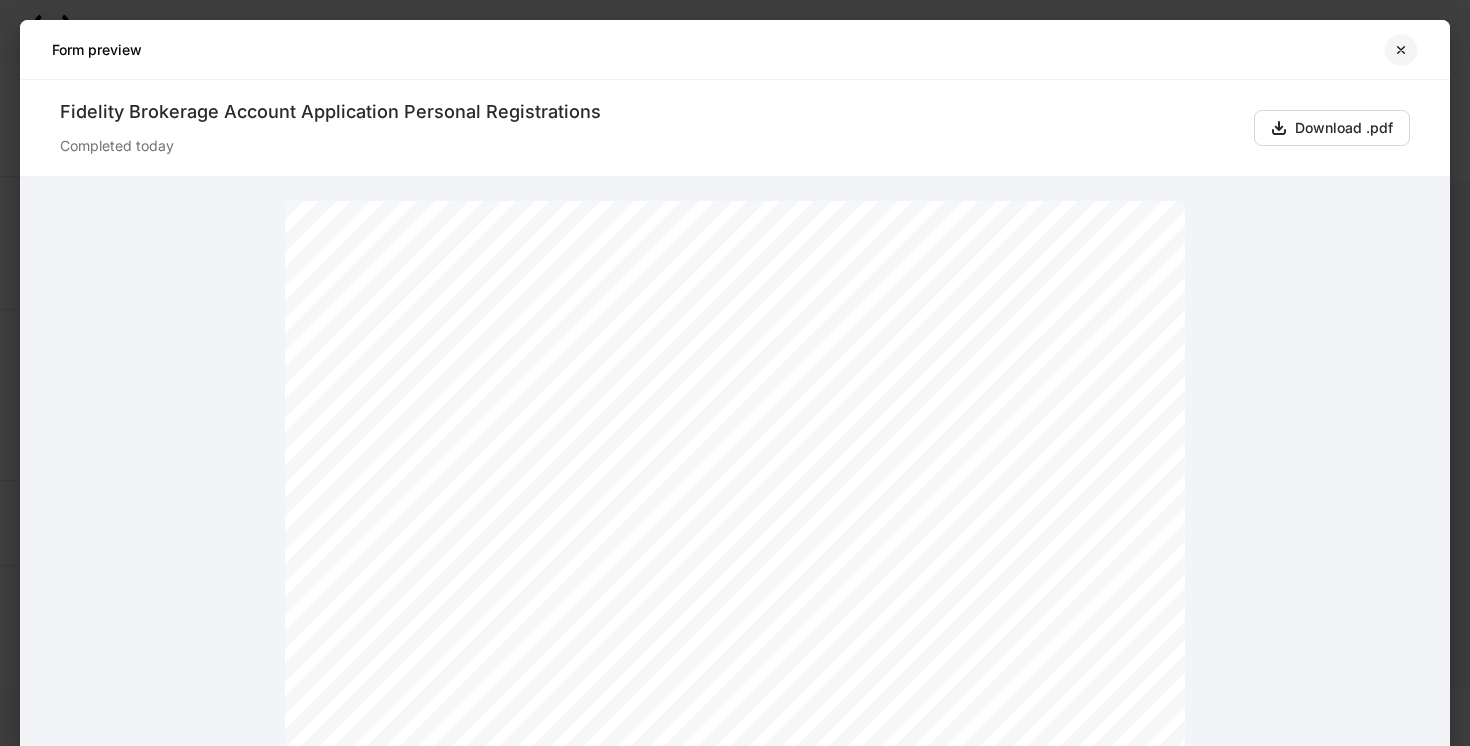 click 